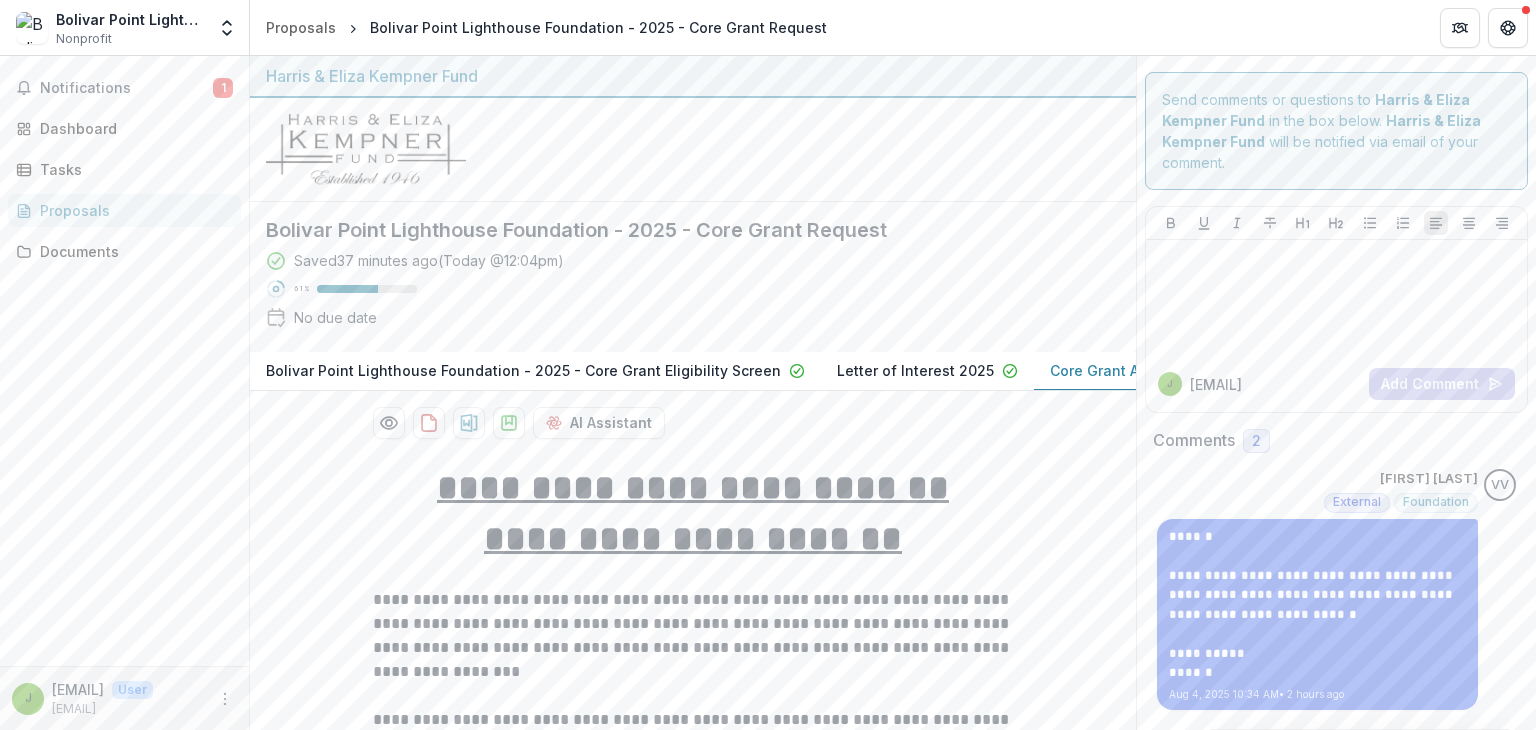 scroll, scrollTop: 0, scrollLeft: 0, axis: both 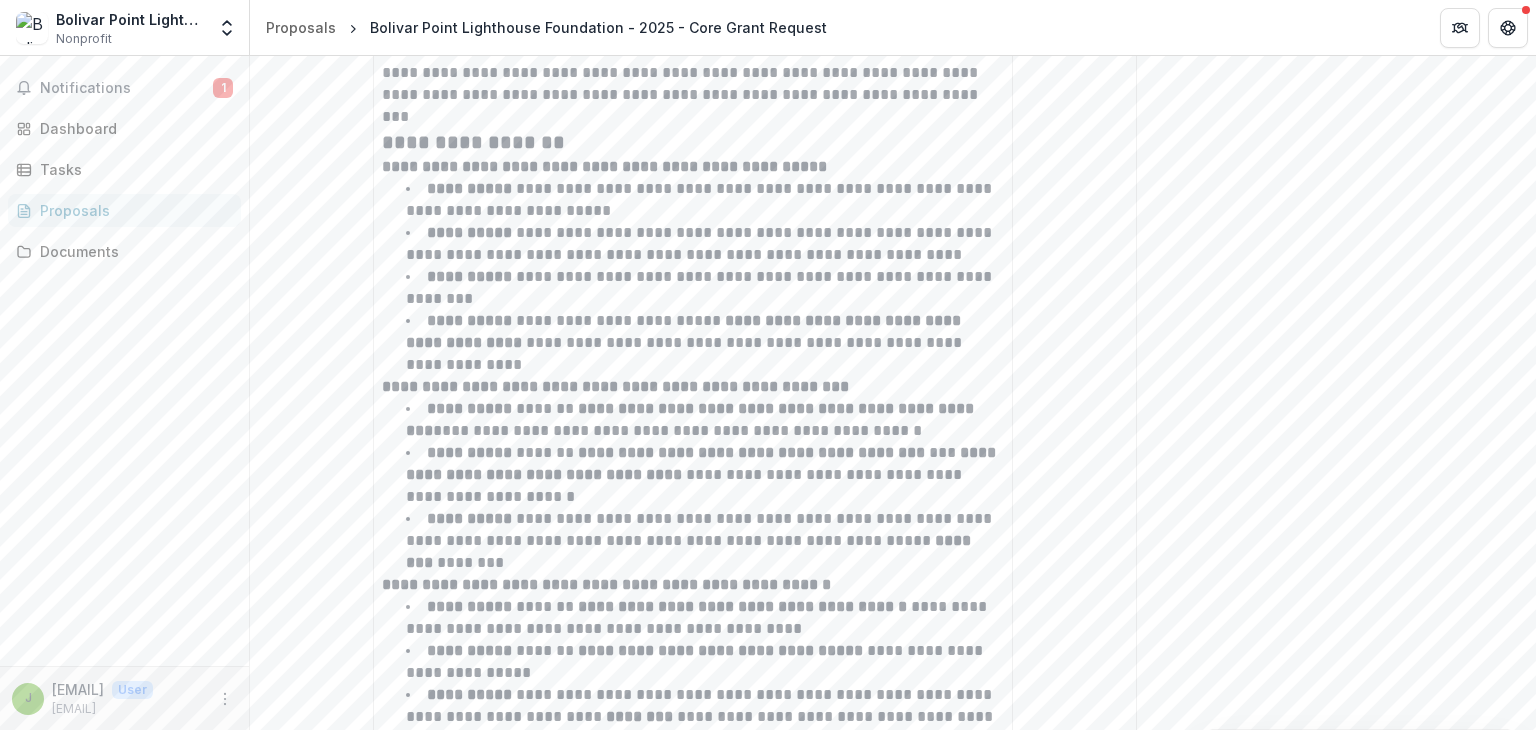 click on "**********" at bounding box center [469, 408] 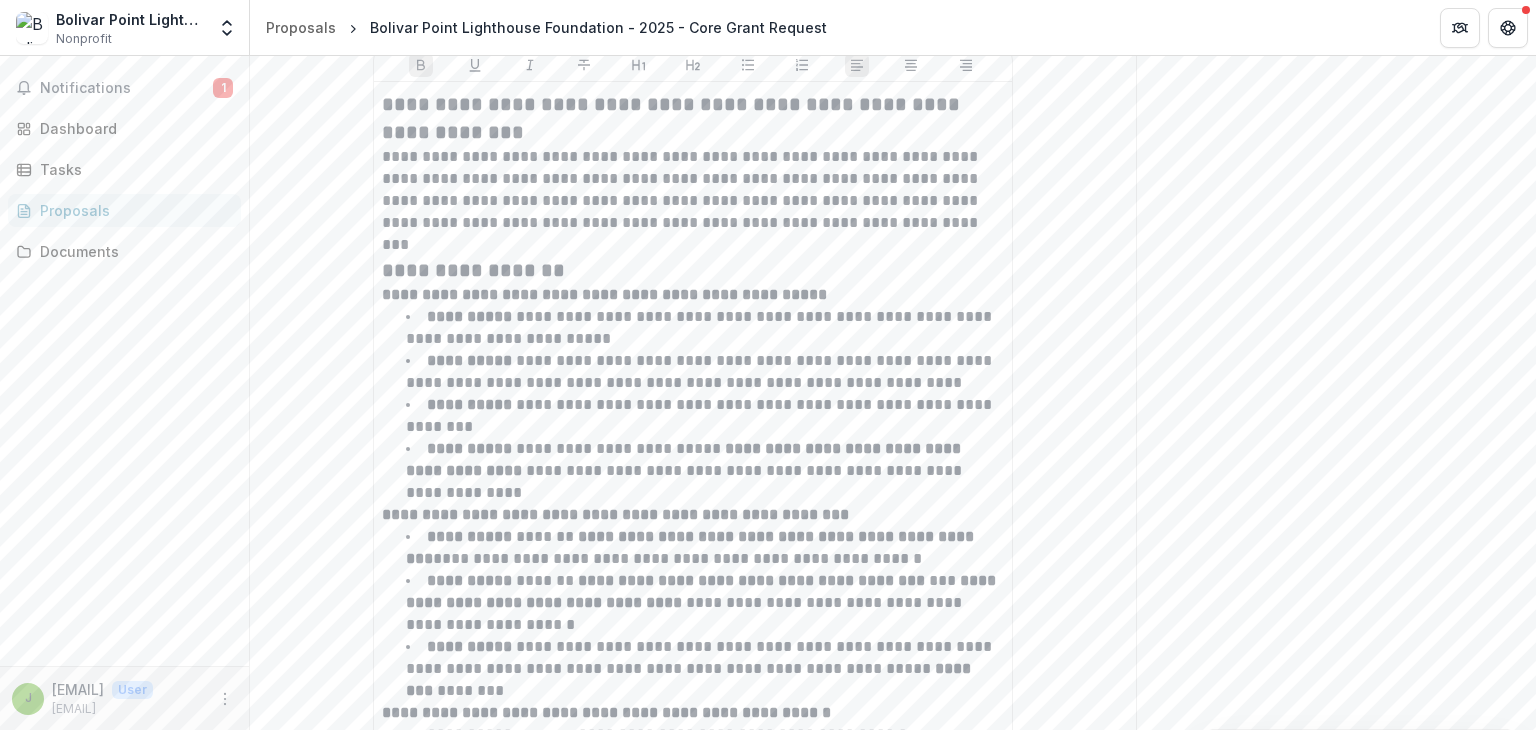 scroll, scrollTop: 7693, scrollLeft: 0, axis: vertical 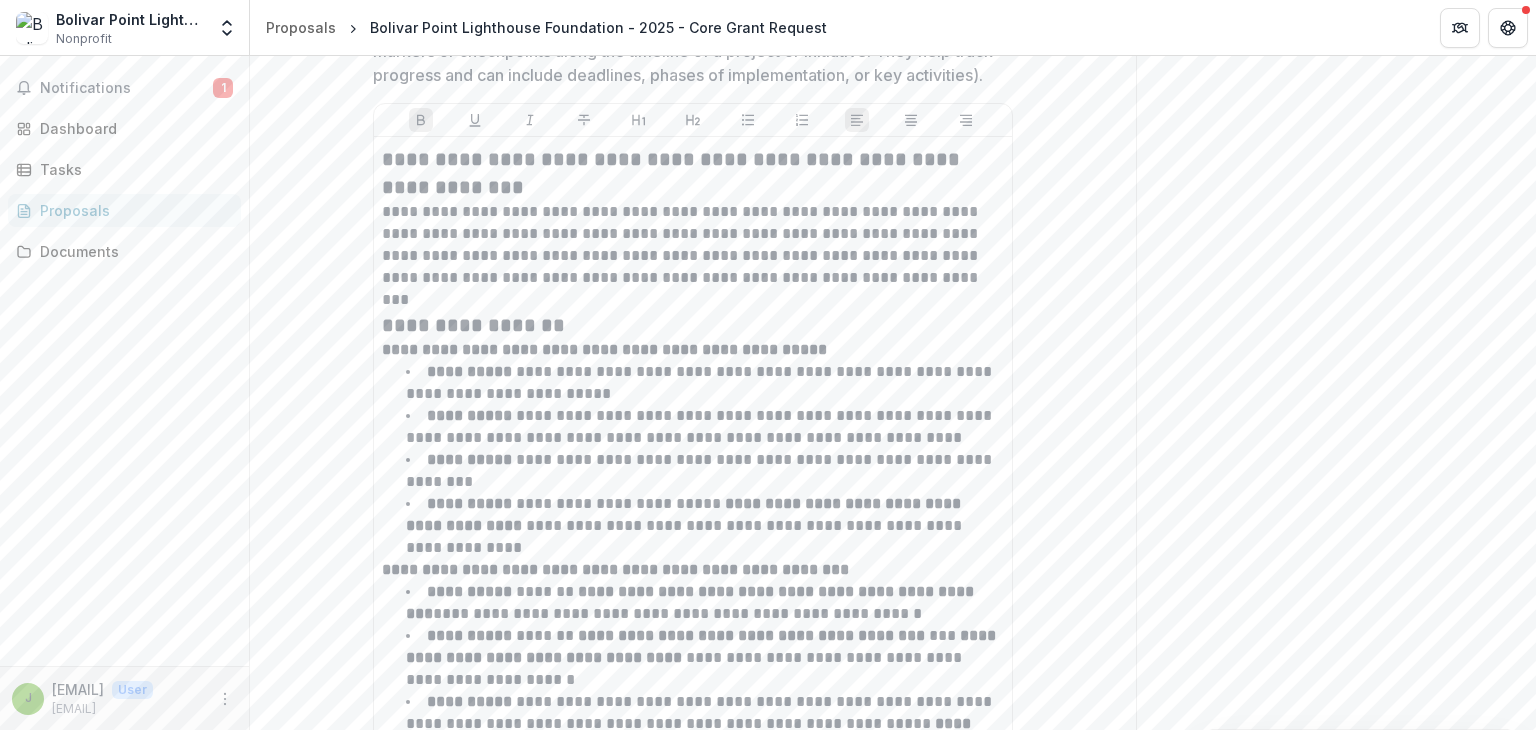 click on "**********" at bounding box center [1336, -1821] 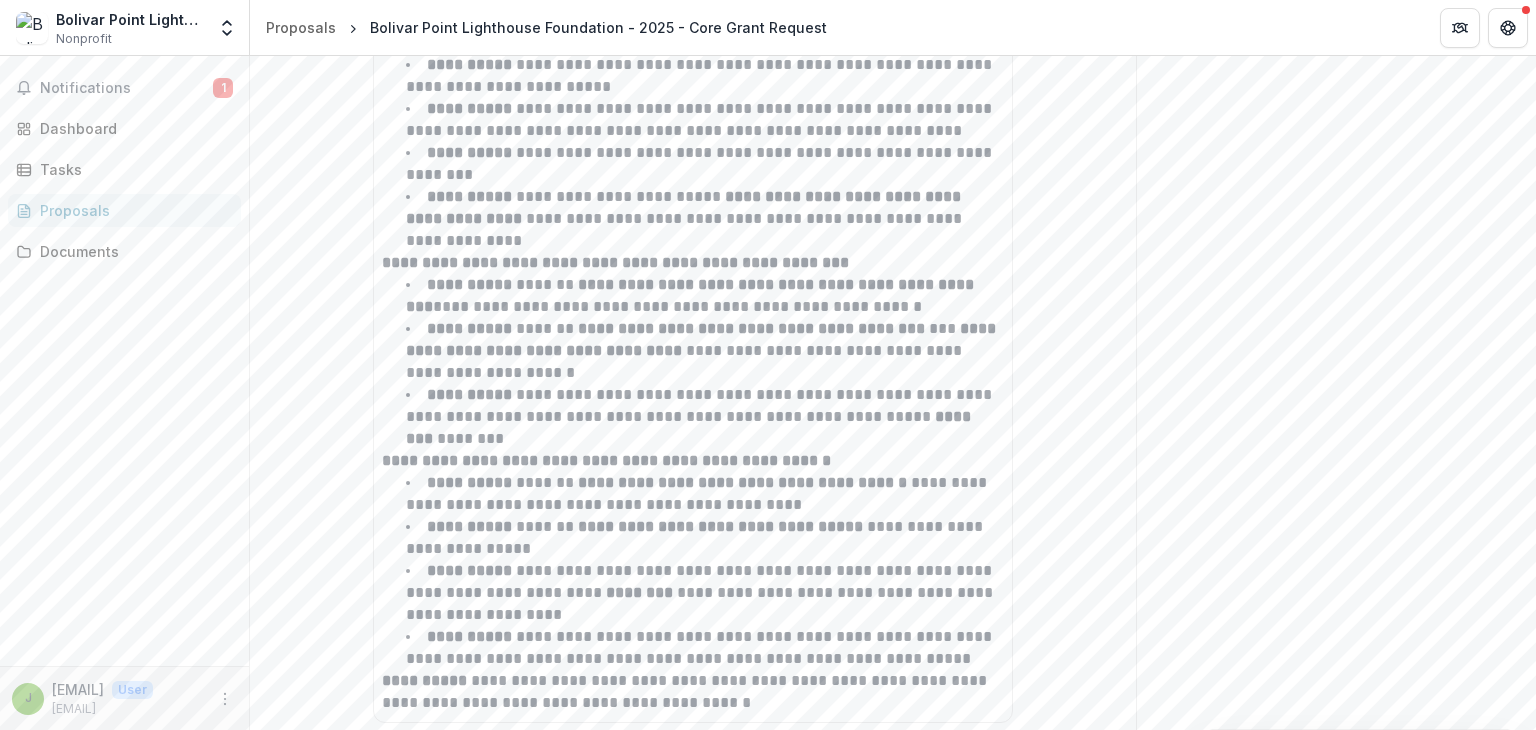 scroll, scrollTop: 8019, scrollLeft: 0, axis: vertical 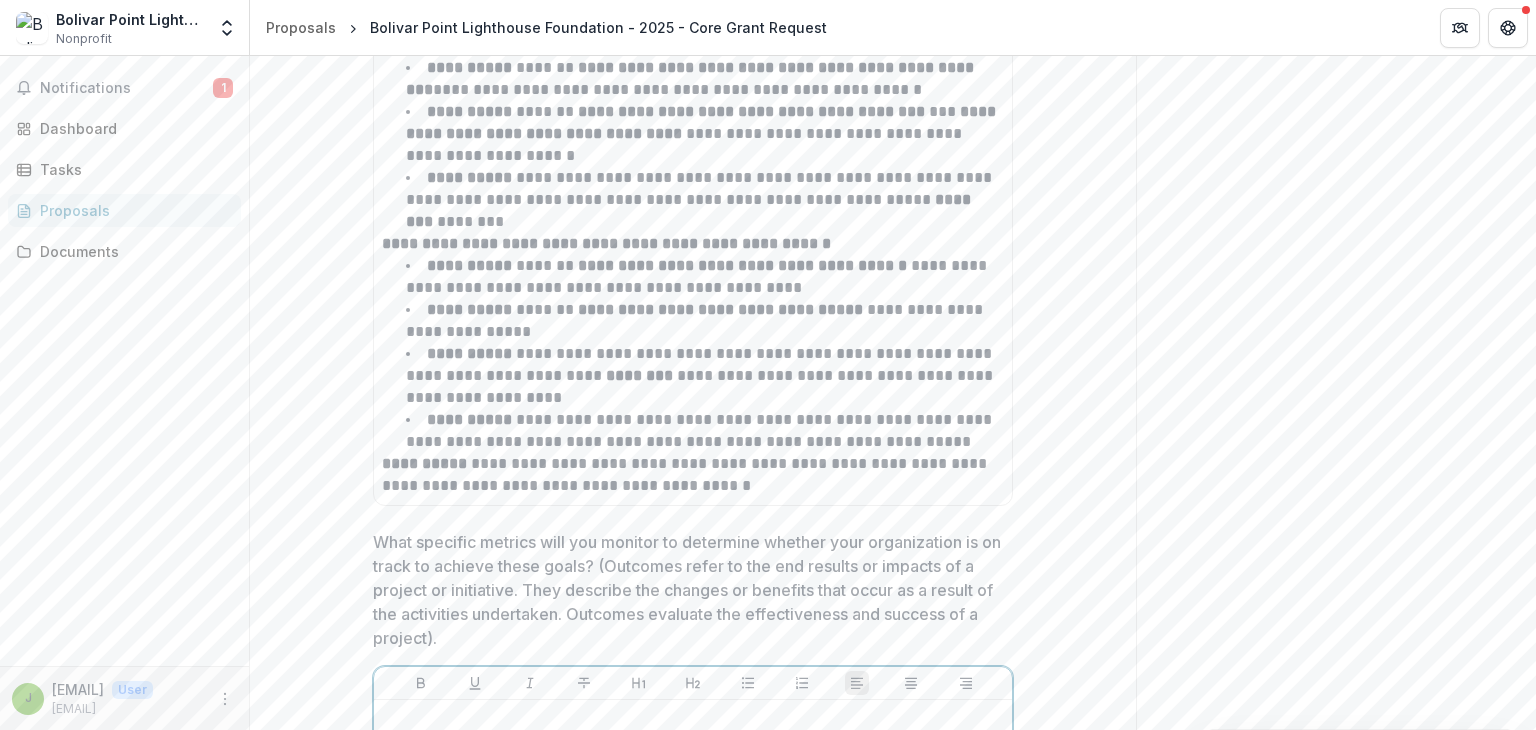 click at bounding box center (693, 719) 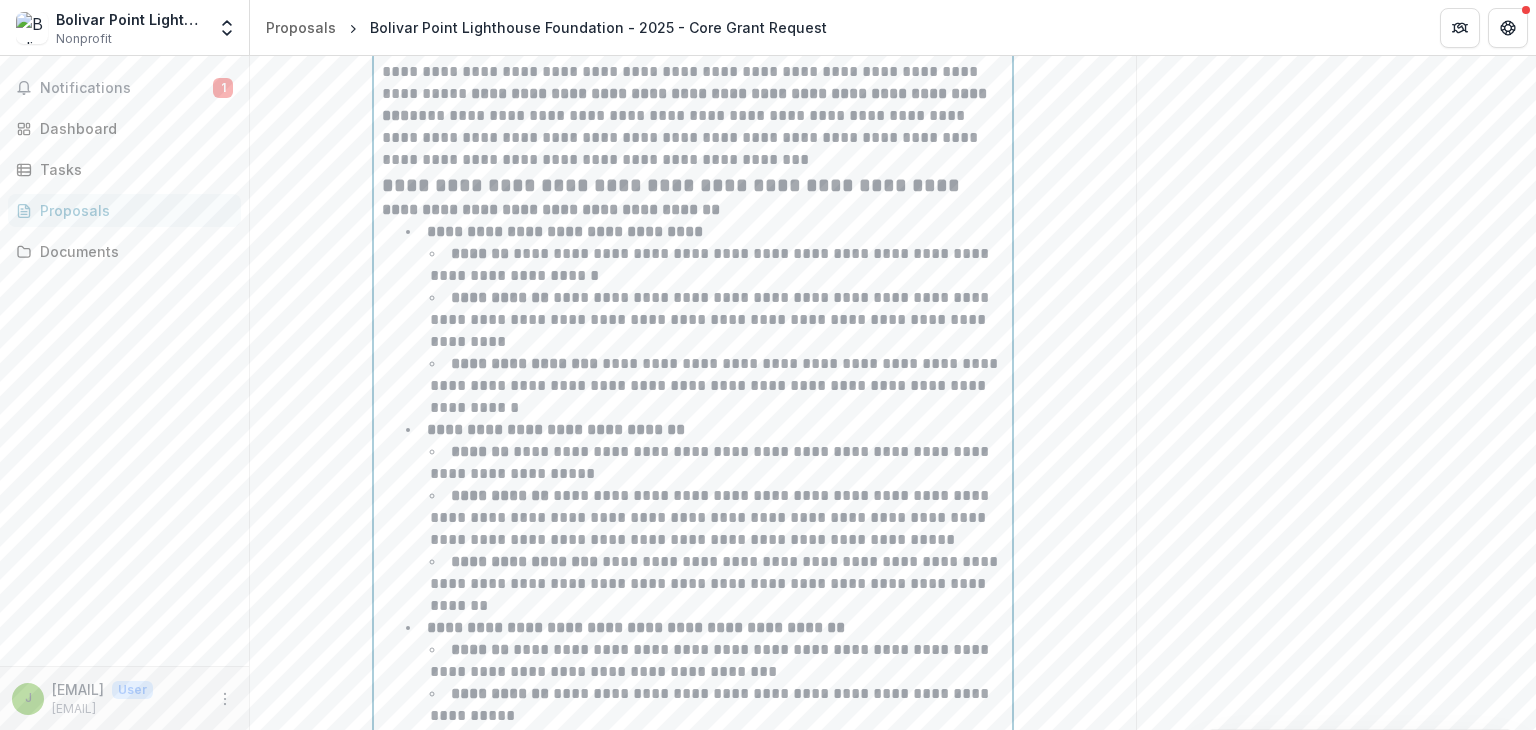 scroll, scrollTop: 8891, scrollLeft: 0, axis: vertical 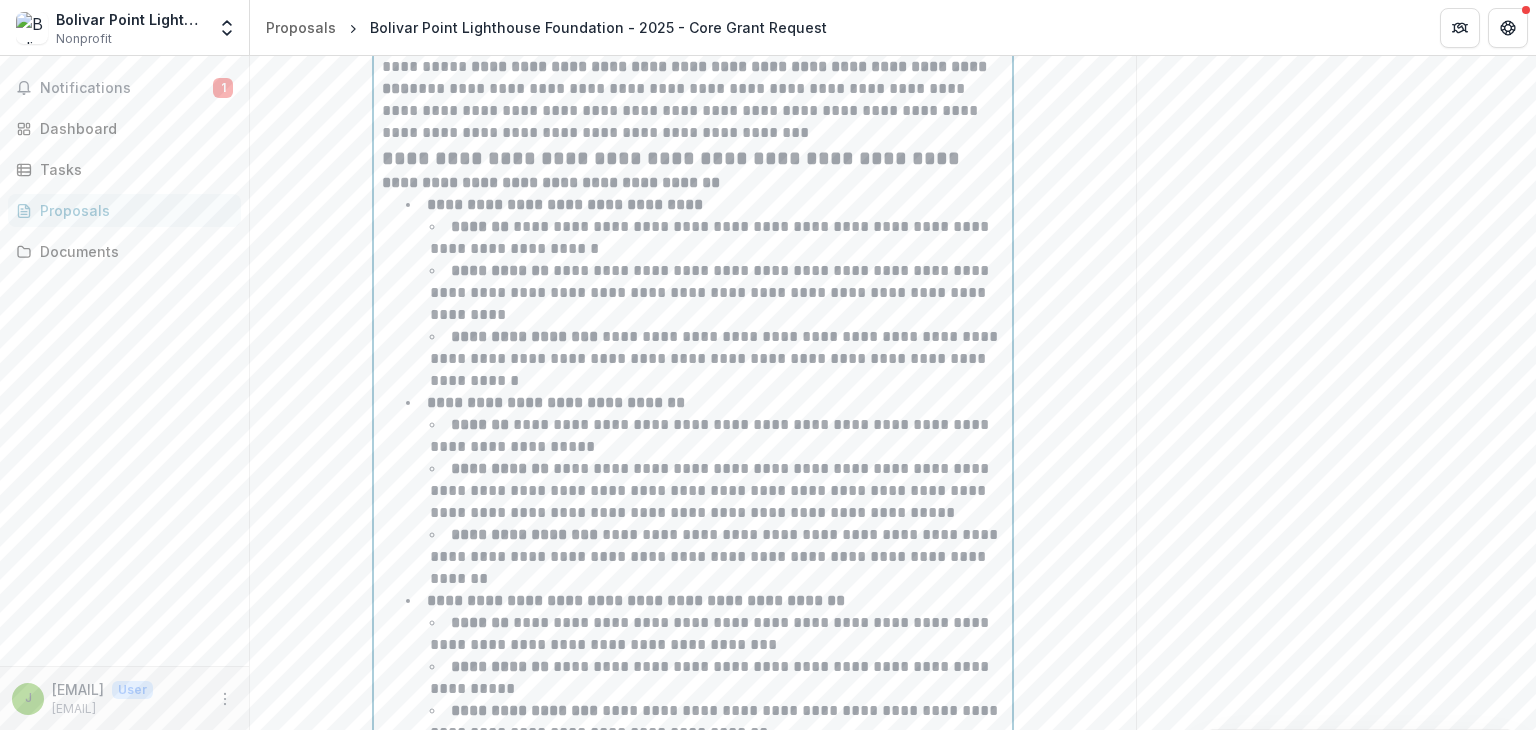 click on "**********" at bounding box center (711, 633) 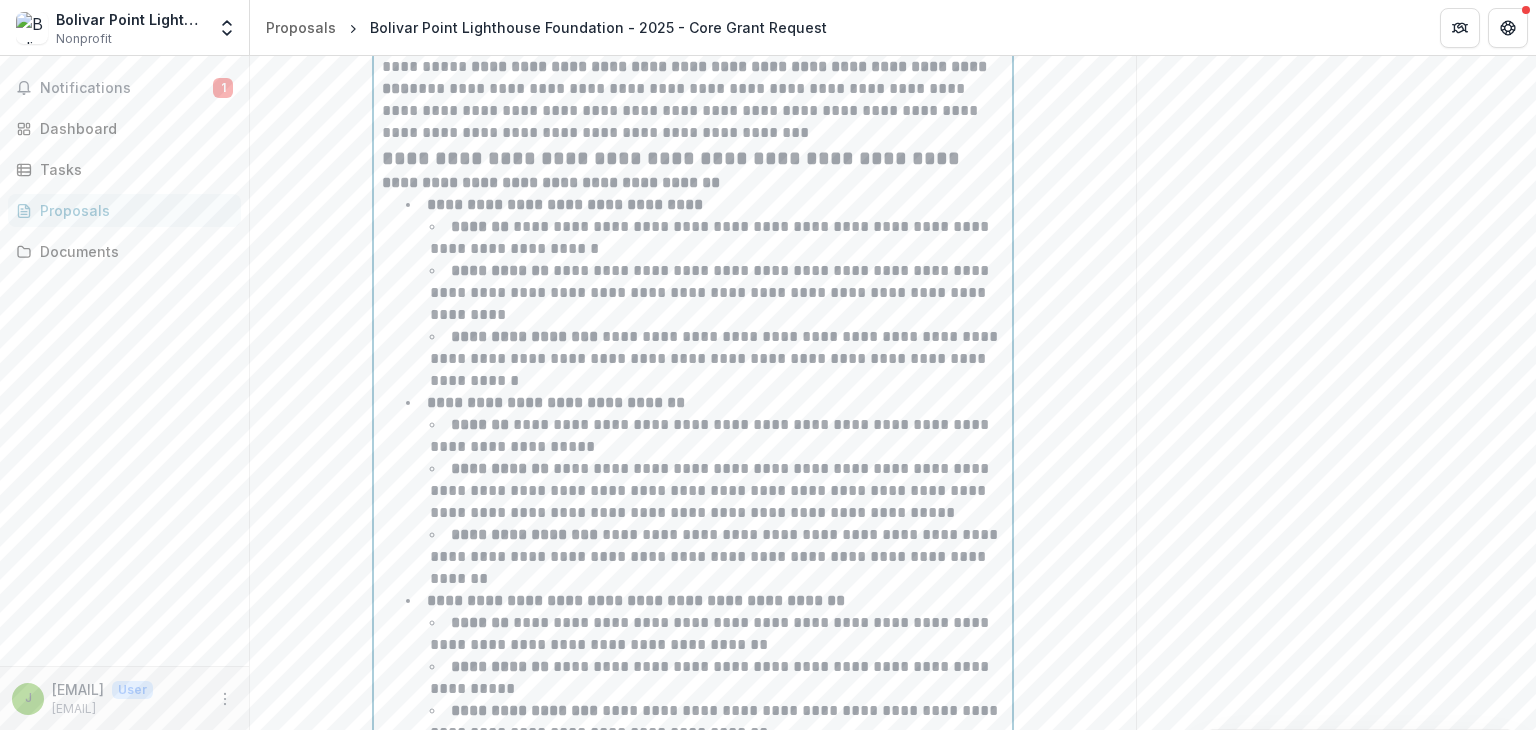click on "**********" at bounding box center [711, 677] 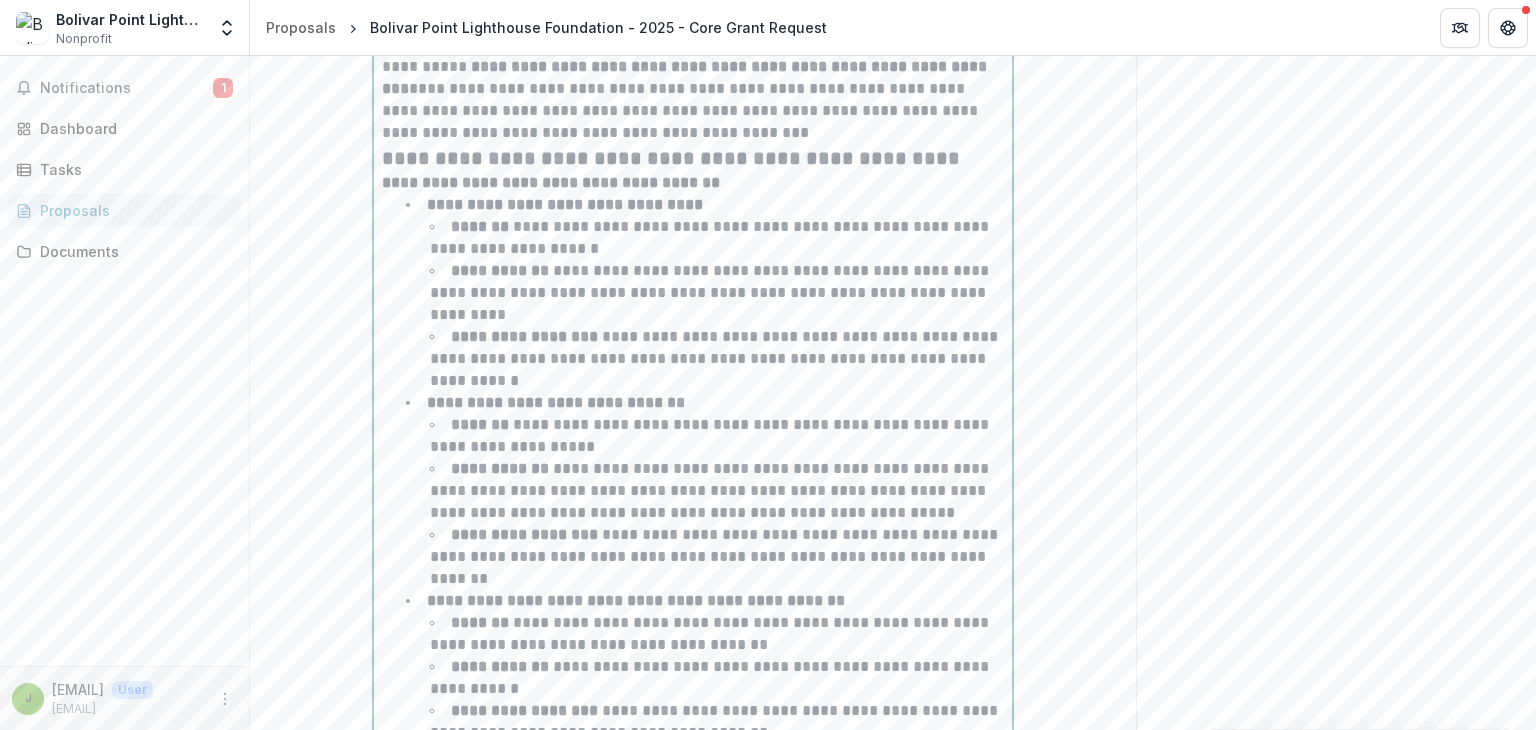 click on "**********" at bounding box center (711, 633) 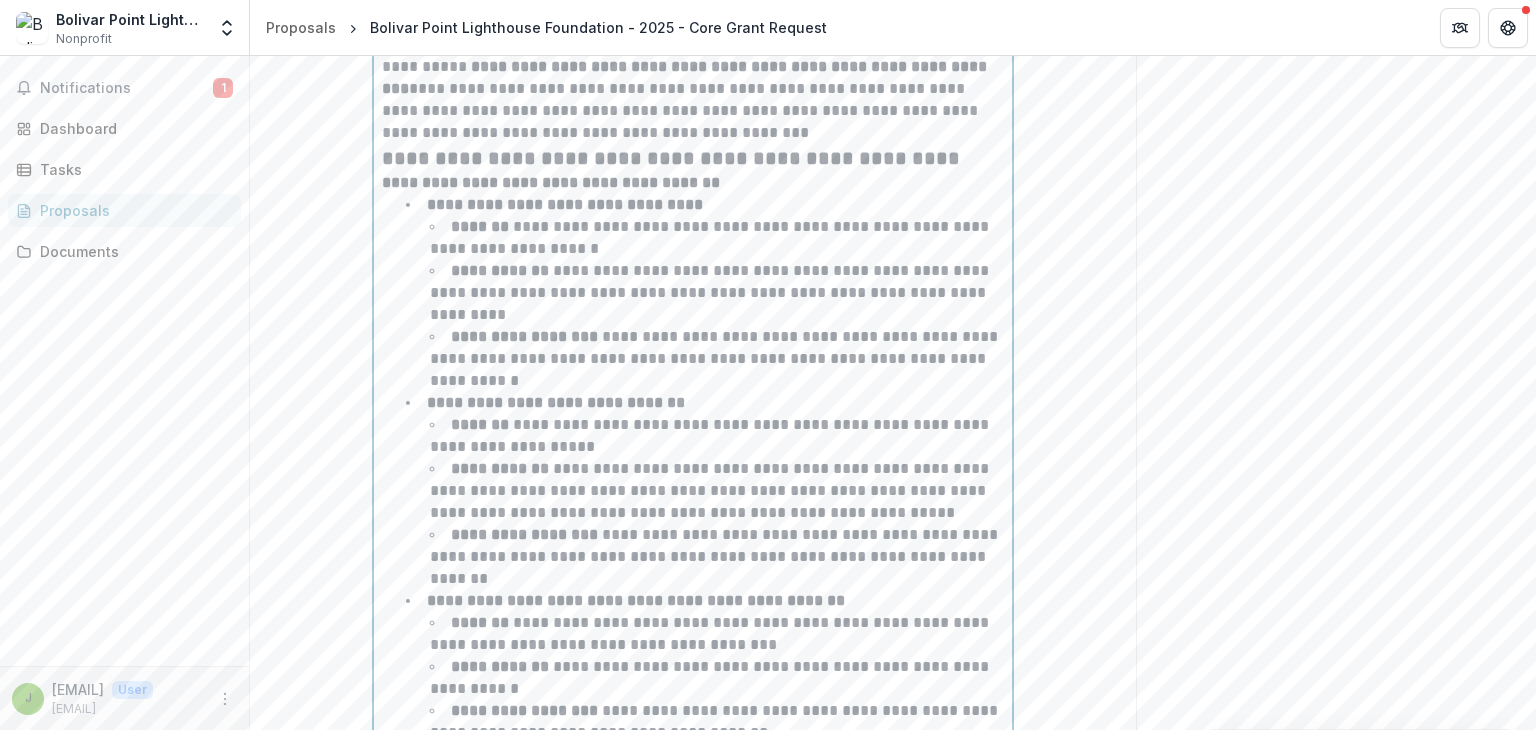 click on "**********" at bounding box center [717, 634] 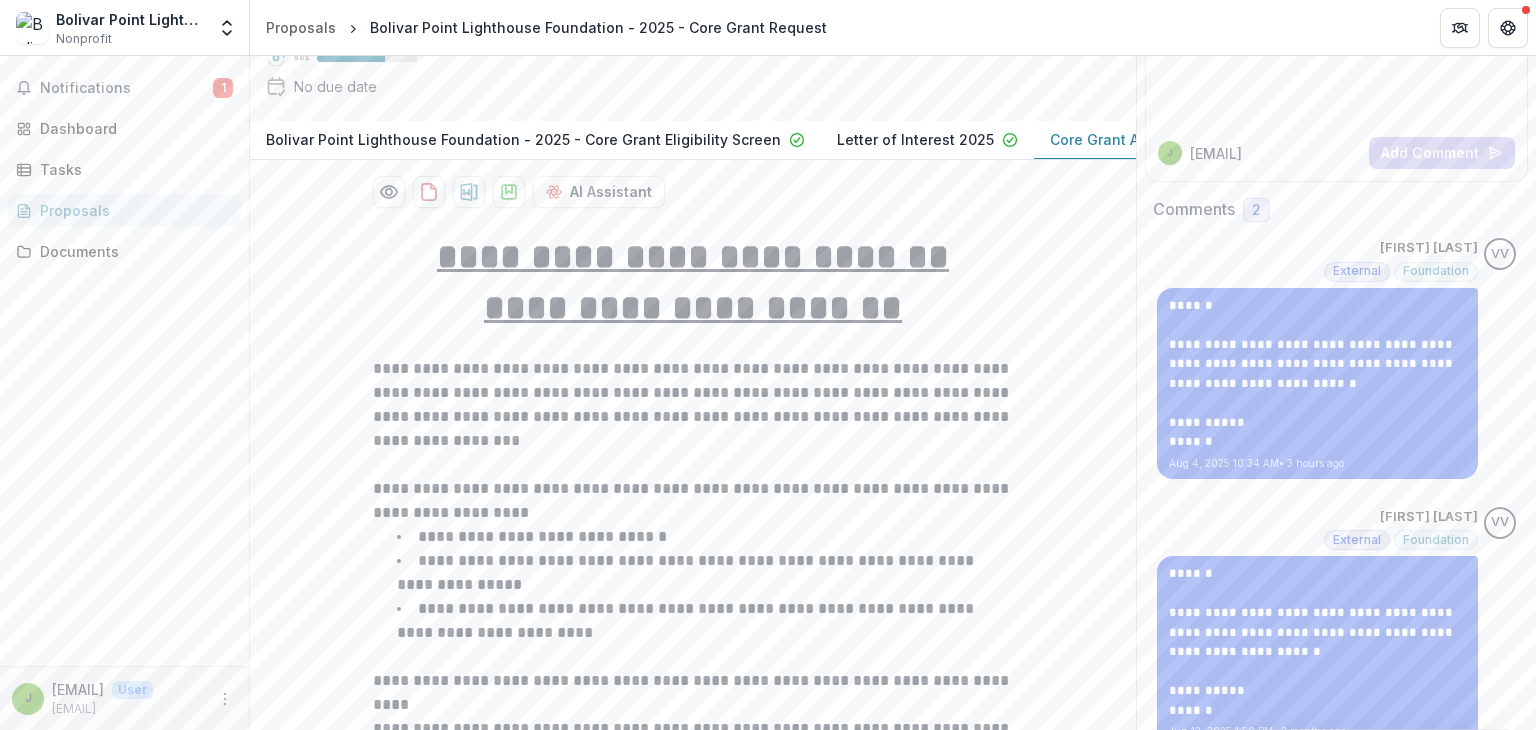 scroll, scrollTop: 226, scrollLeft: 0, axis: vertical 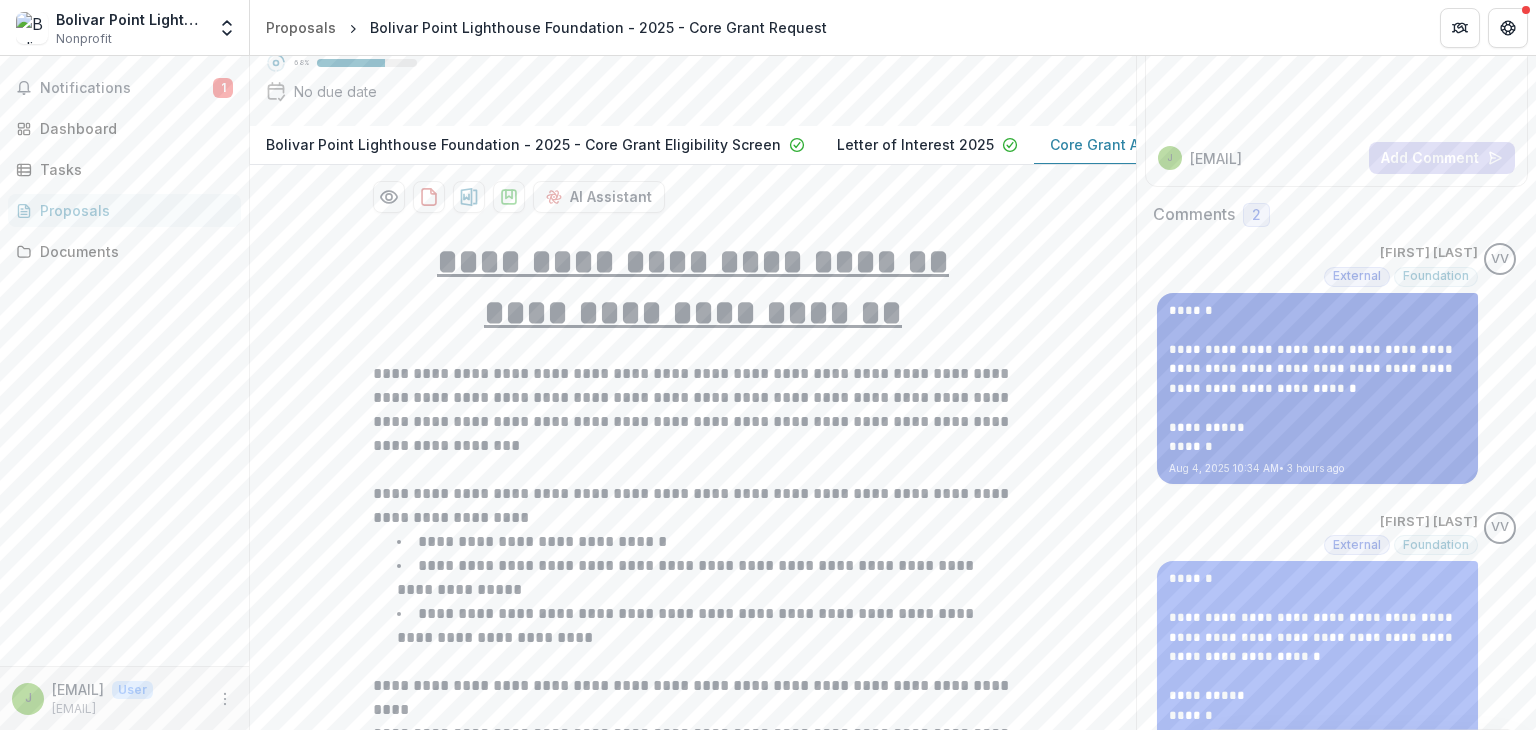 click on "**********" at bounding box center (1317, 369) 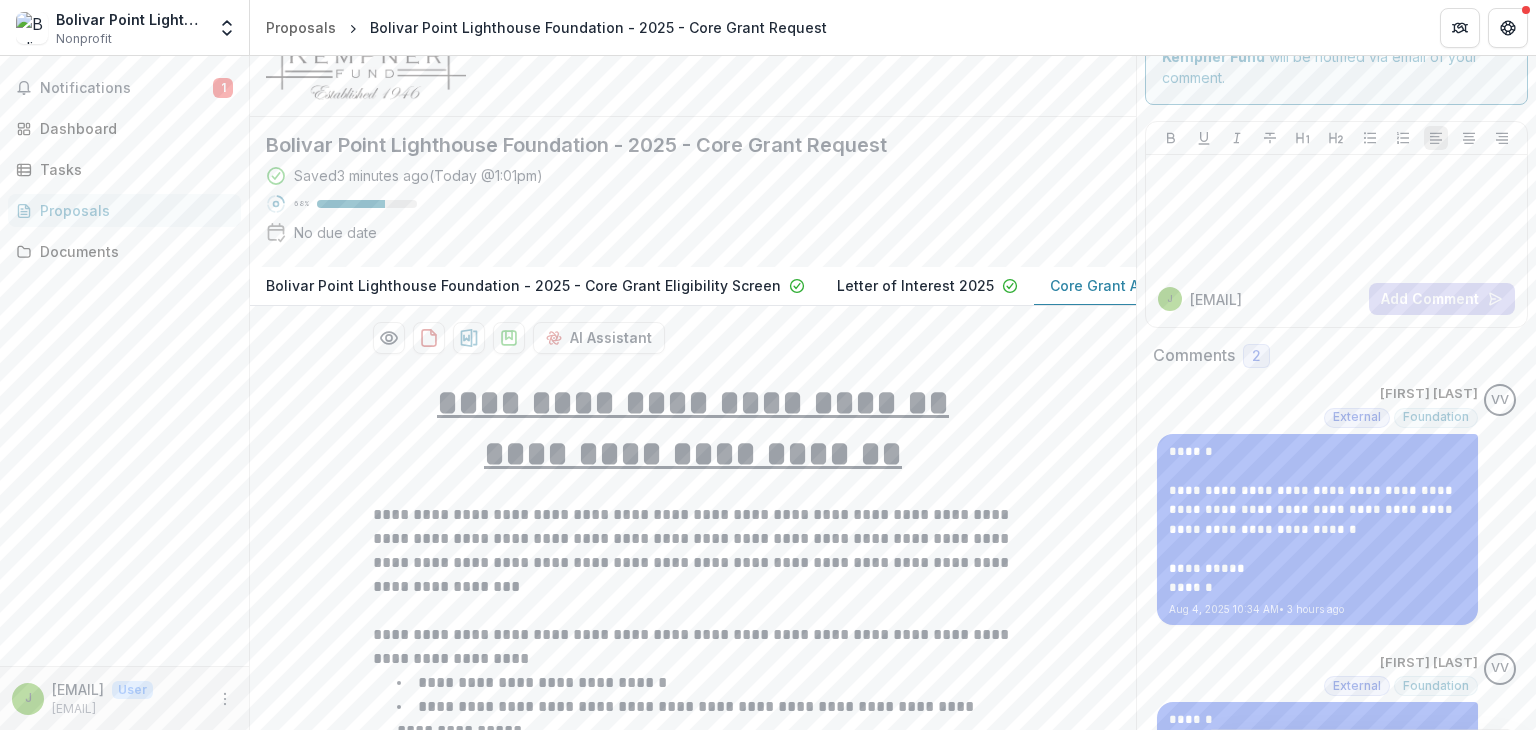 scroll, scrollTop: 0, scrollLeft: 0, axis: both 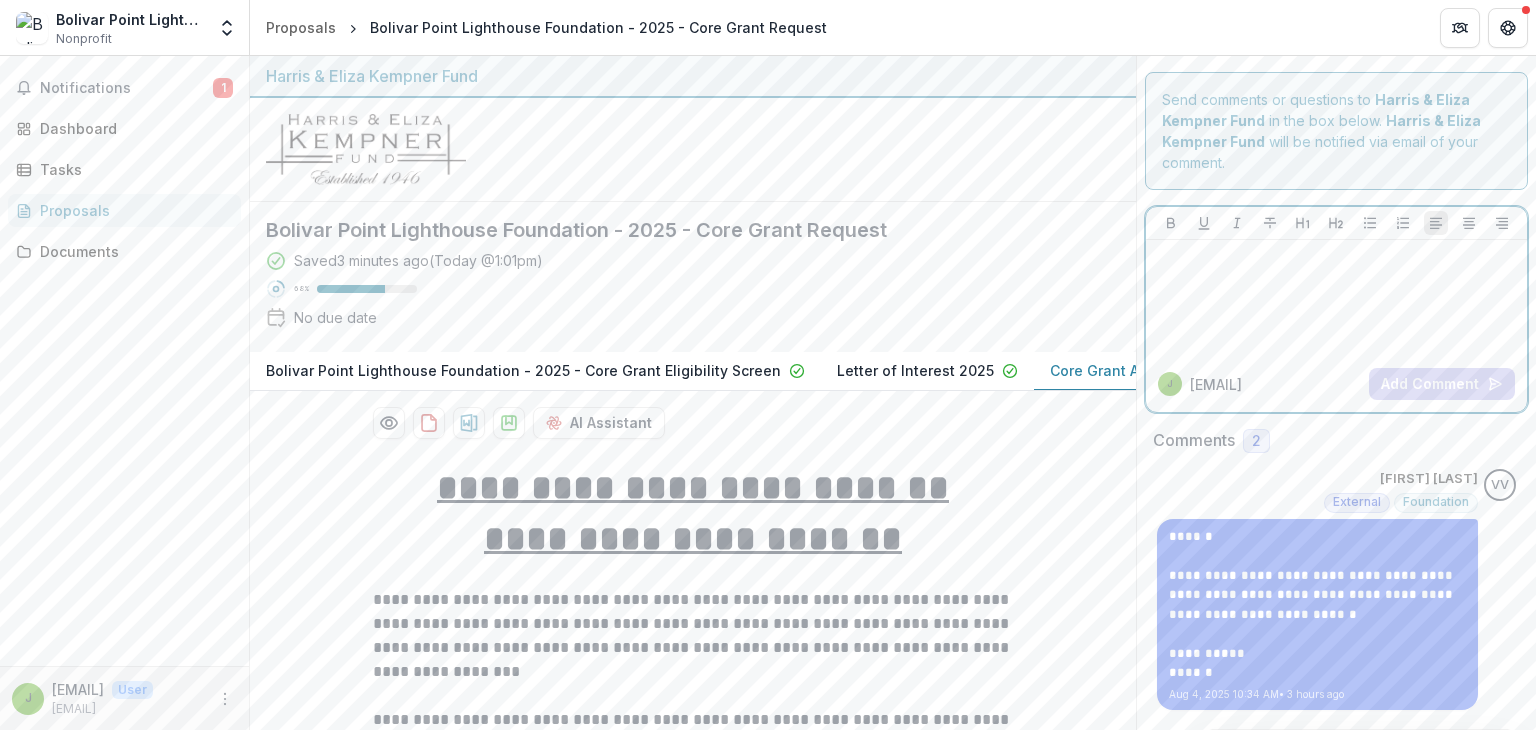 click at bounding box center [1336, 298] 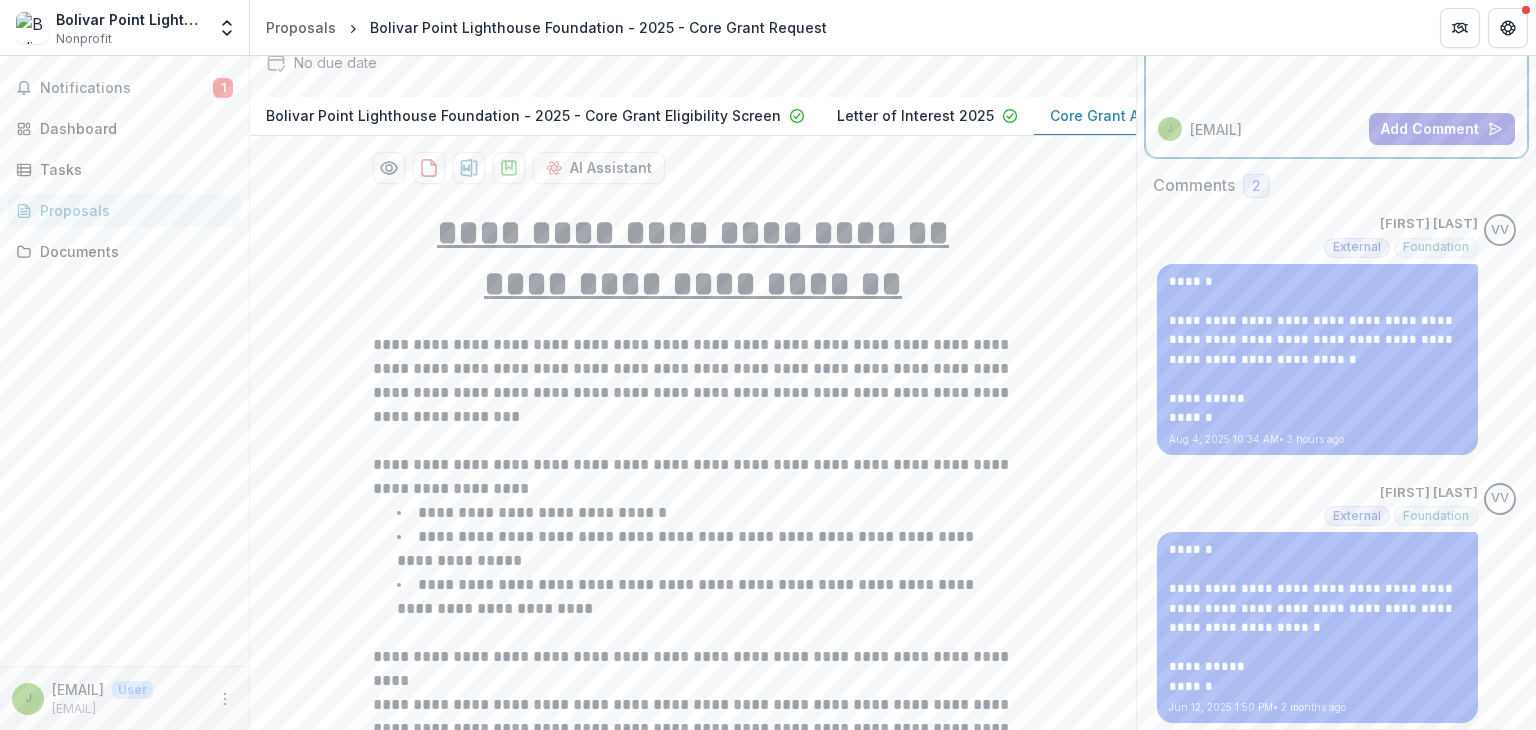 scroll, scrollTop: 256, scrollLeft: 0, axis: vertical 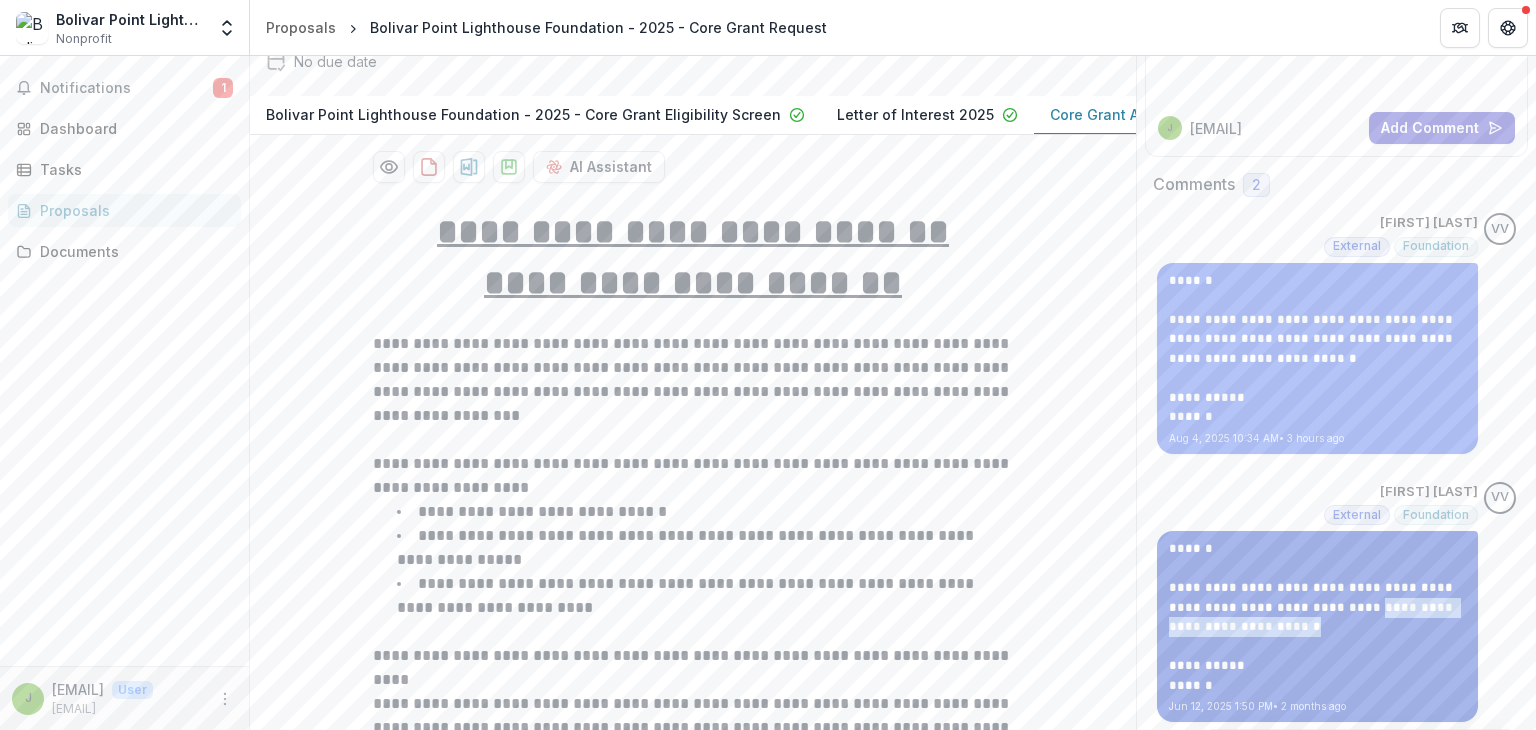 drag, startPoint x: 1323, startPoint y: 610, endPoint x: 1408, endPoint y: 618, distance: 85.37564 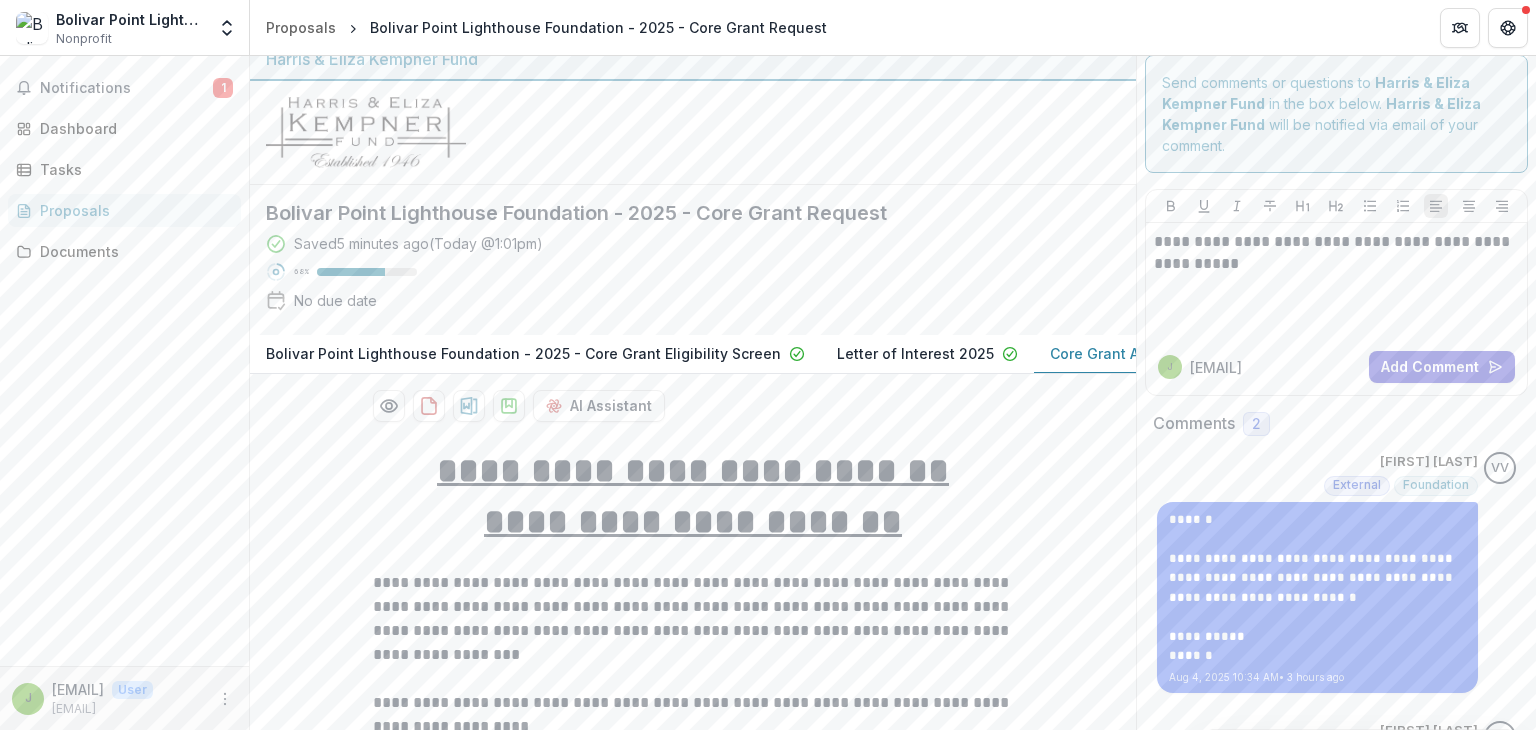 scroll, scrollTop: 0, scrollLeft: 0, axis: both 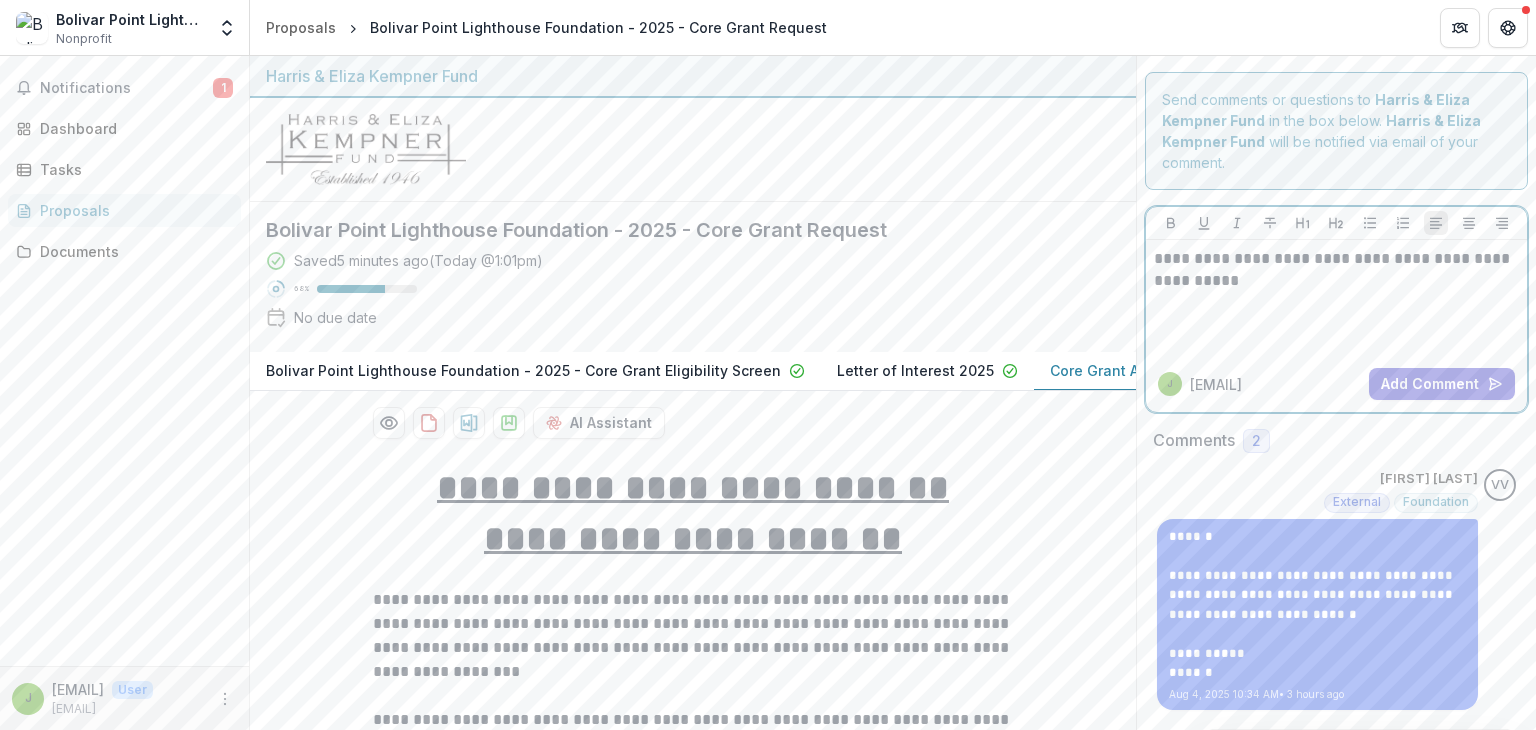 click on "**********" at bounding box center (1337, 270) 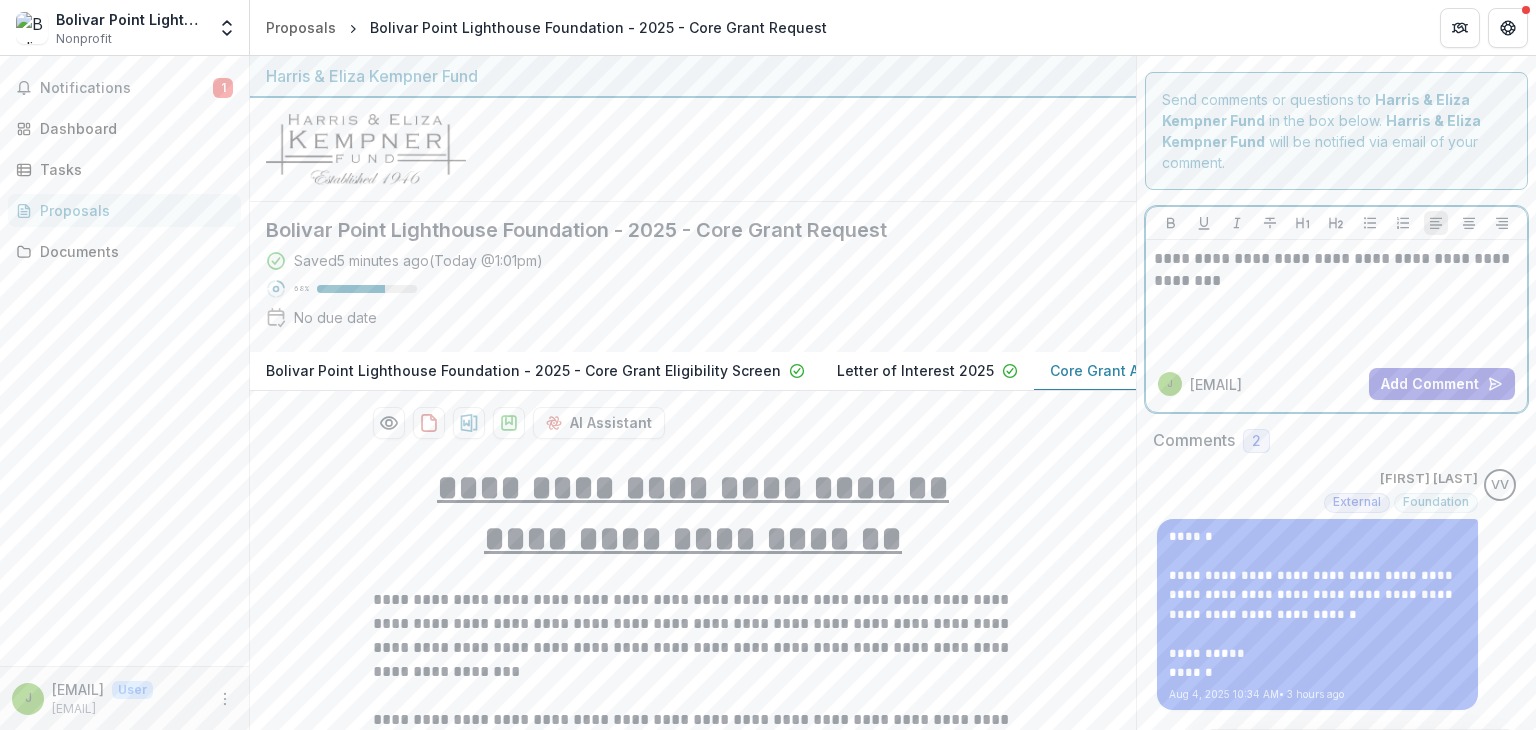 click on "**********" at bounding box center (1337, 270) 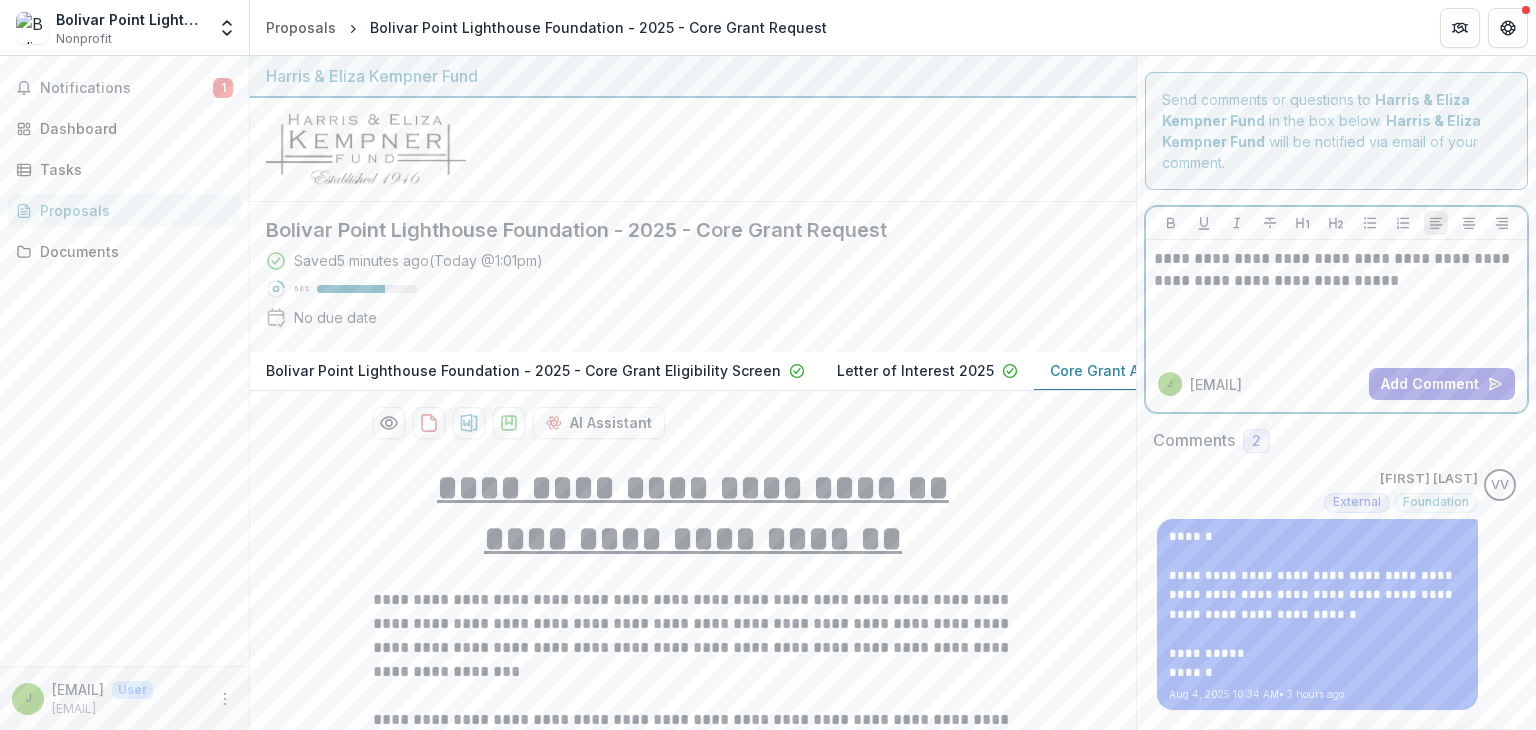 click on "**********" at bounding box center (1337, 270) 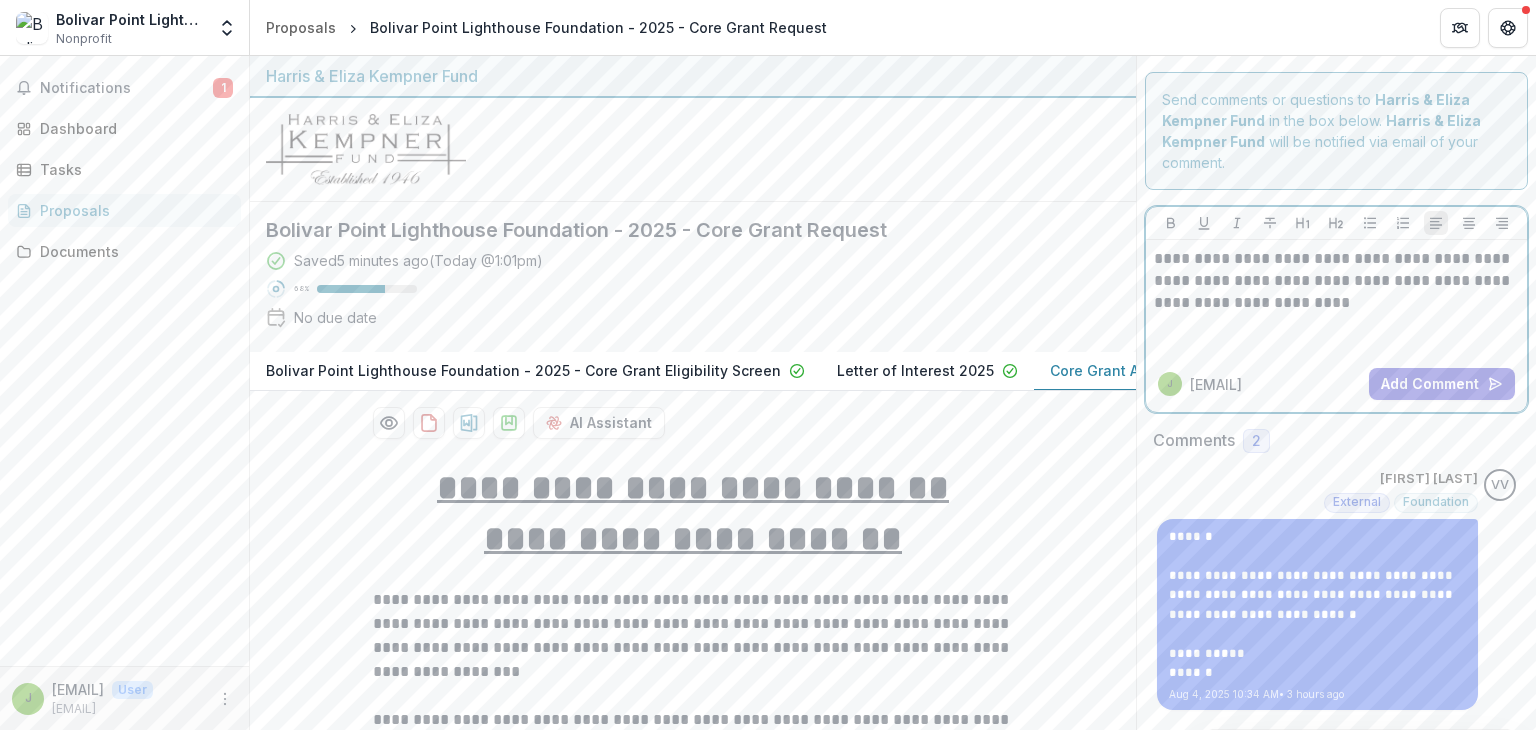 click on "**********" at bounding box center [1337, 281] 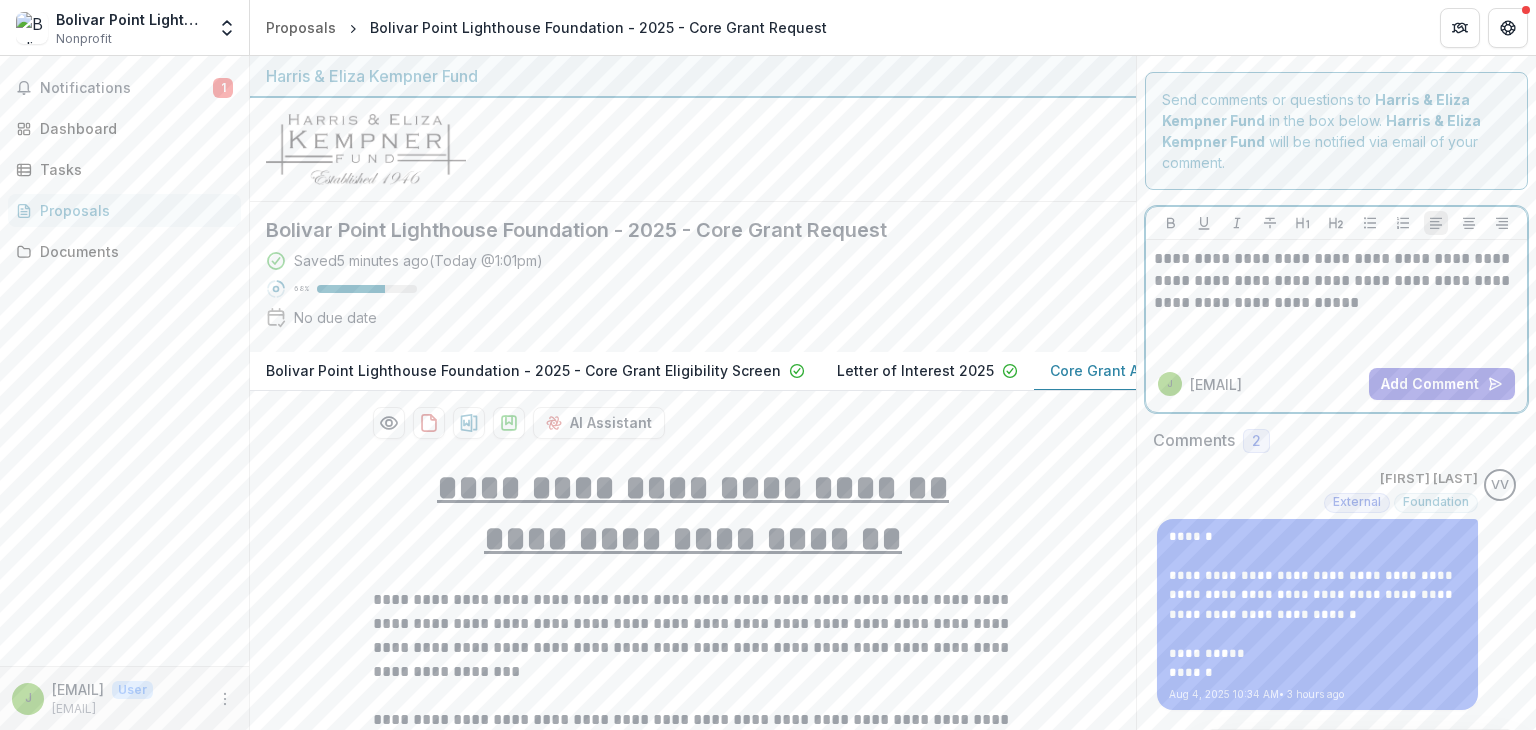 click on "**********" at bounding box center (1337, 281) 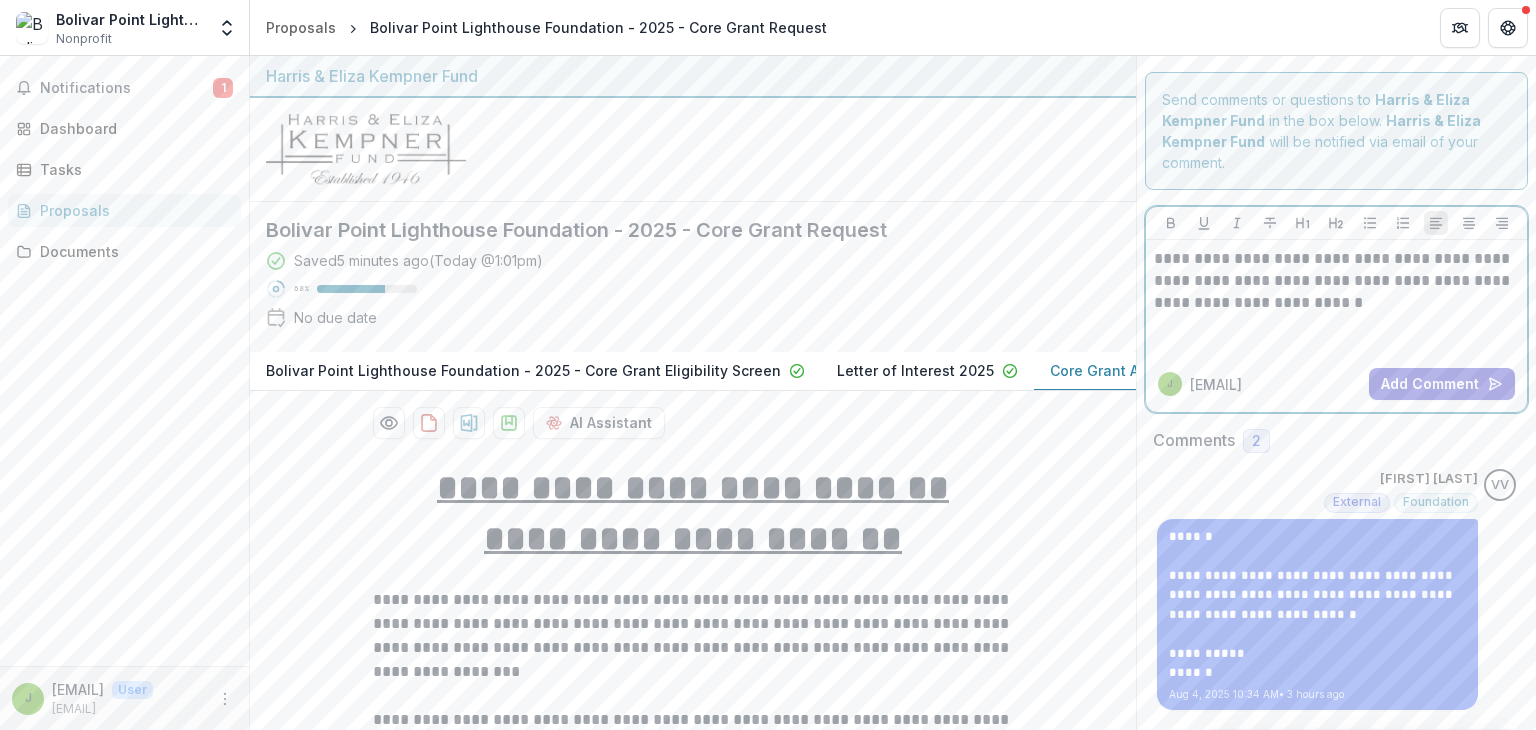 click on "**********" at bounding box center (1337, 281) 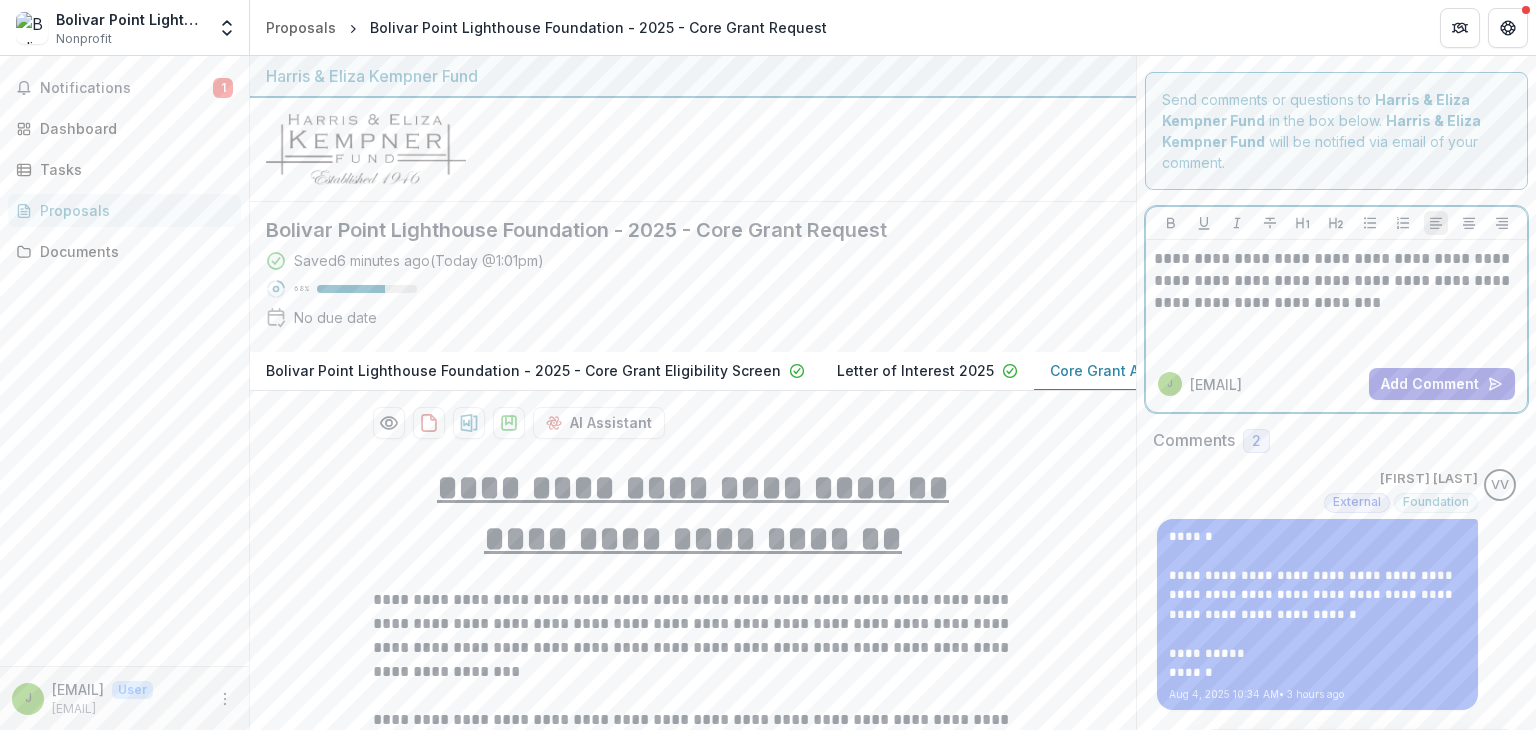 click on "**********" at bounding box center [1337, 281] 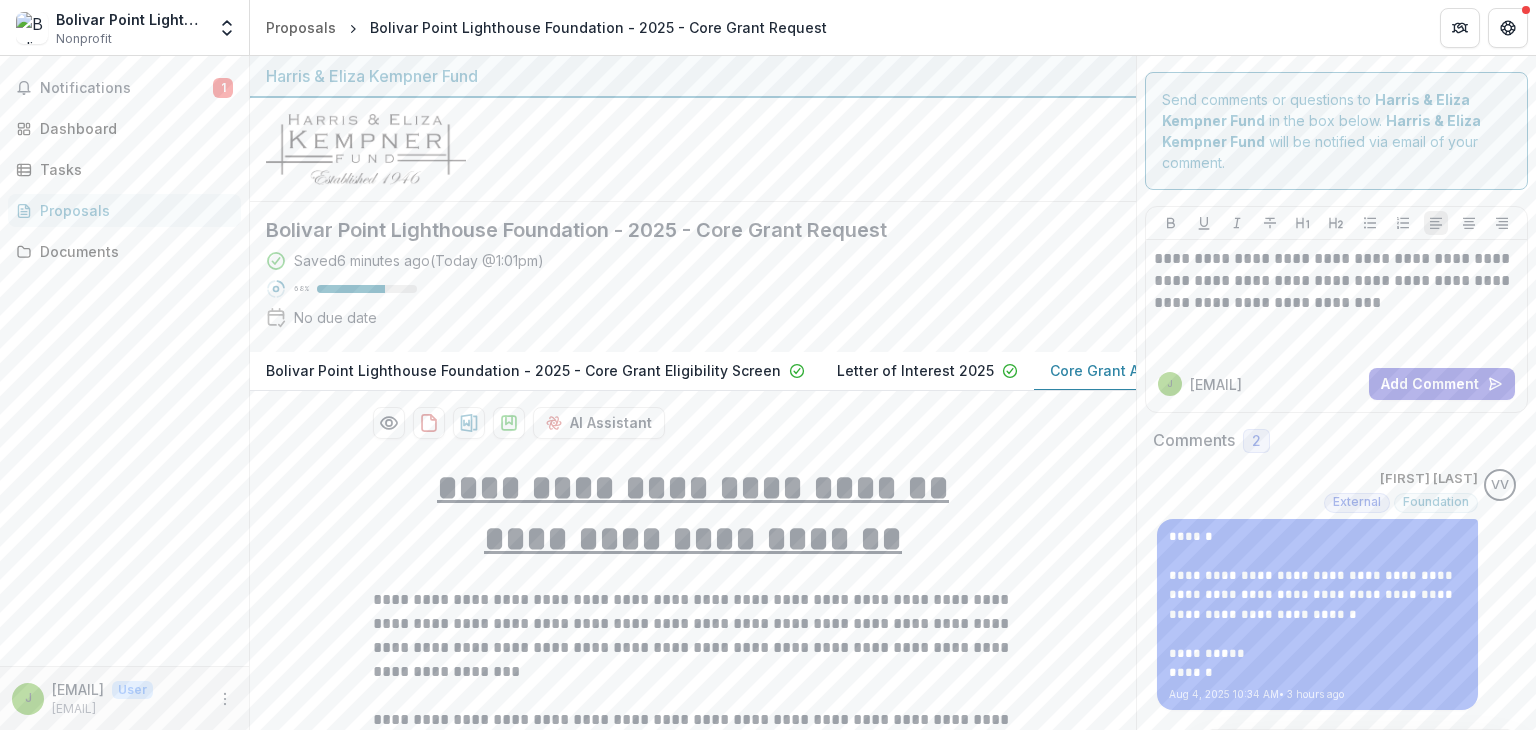 drag, startPoint x: 1535, startPoint y: 63, endPoint x: 1535, endPoint y: 82, distance: 19 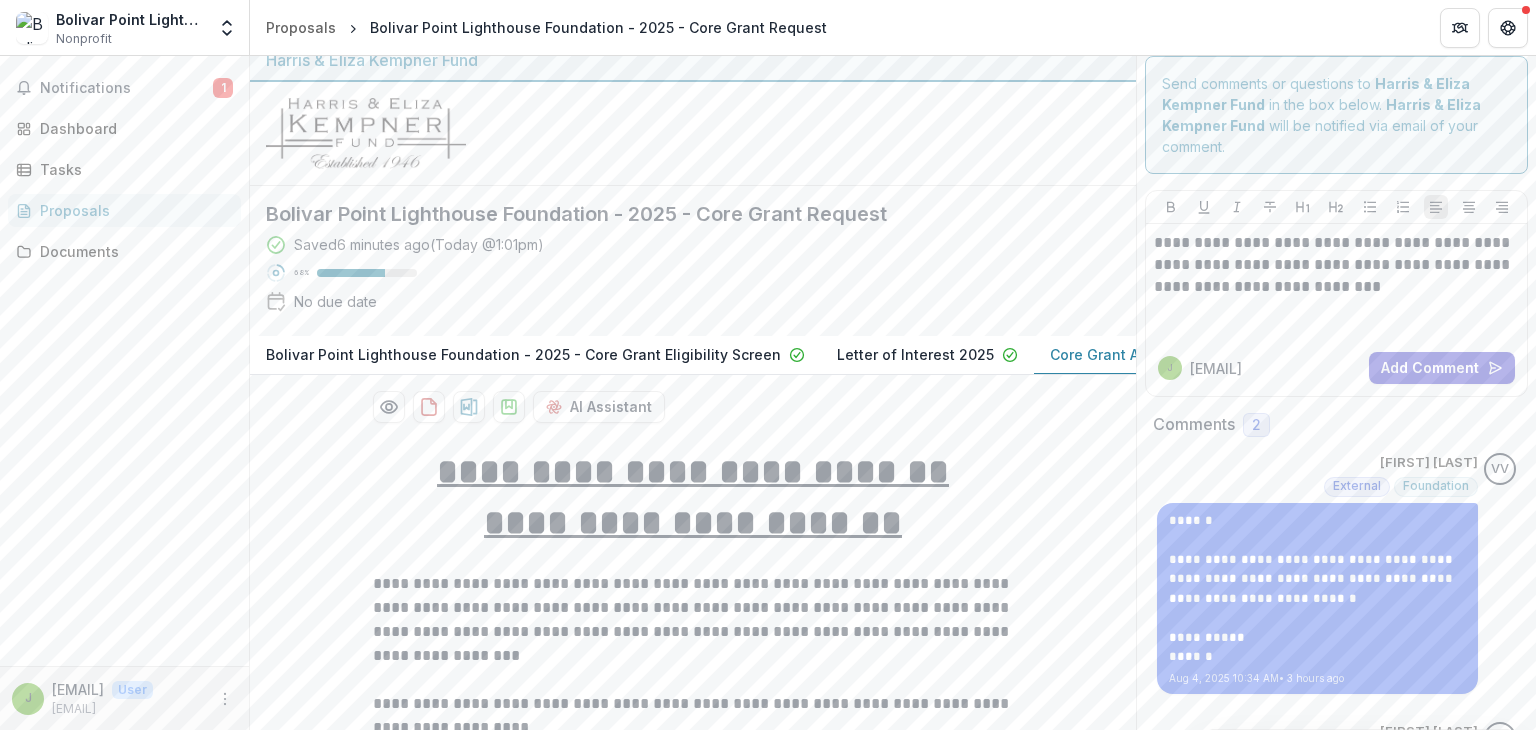 scroll, scrollTop: 0, scrollLeft: 0, axis: both 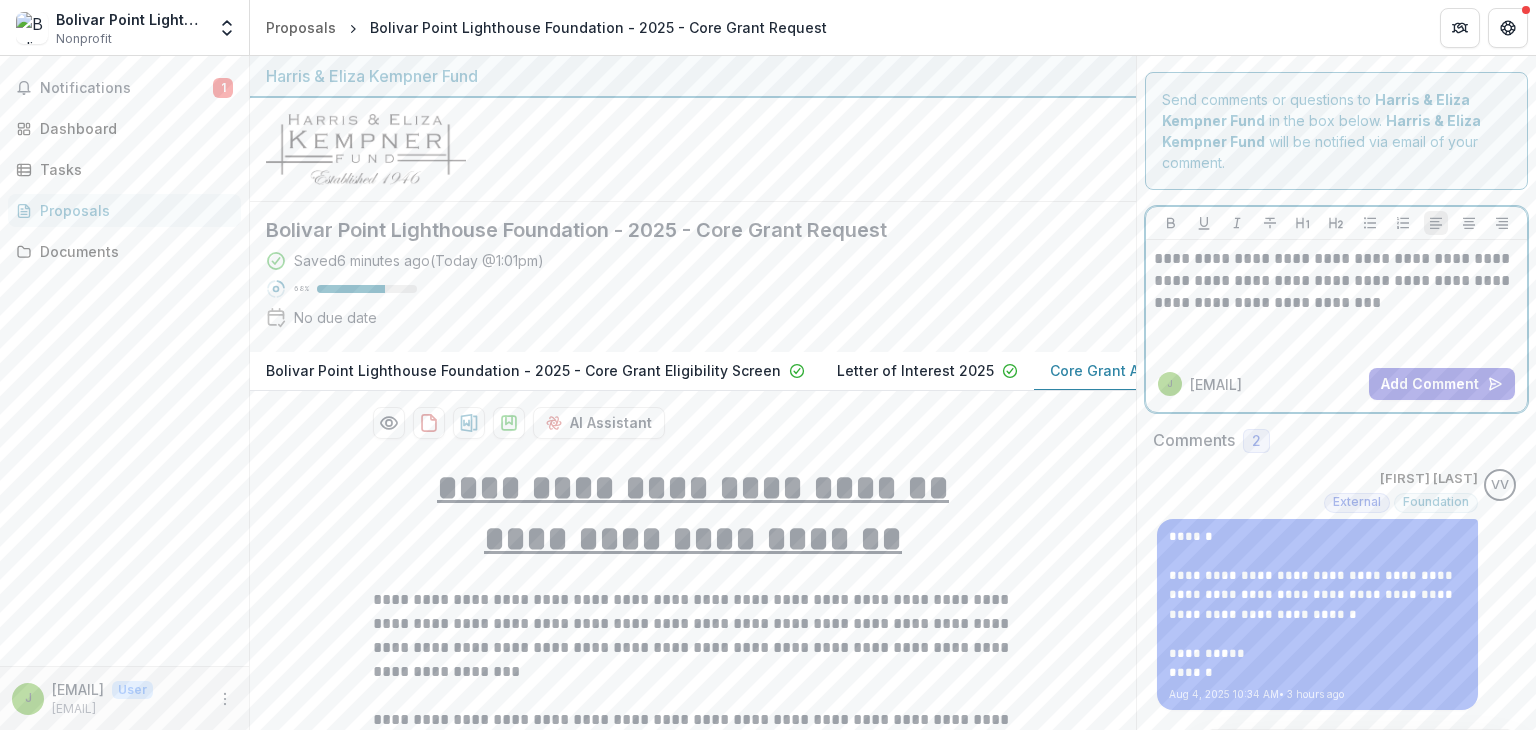 click on "**********" at bounding box center [1337, 281] 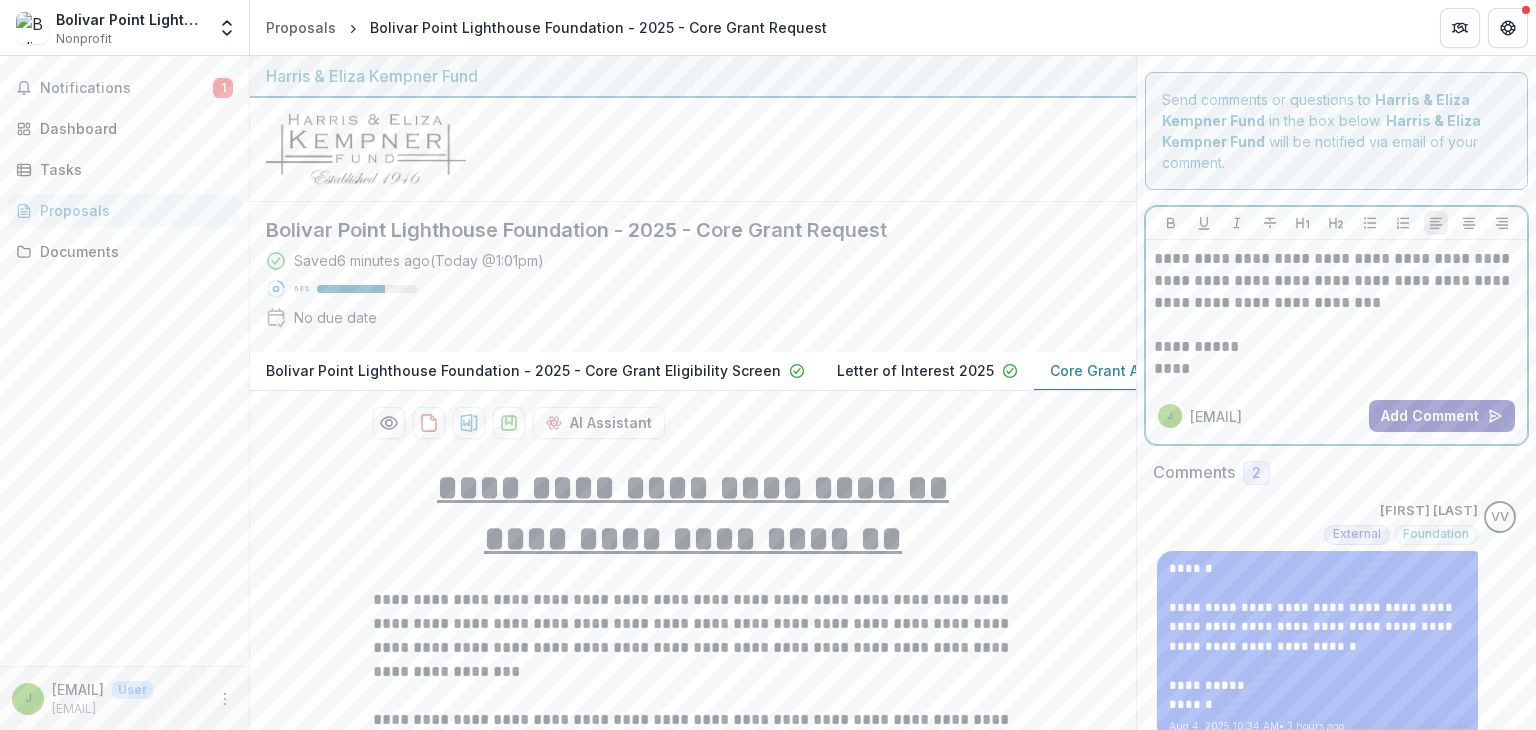 click on "Add Comment" at bounding box center (1442, 416) 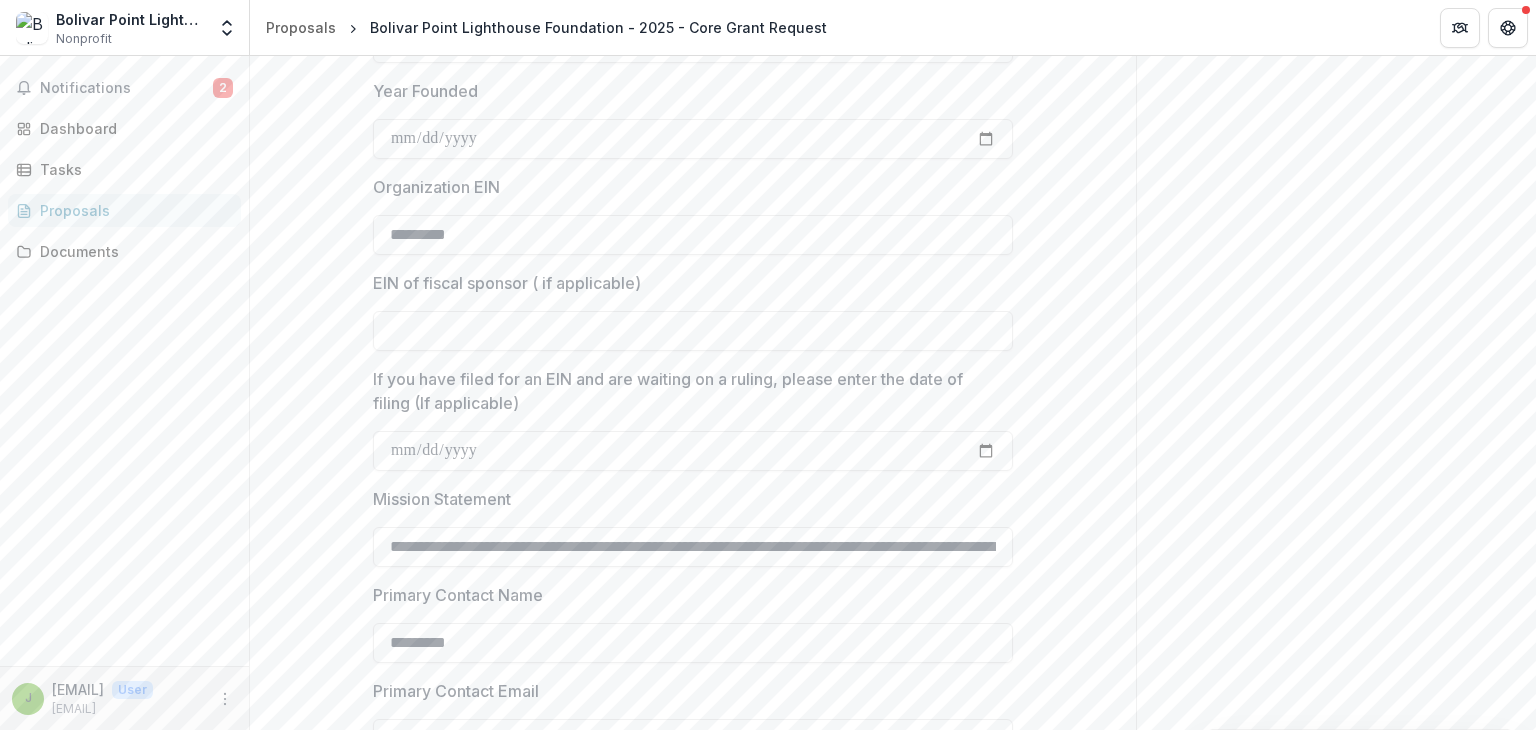 scroll, scrollTop: 1707, scrollLeft: 0, axis: vertical 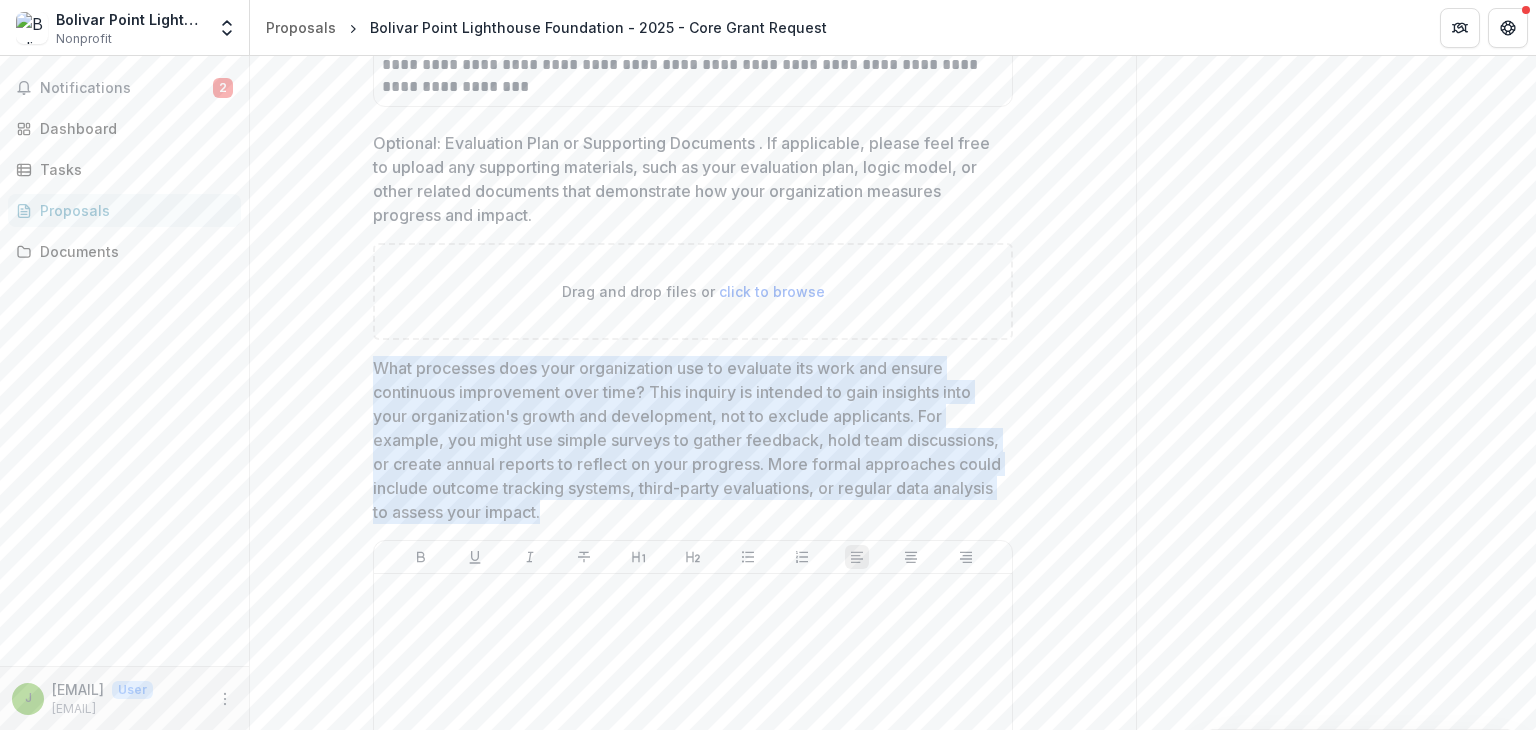 drag, startPoint x: 704, startPoint y: 380, endPoint x: 365, endPoint y: 240, distance: 366.77106 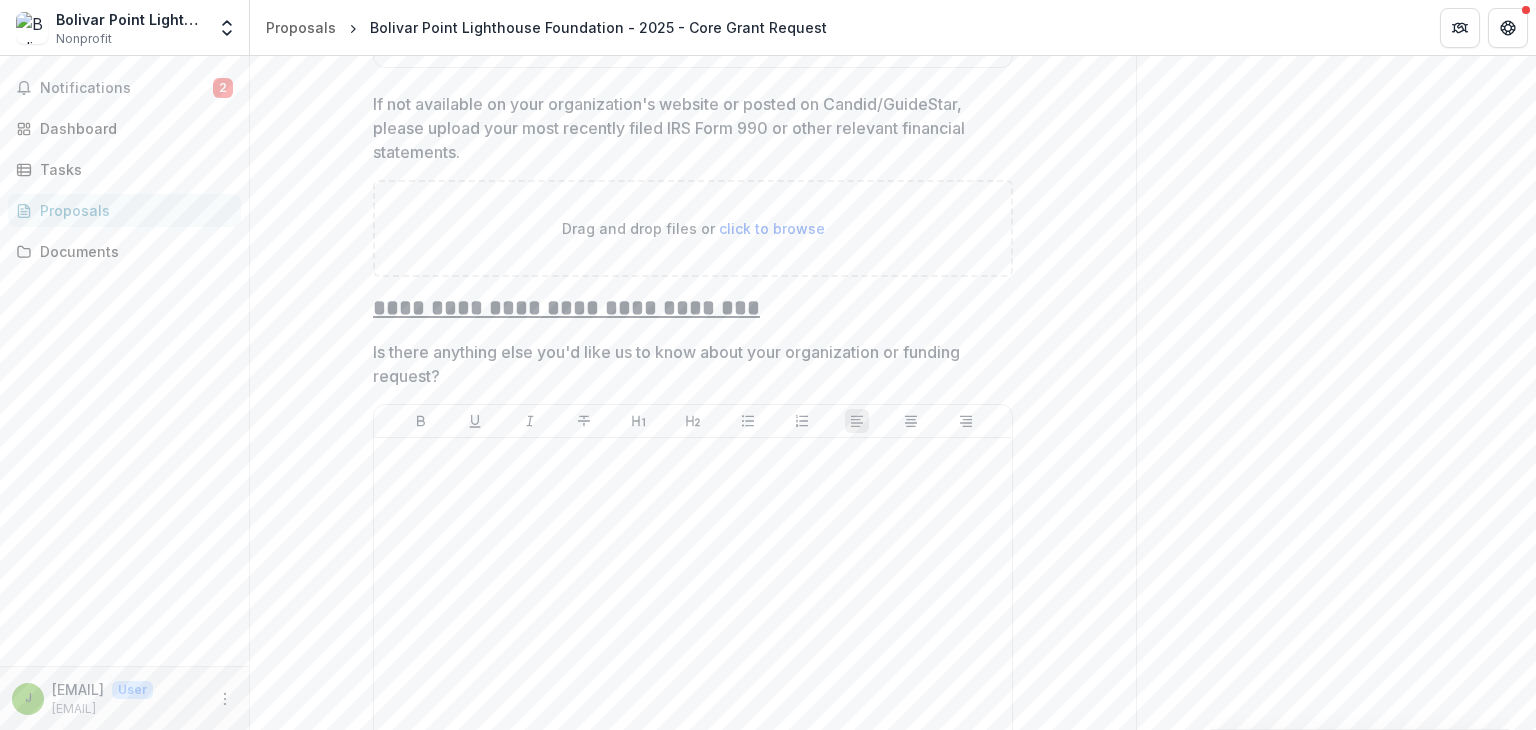 scroll, scrollTop: 12425, scrollLeft: 0, axis: vertical 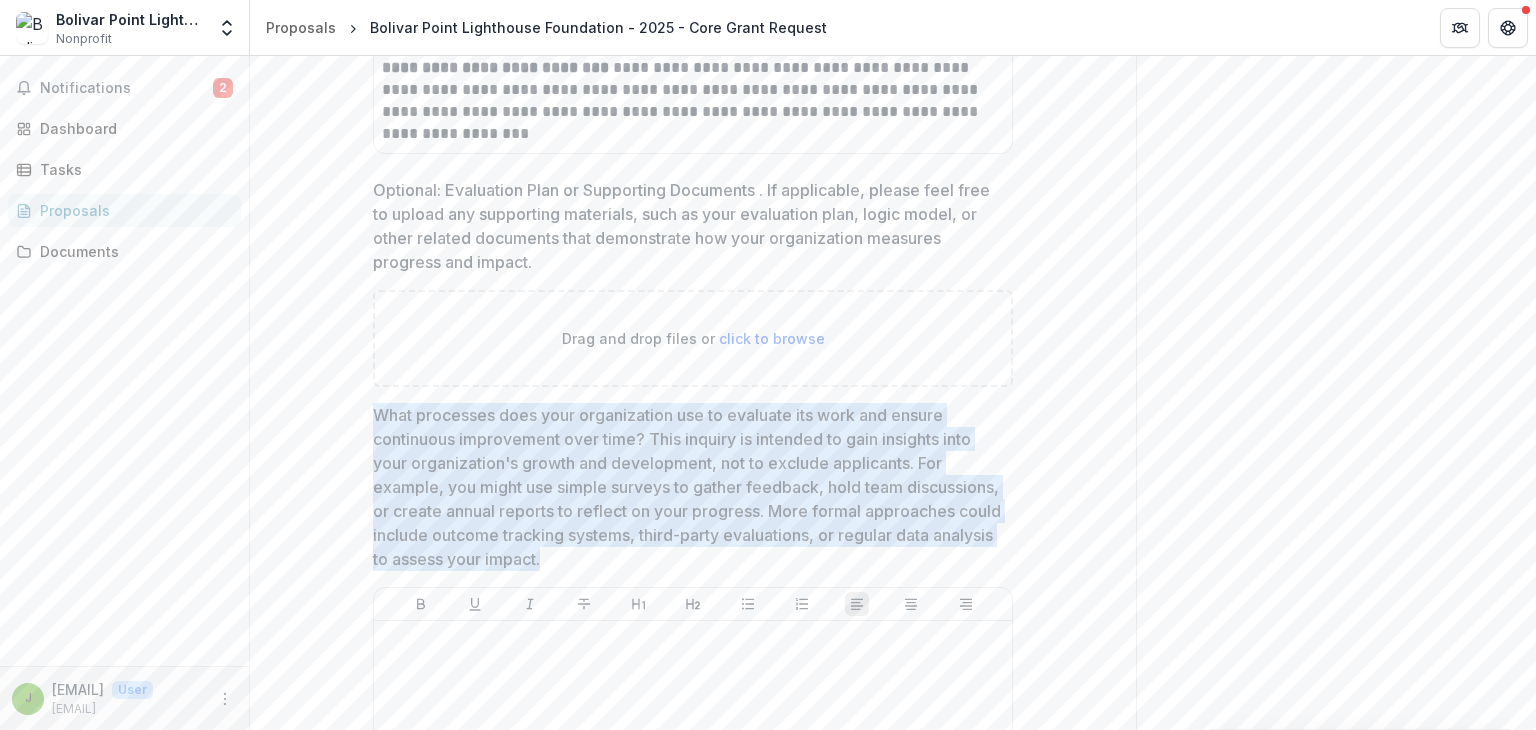 click on "What processes does your organization use to evaluate its work and ensure continuous improvement over time?                                                                                                              This inquiry is intended to gain insights into your organization's growth and development, not to exclude applicants. For example, you might use simple surveys to gather feedback, hold team discussions, or create annual reports to reflect on your progress. More formal approaches could include outcome tracking systems, third-party evaluations, or regular data analysis to assess your impact." at bounding box center (687, 487) 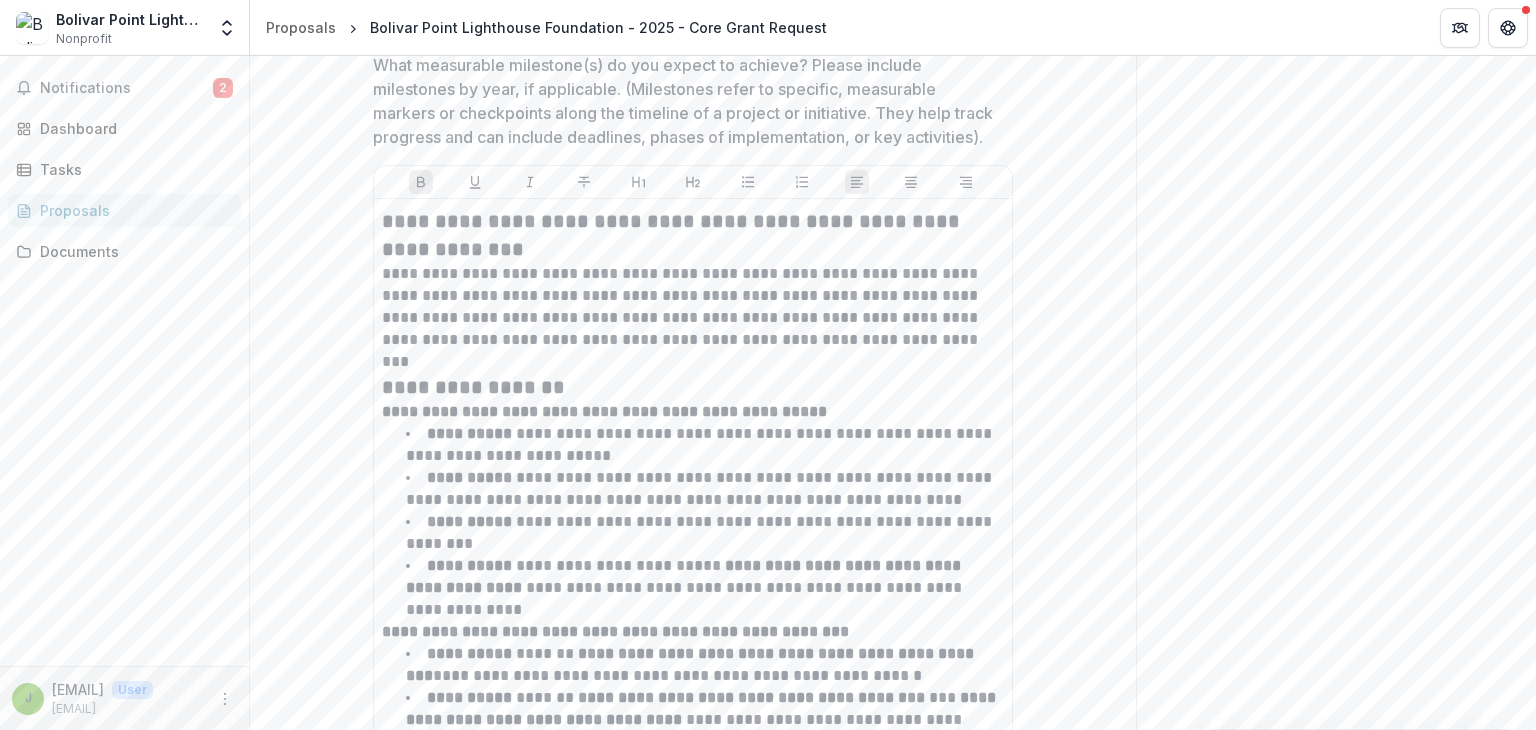 scroll, scrollTop: 7632, scrollLeft: 0, axis: vertical 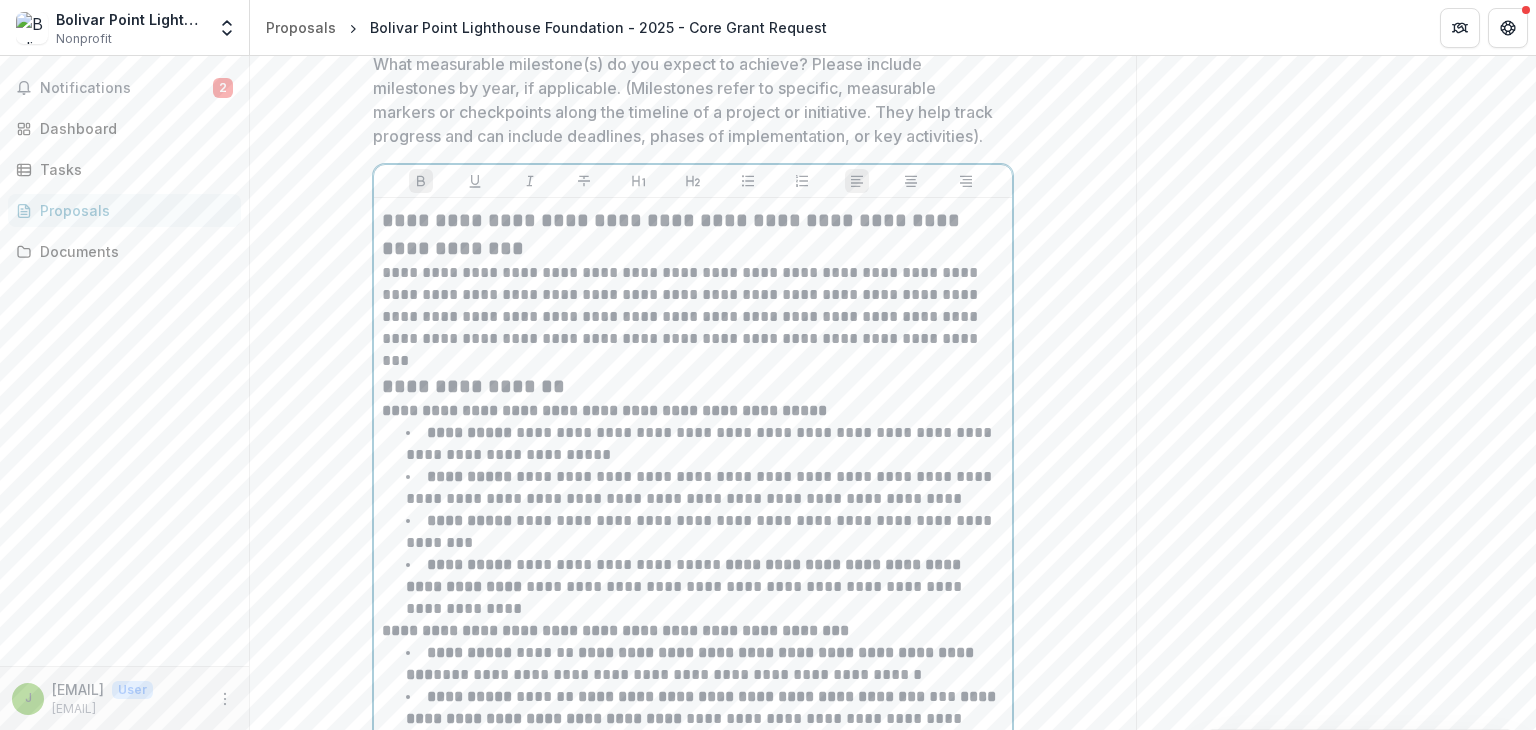 click on "**********" at bounding box center (473, 386) 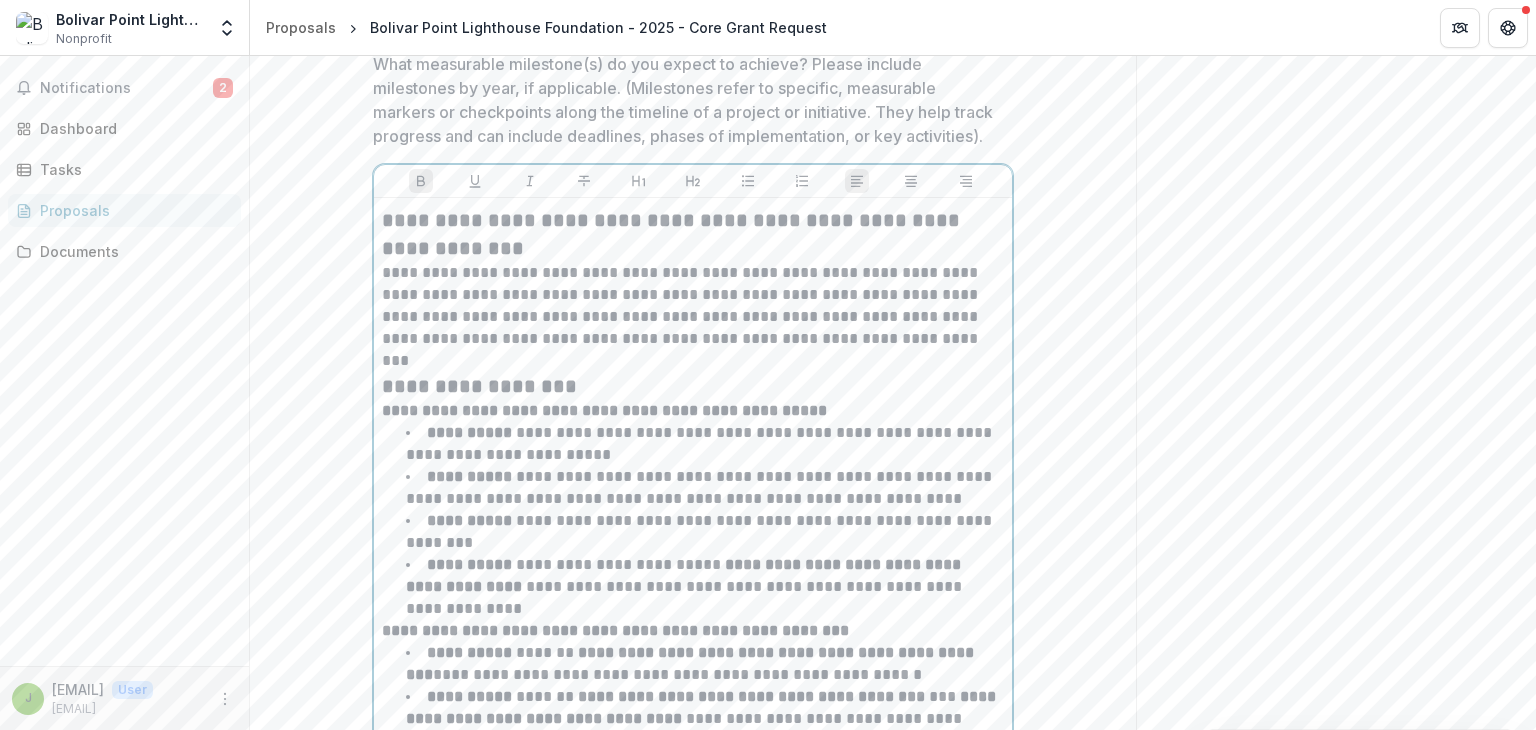 click on "**********" at bounding box center (693, 317) 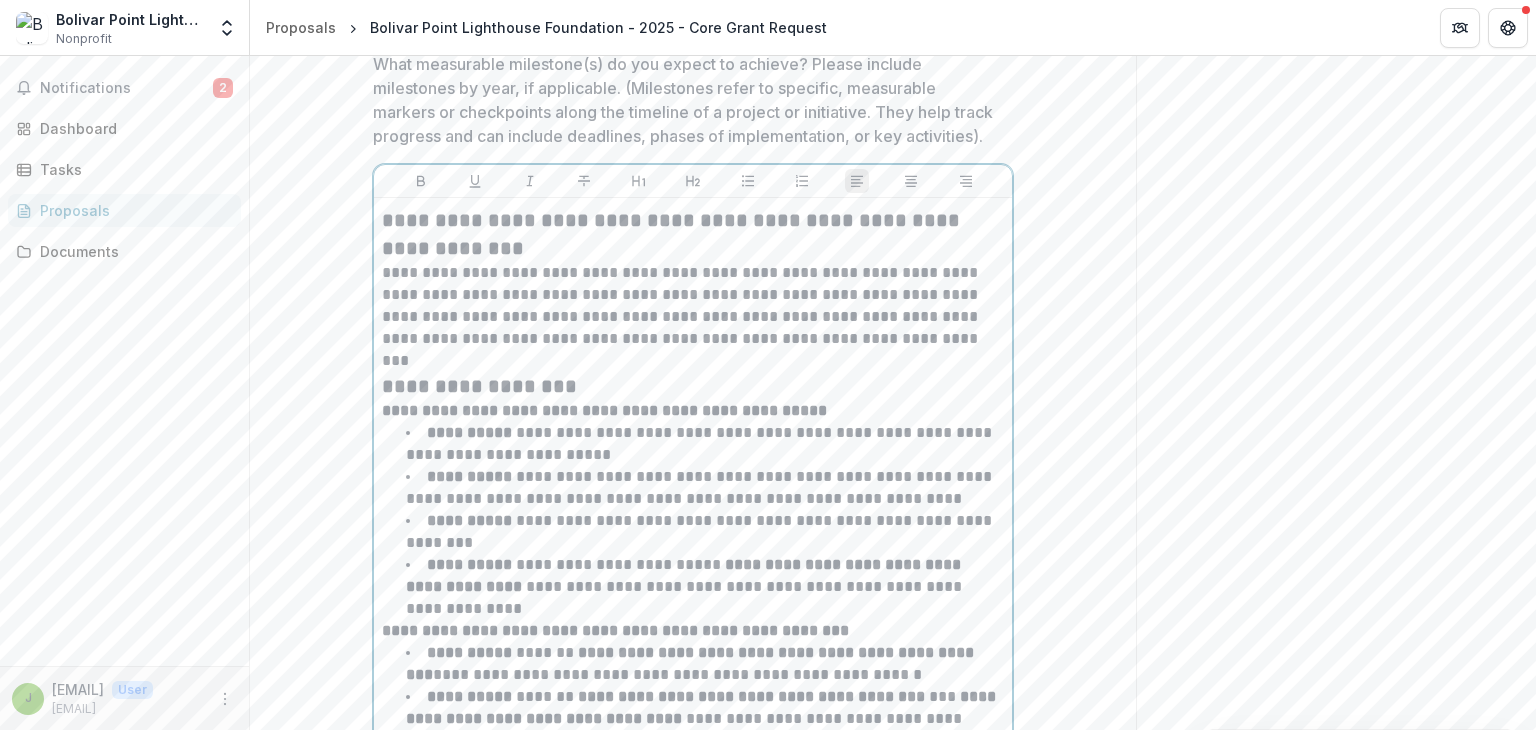 click on "**********" at bounding box center (693, 317) 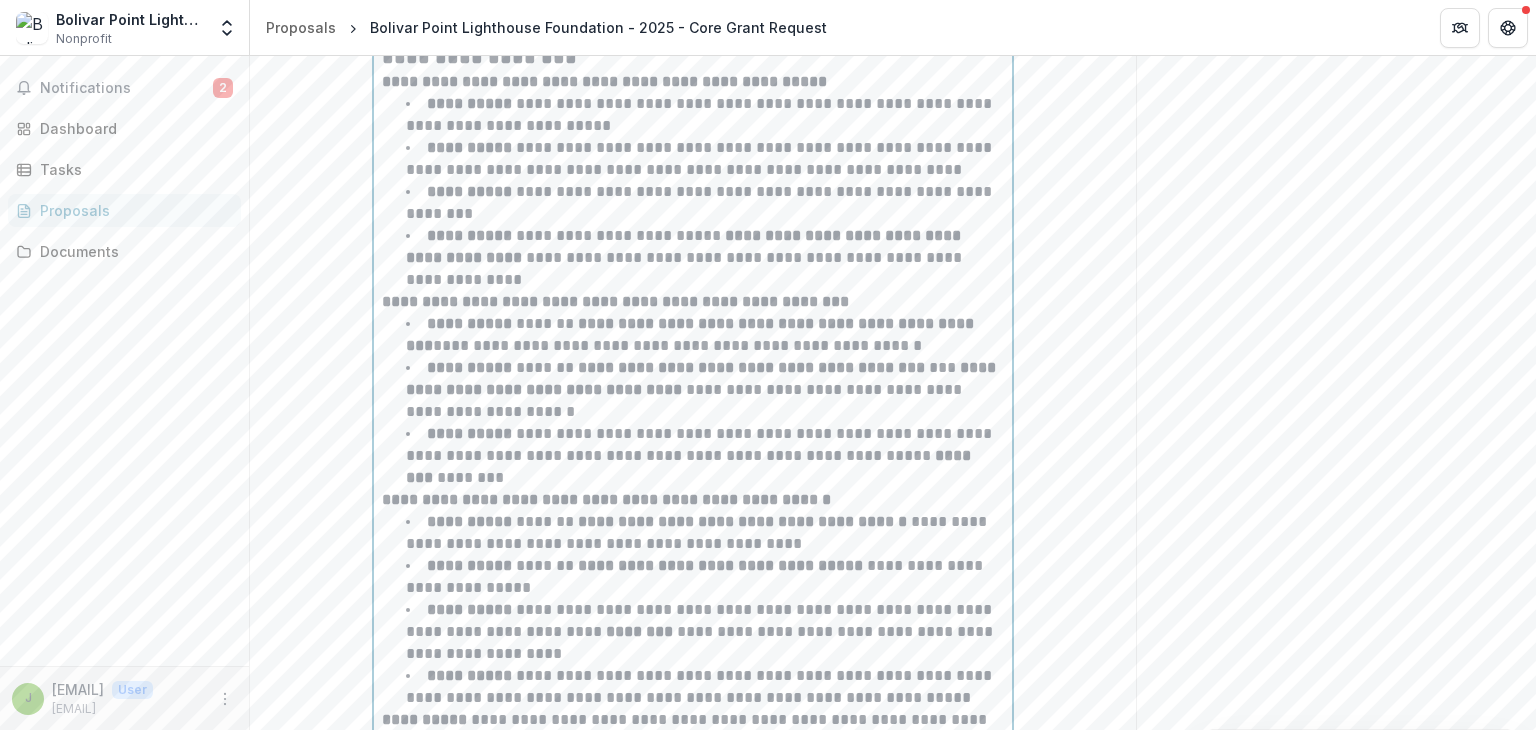 scroll, scrollTop: 8101, scrollLeft: 0, axis: vertical 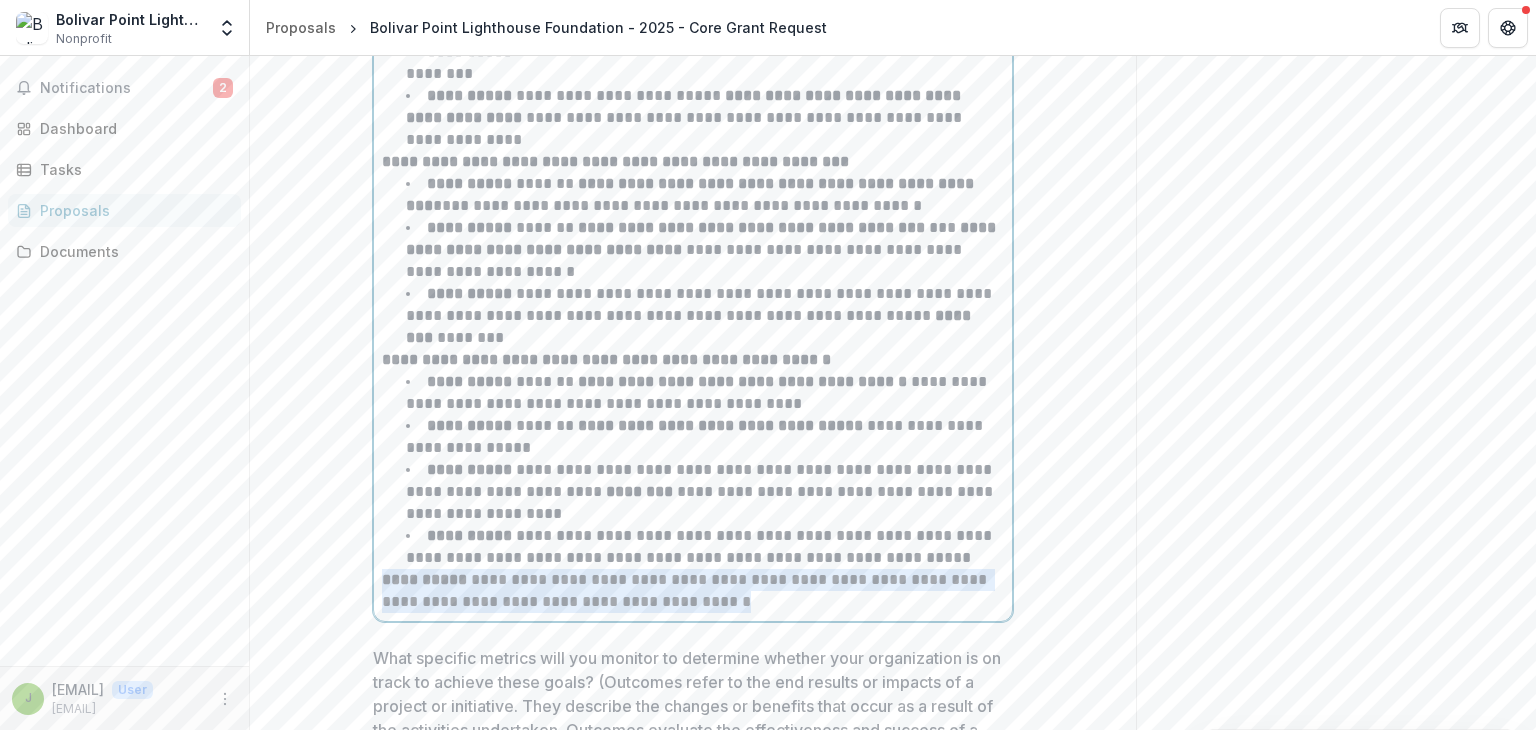 drag, startPoint x: 702, startPoint y: 493, endPoint x: 377, endPoint y: 474, distance: 325.5549 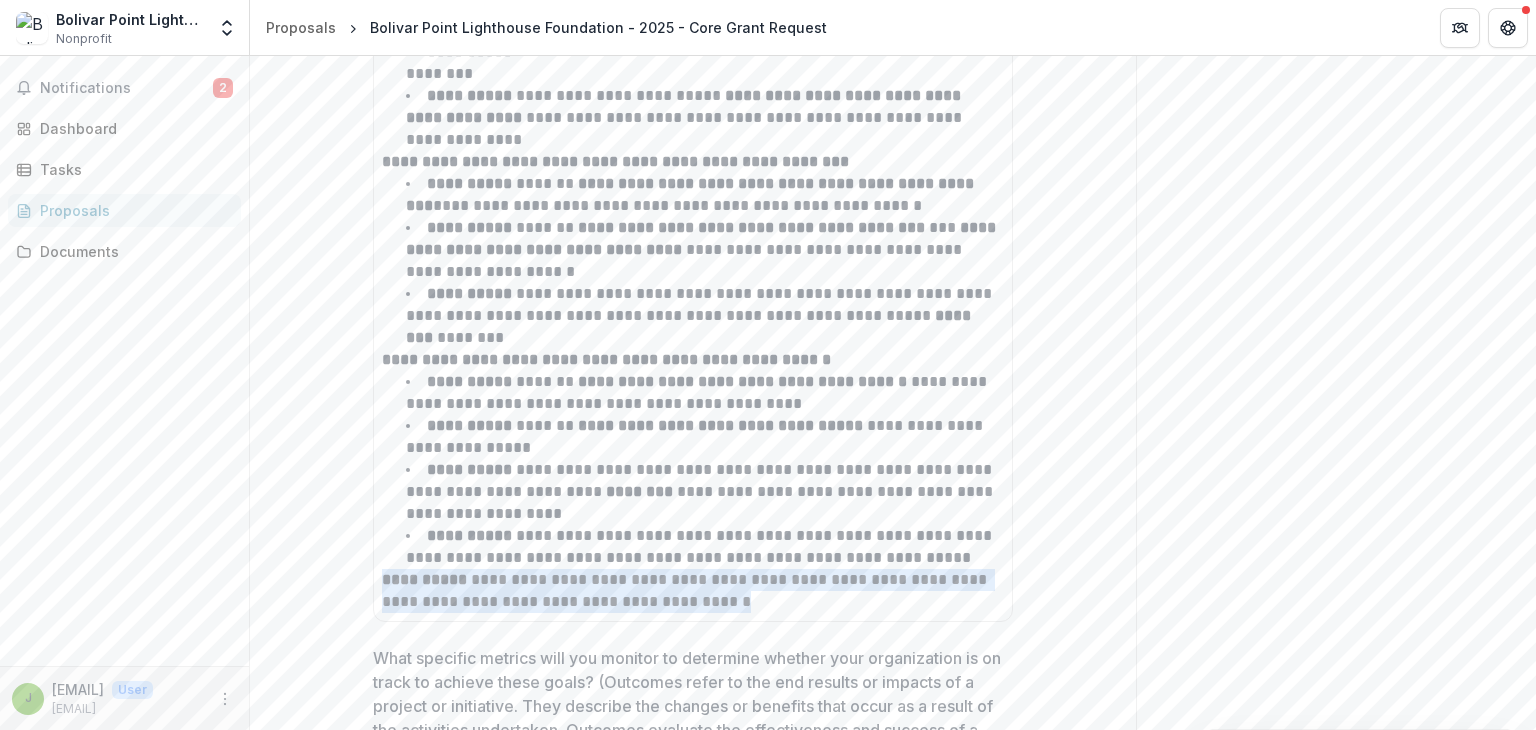 click on "**********" at bounding box center [693, -901] 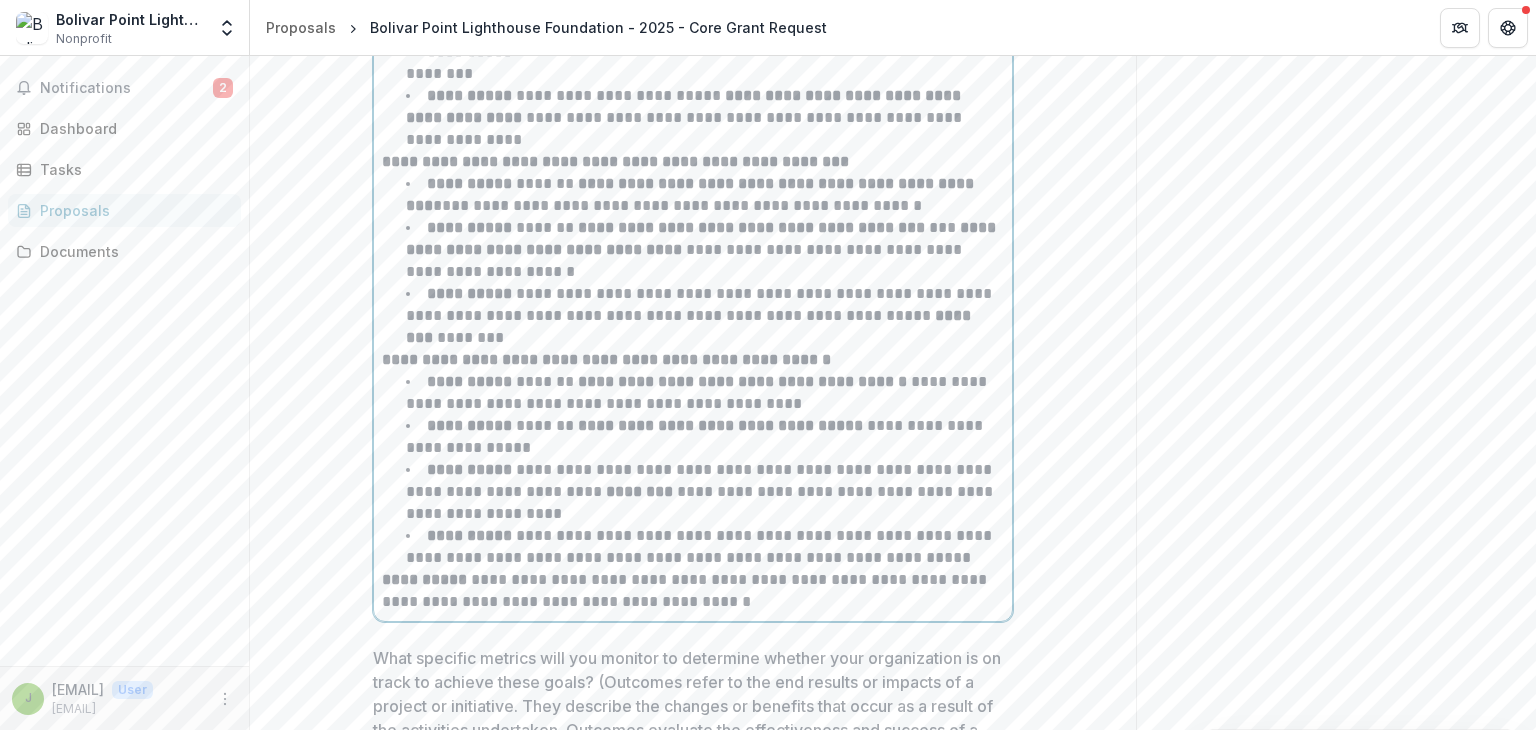 click on "**********" at bounding box center [424, 579] 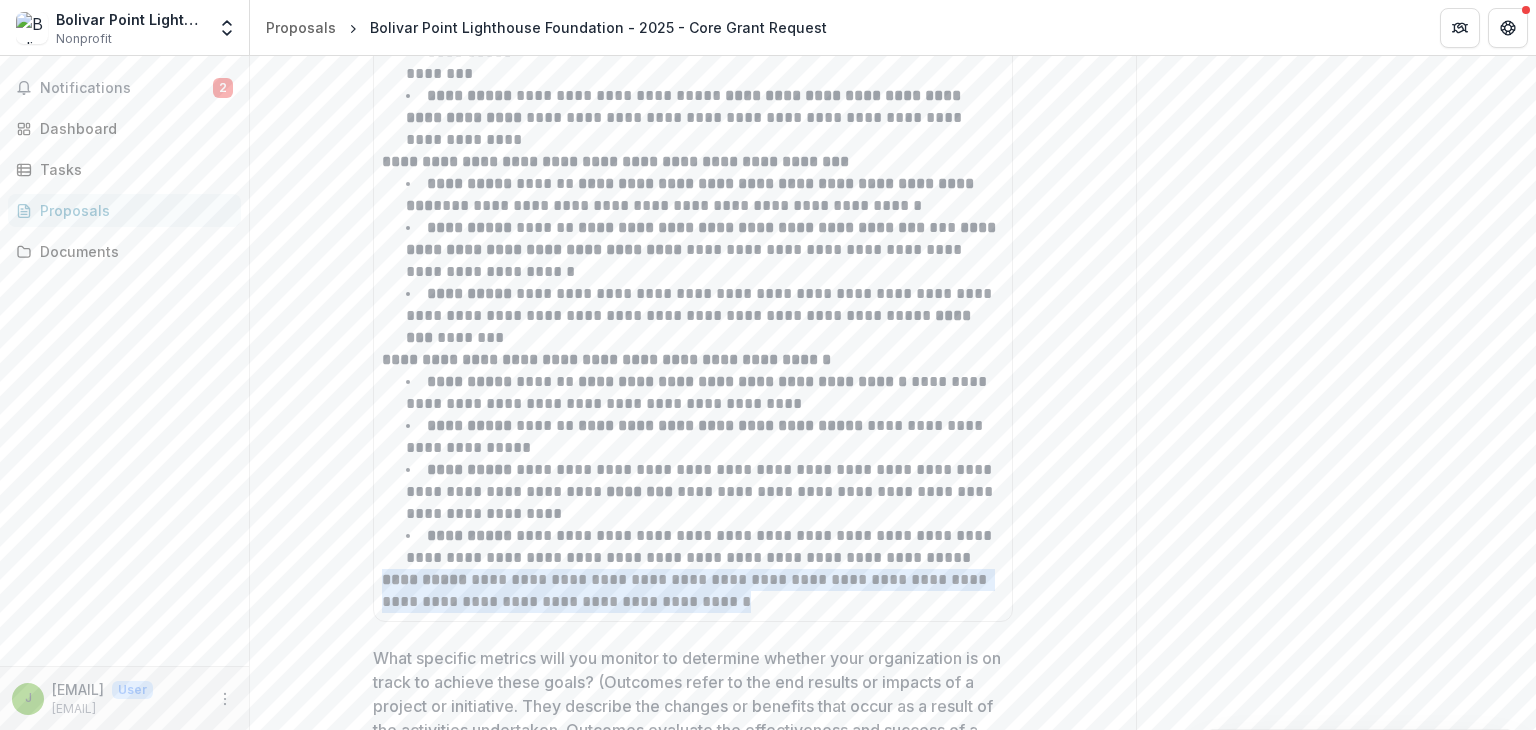 click on "**********" at bounding box center [1336, -1060] 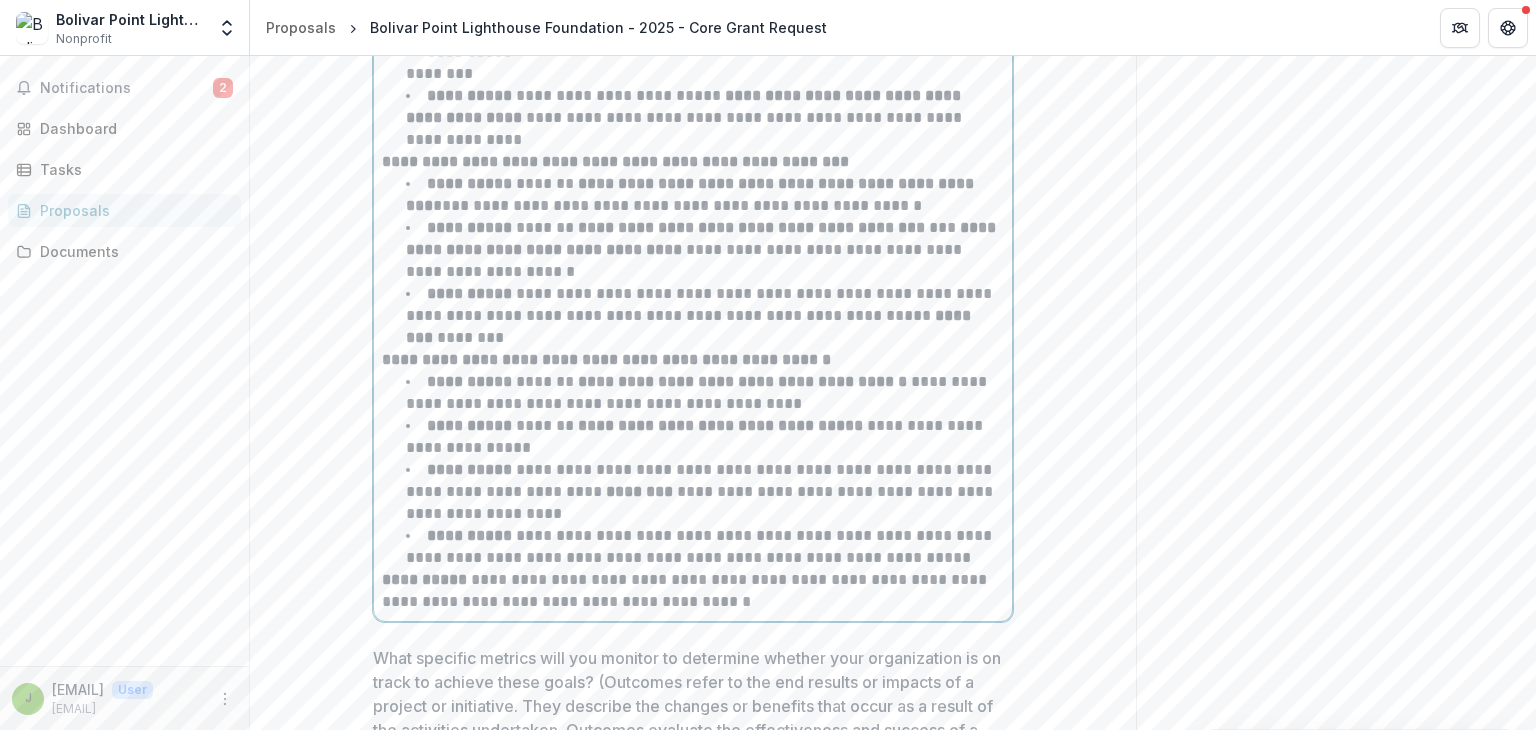 click on "**********" at bounding box center [424, 579] 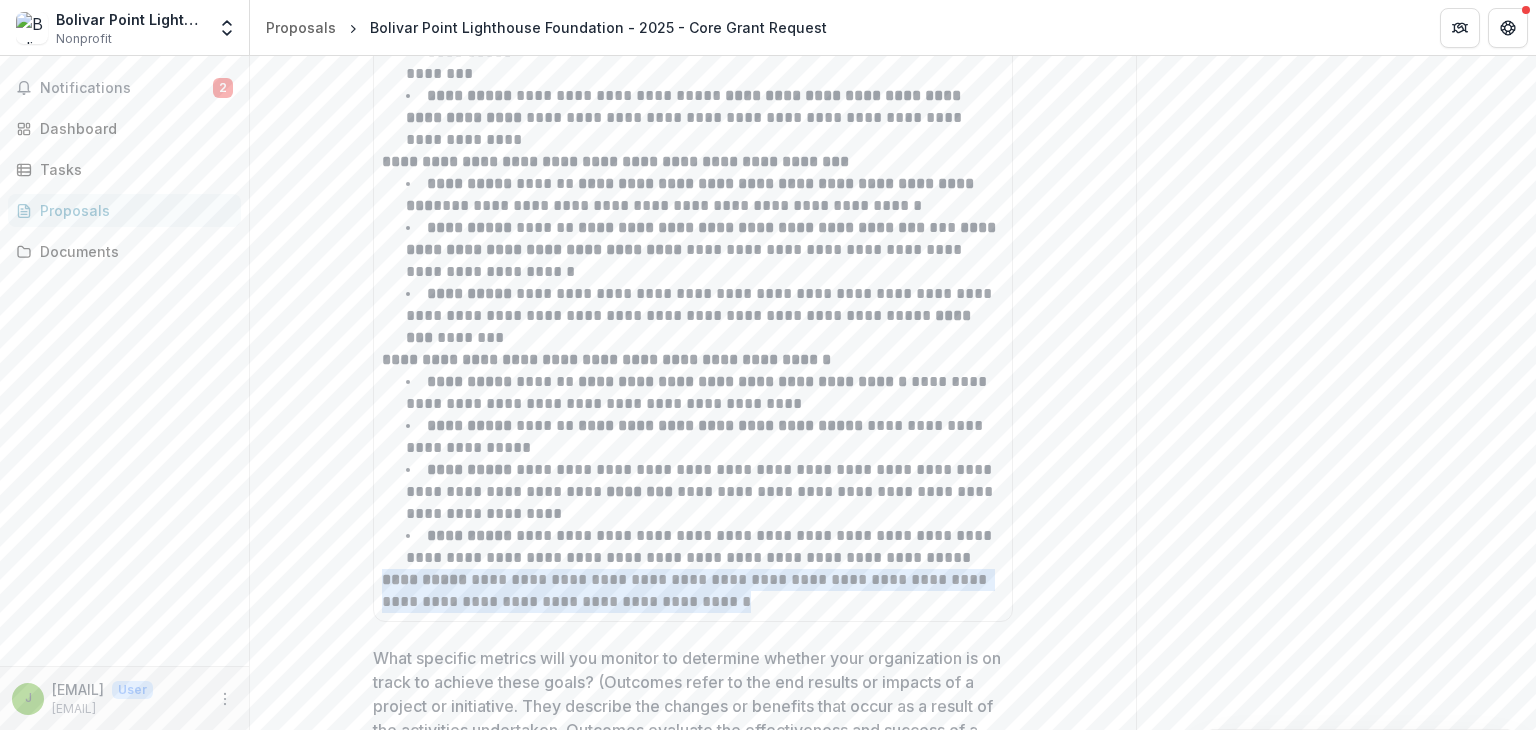 click on "**********" at bounding box center (693, -901) 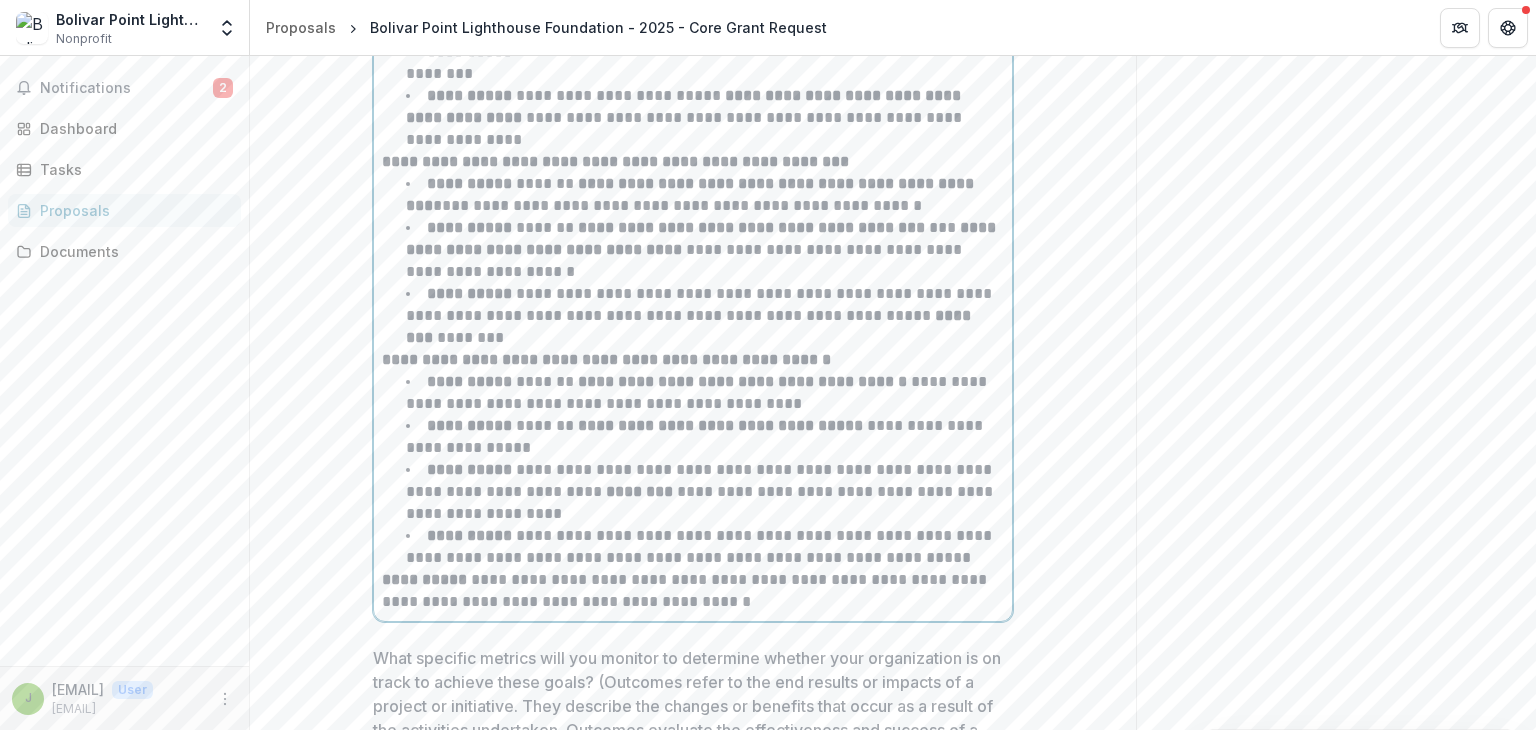 click on "**********" at bounding box center [424, 579] 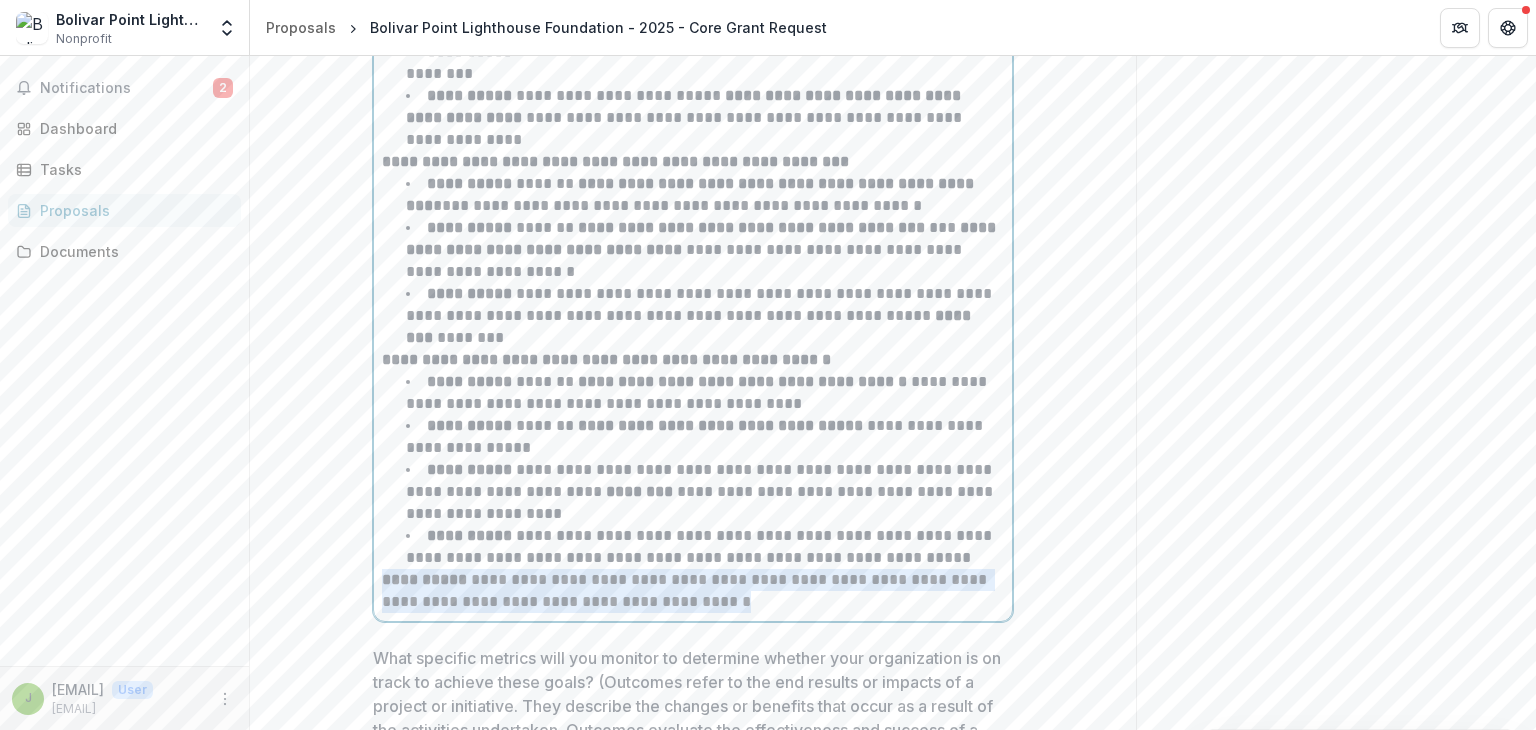 click on "**********" at bounding box center [693, 591] 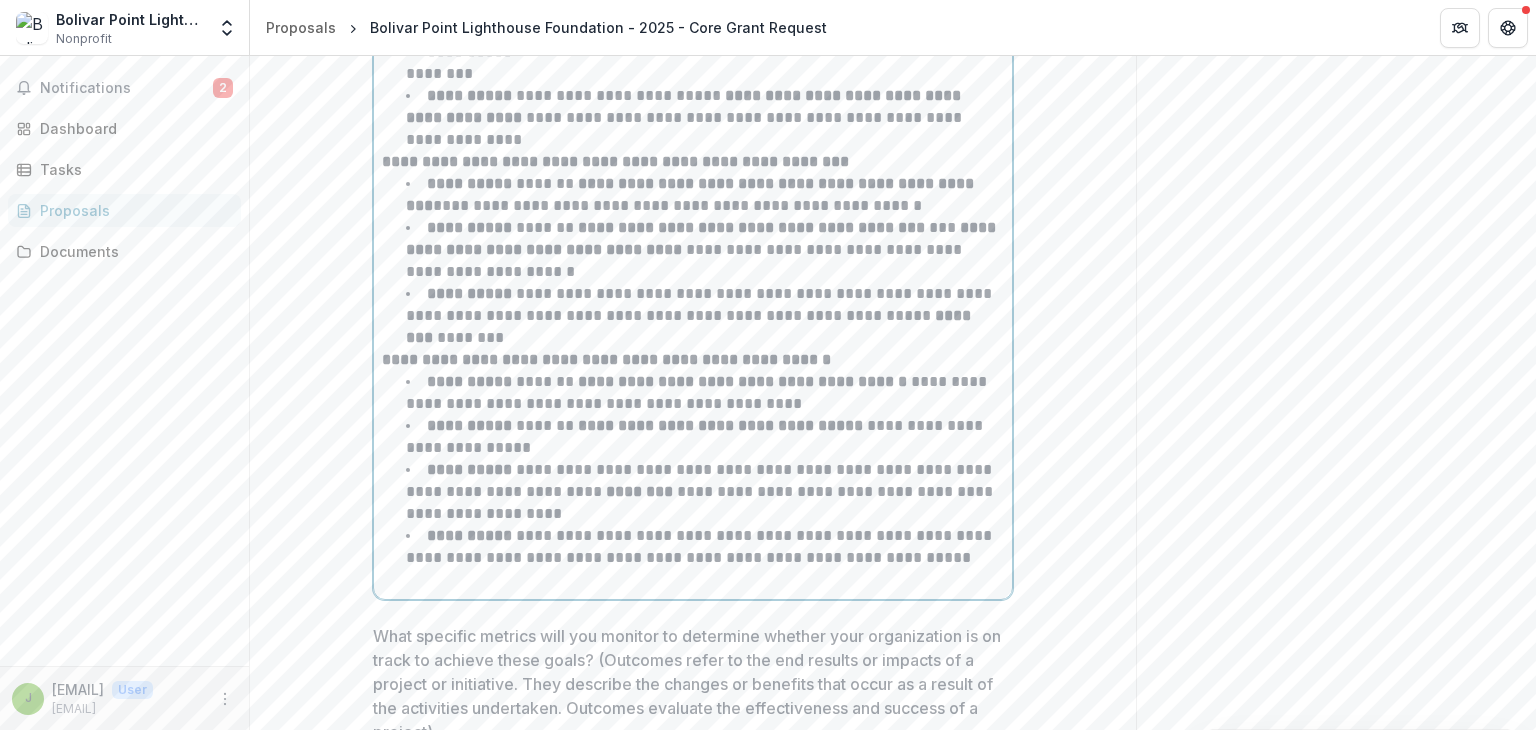 click on "**********" at bounding box center (701, 546) 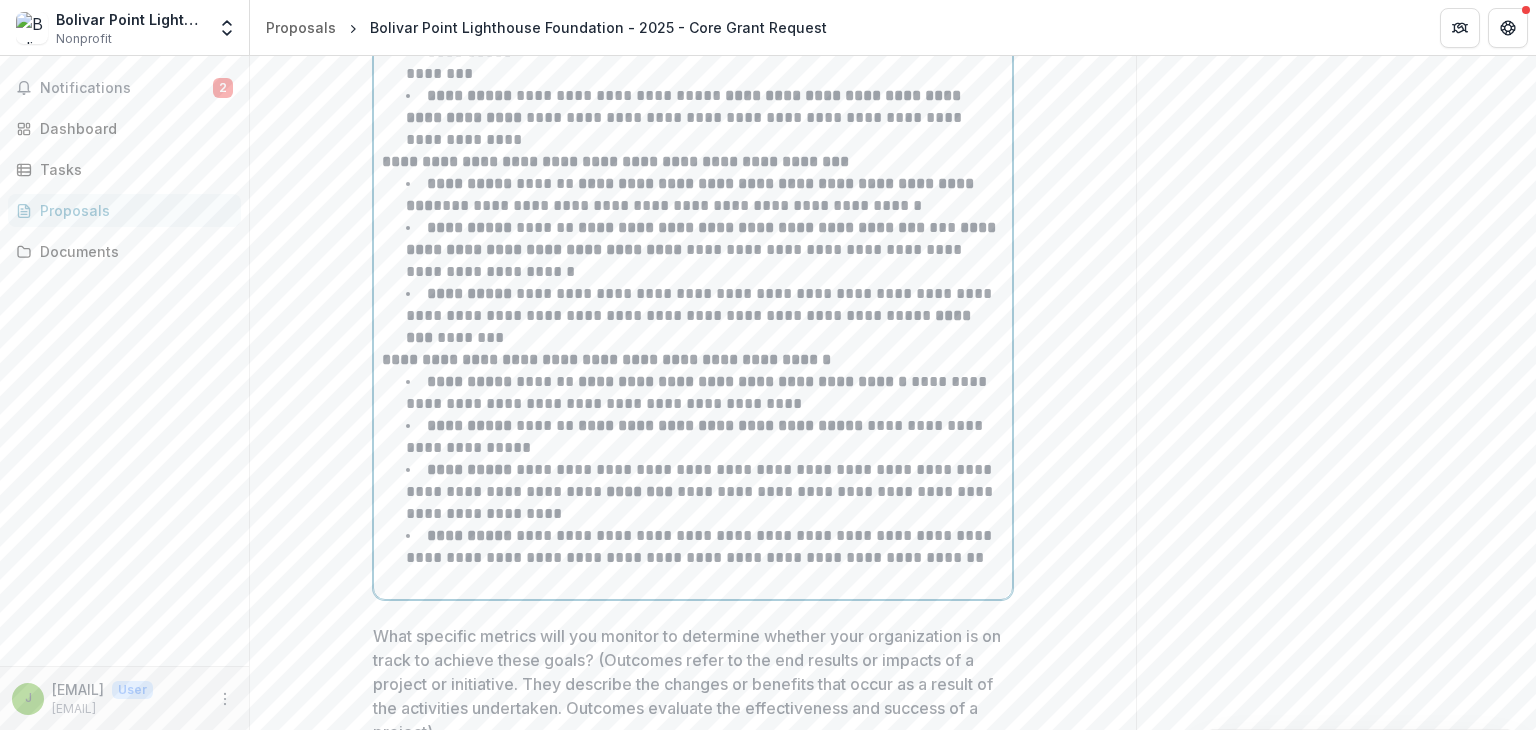 click on "**********" at bounding box center [701, 546] 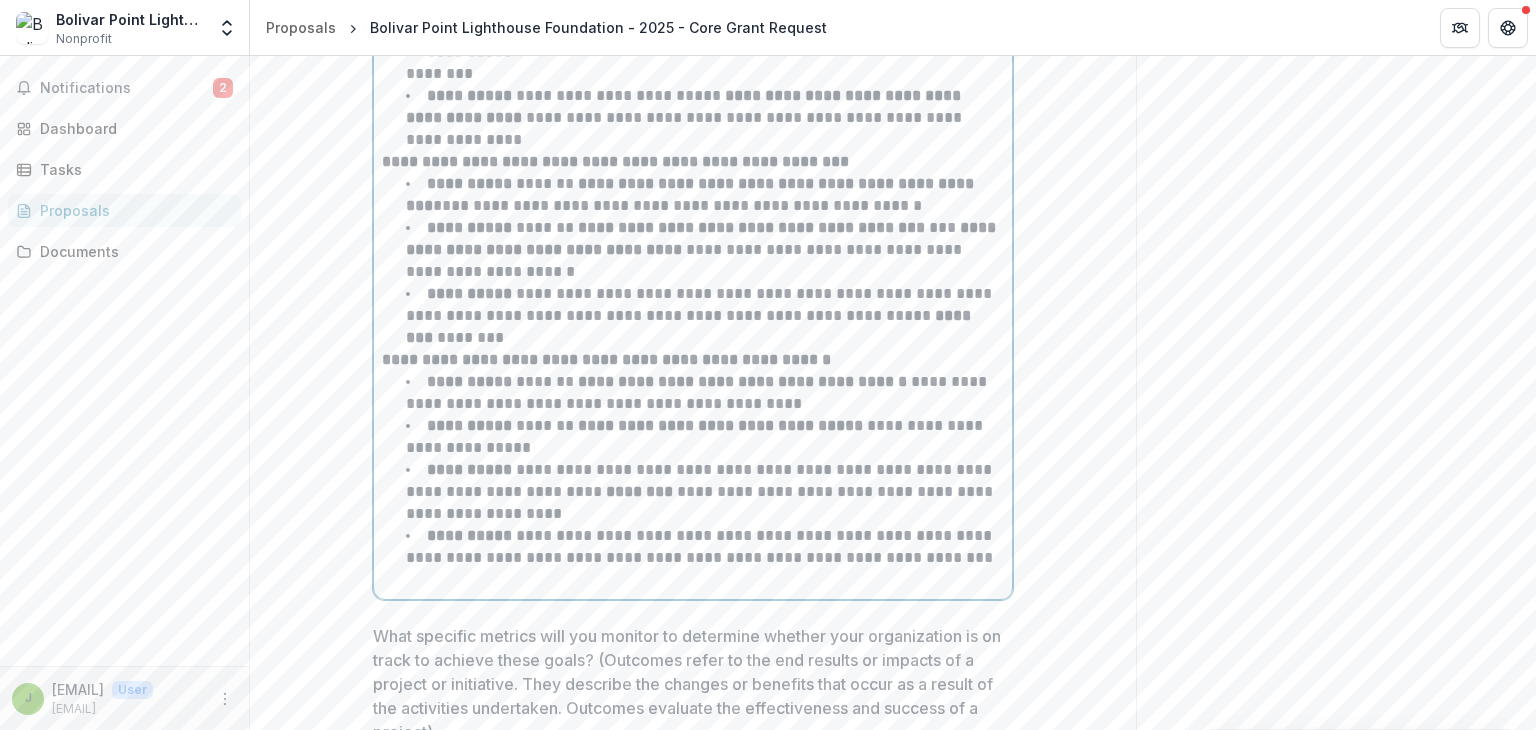click on "**********" at bounding box center (701, 546) 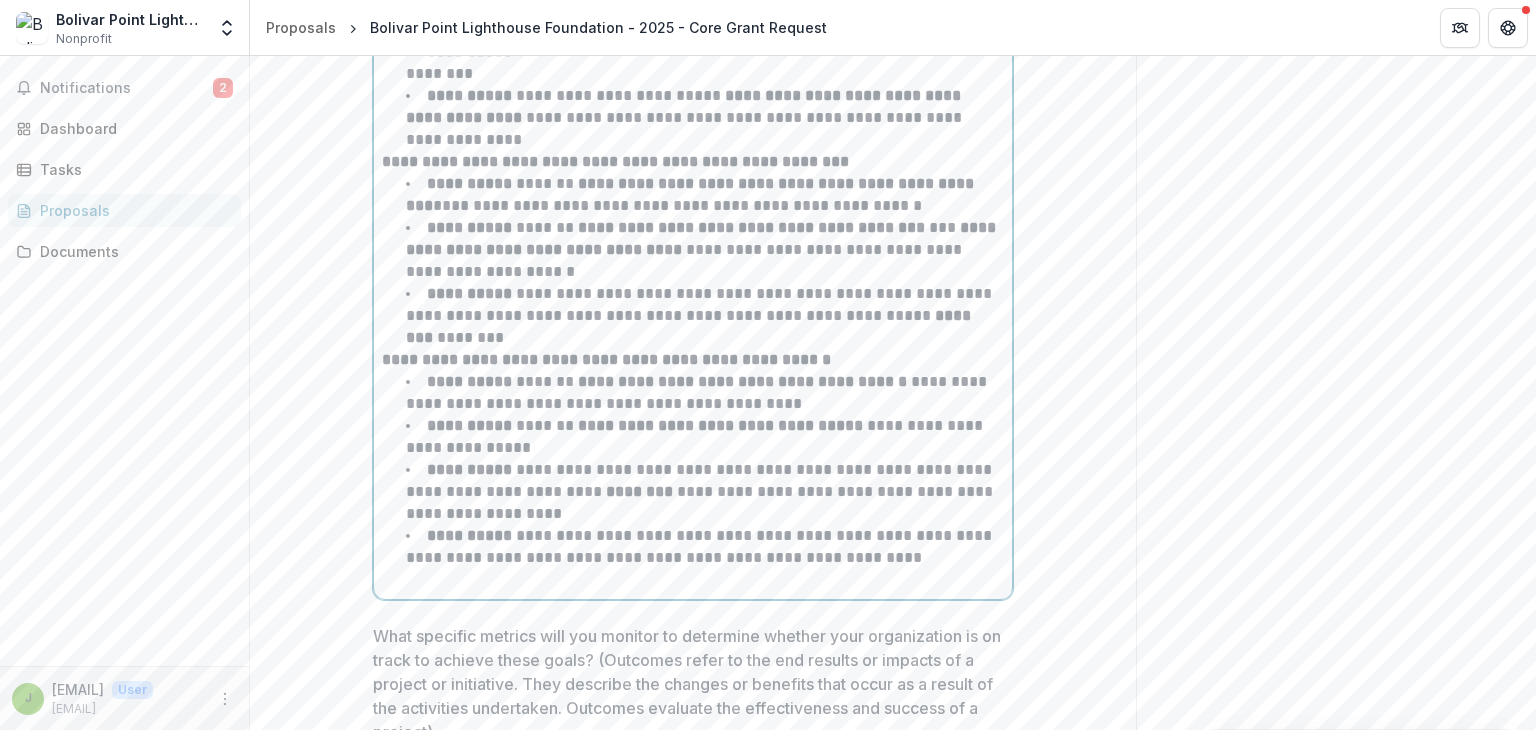 click on "**********" at bounding box center [701, 546] 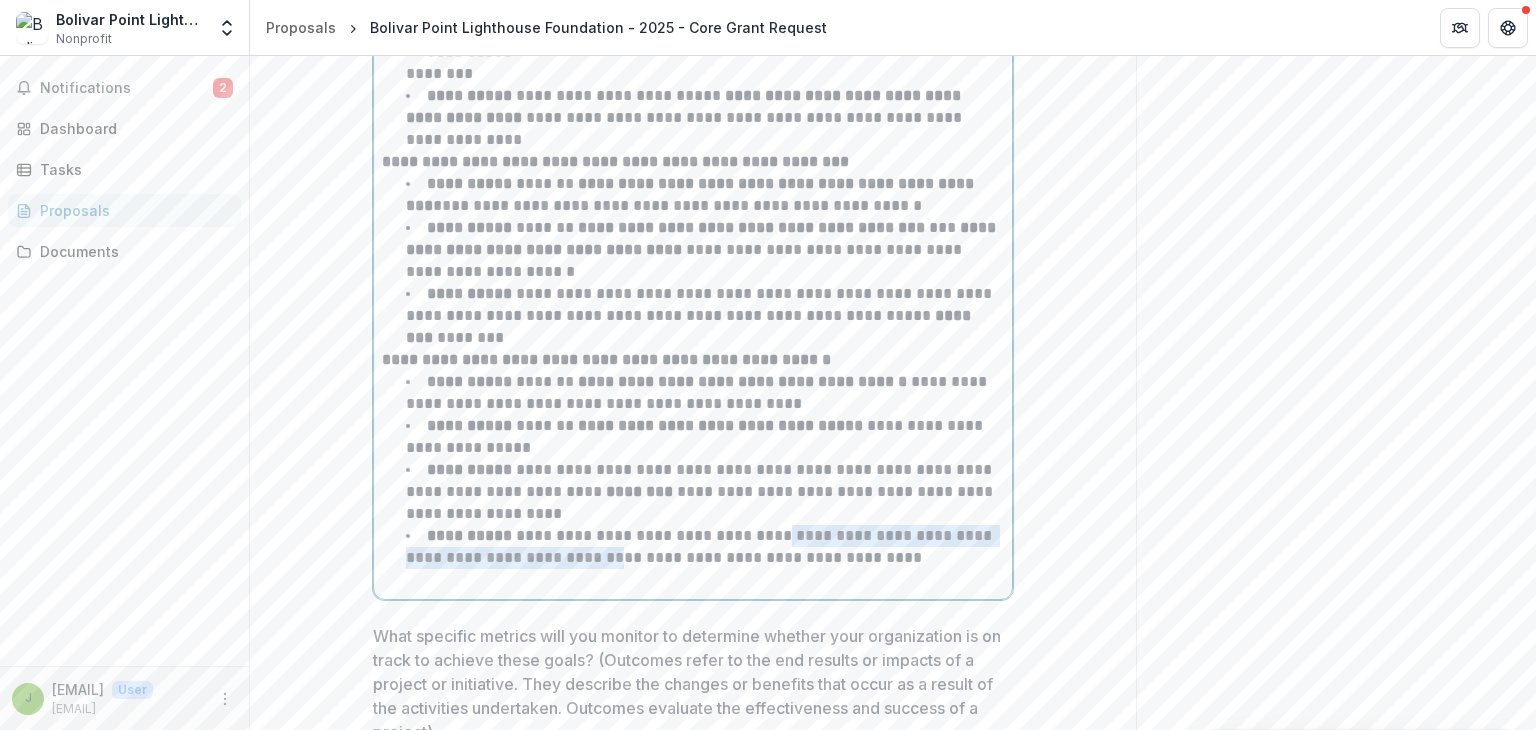 drag, startPoint x: 759, startPoint y: 425, endPoint x: 623, endPoint y: 455, distance: 139.26952 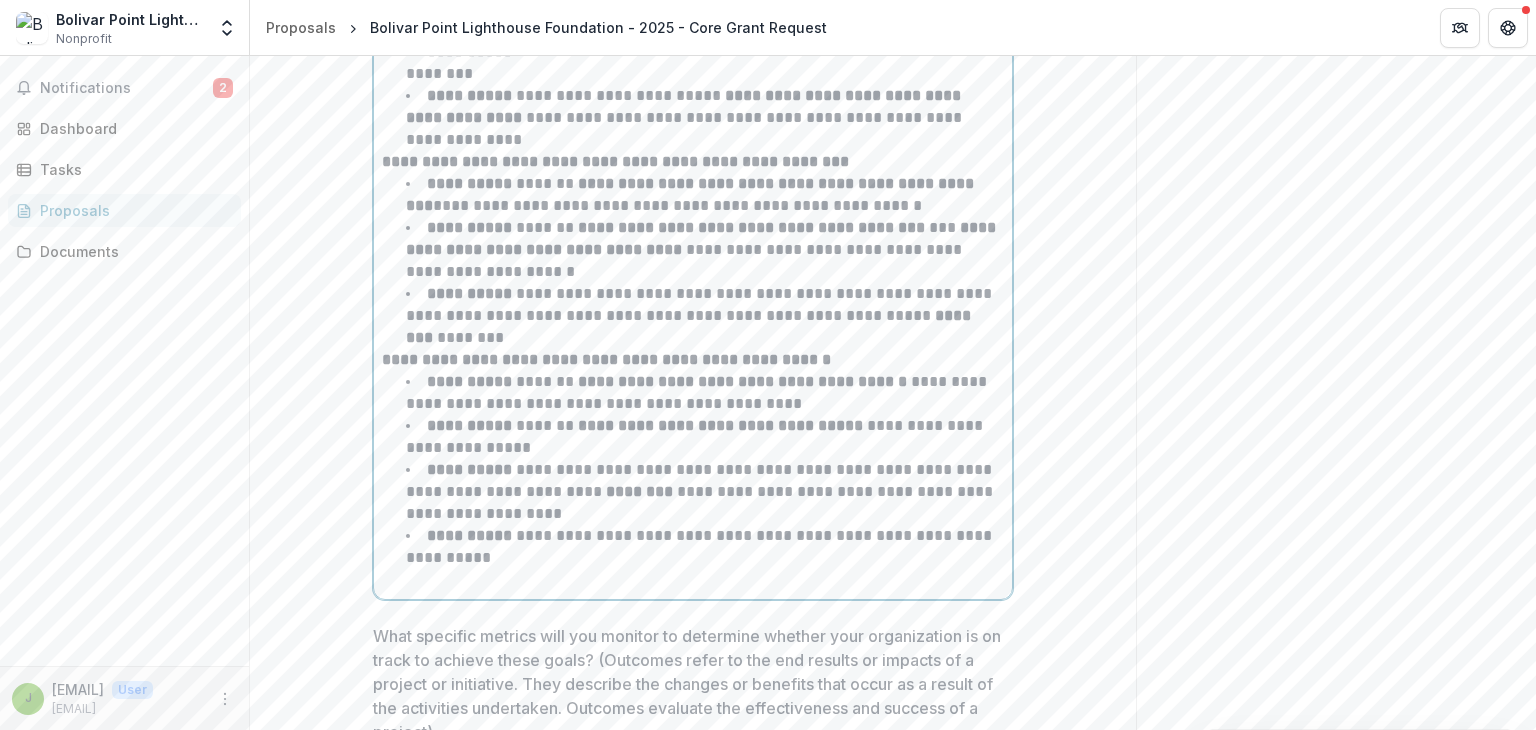 click at bounding box center (693, 580) 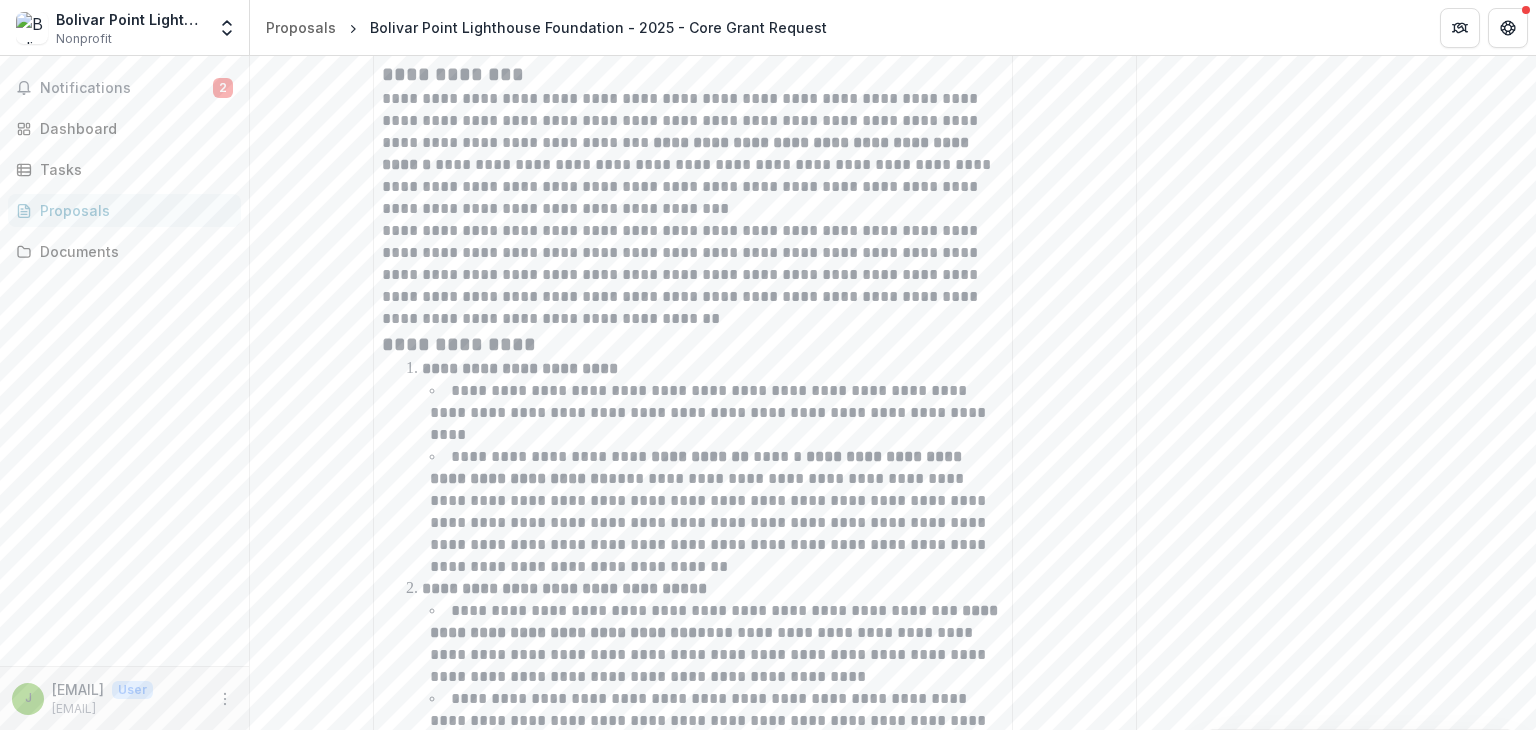 scroll, scrollTop: 4396, scrollLeft: 0, axis: vertical 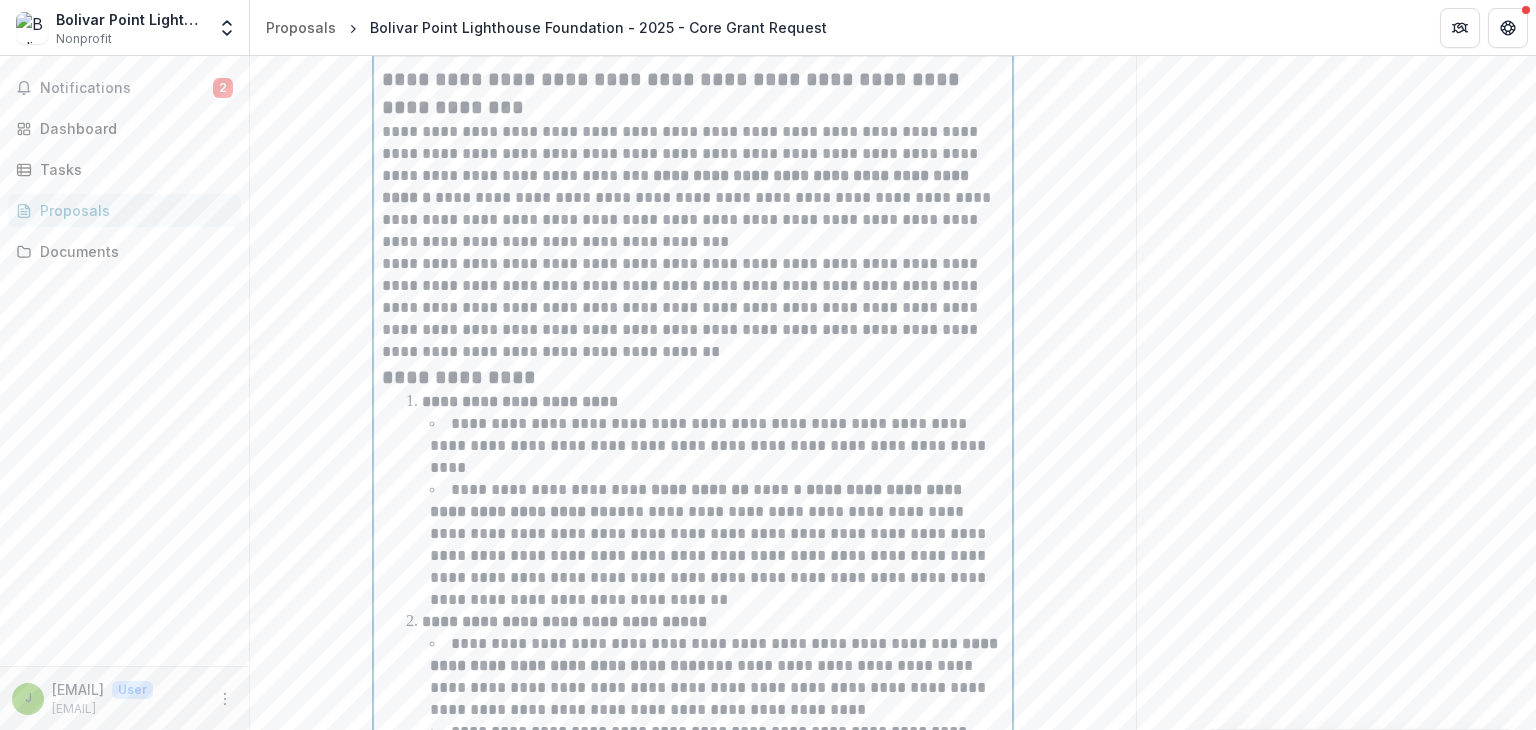 click on "**********" at bounding box center [693, 187] 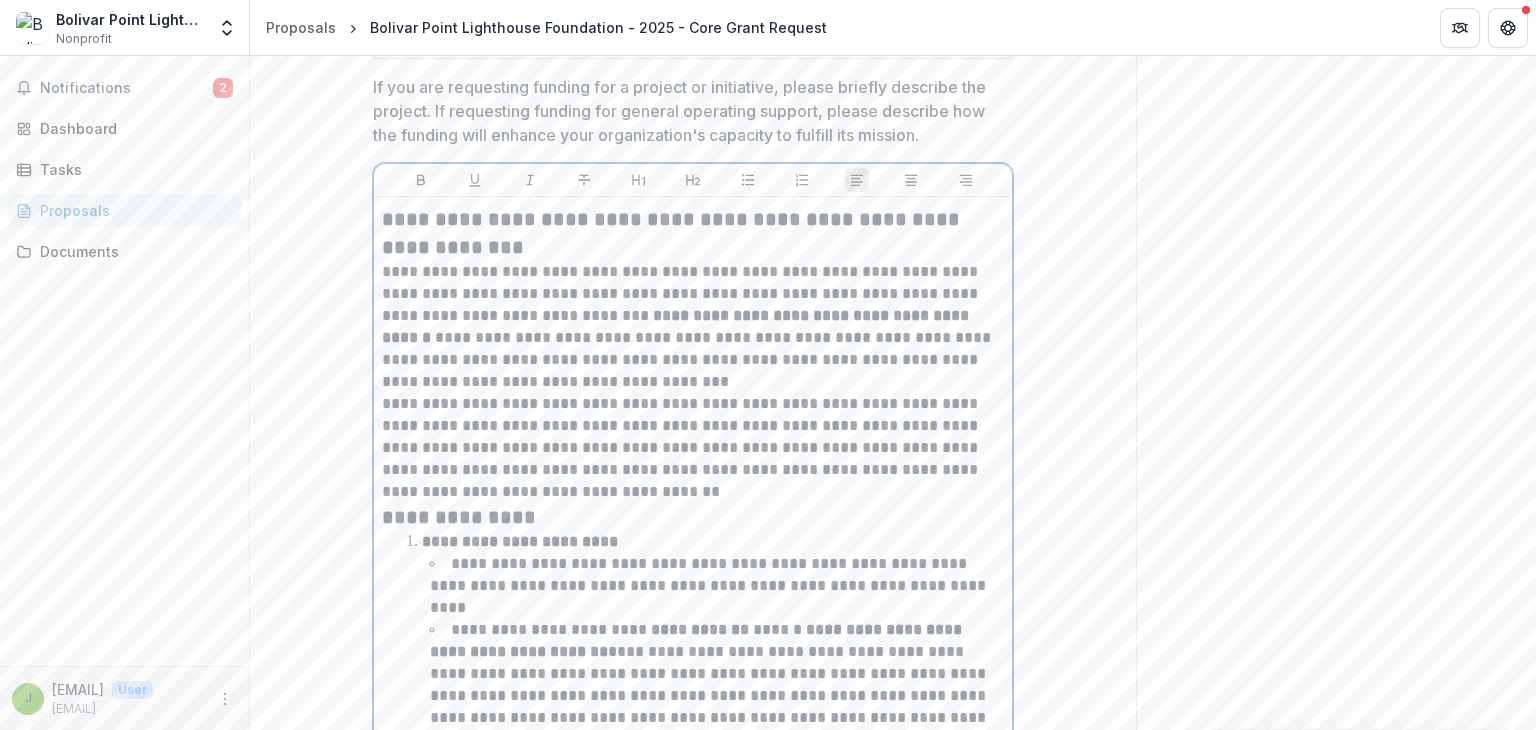 scroll, scrollTop: 4268, scrollLeft: 0, axis: vertical 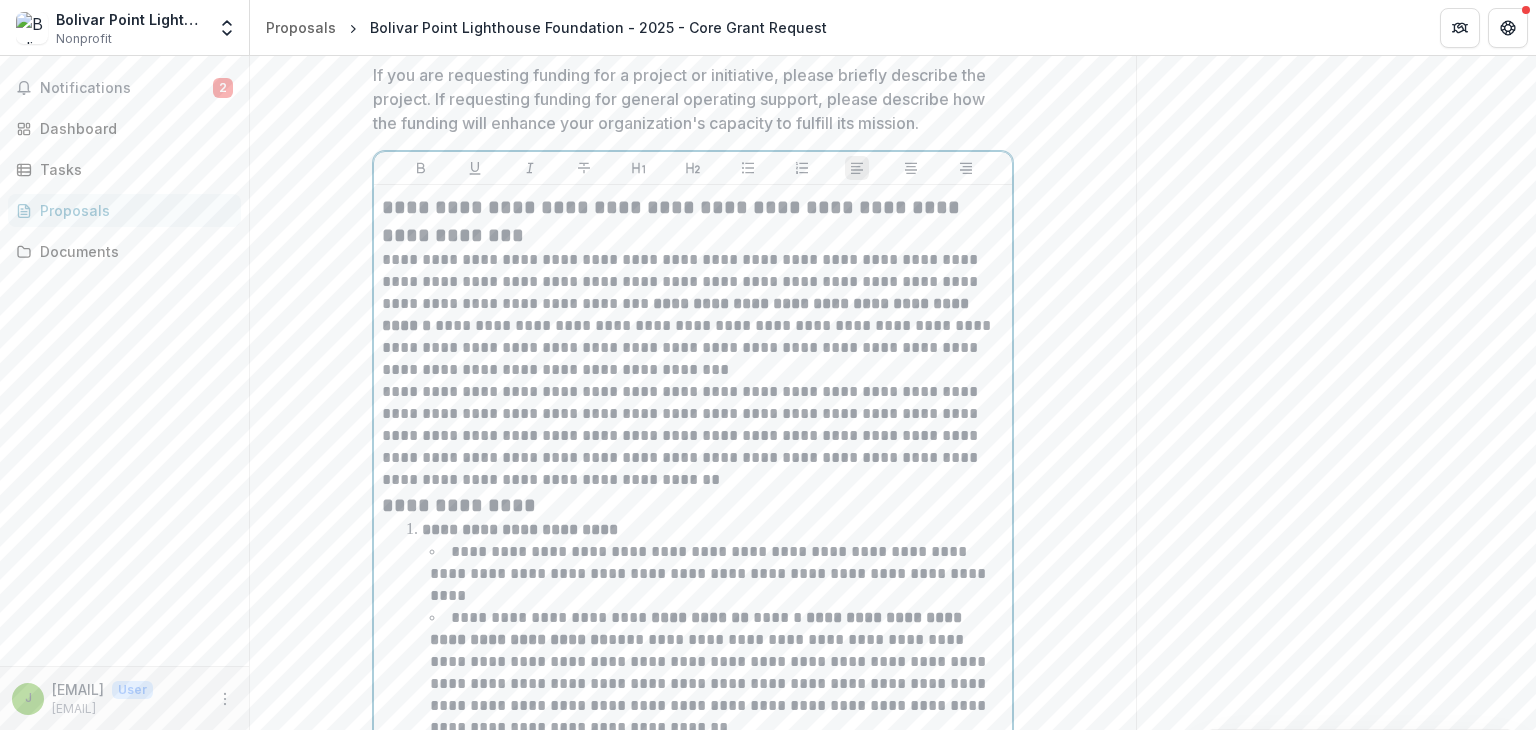 click on "**********" at bounding box center (693, 315) 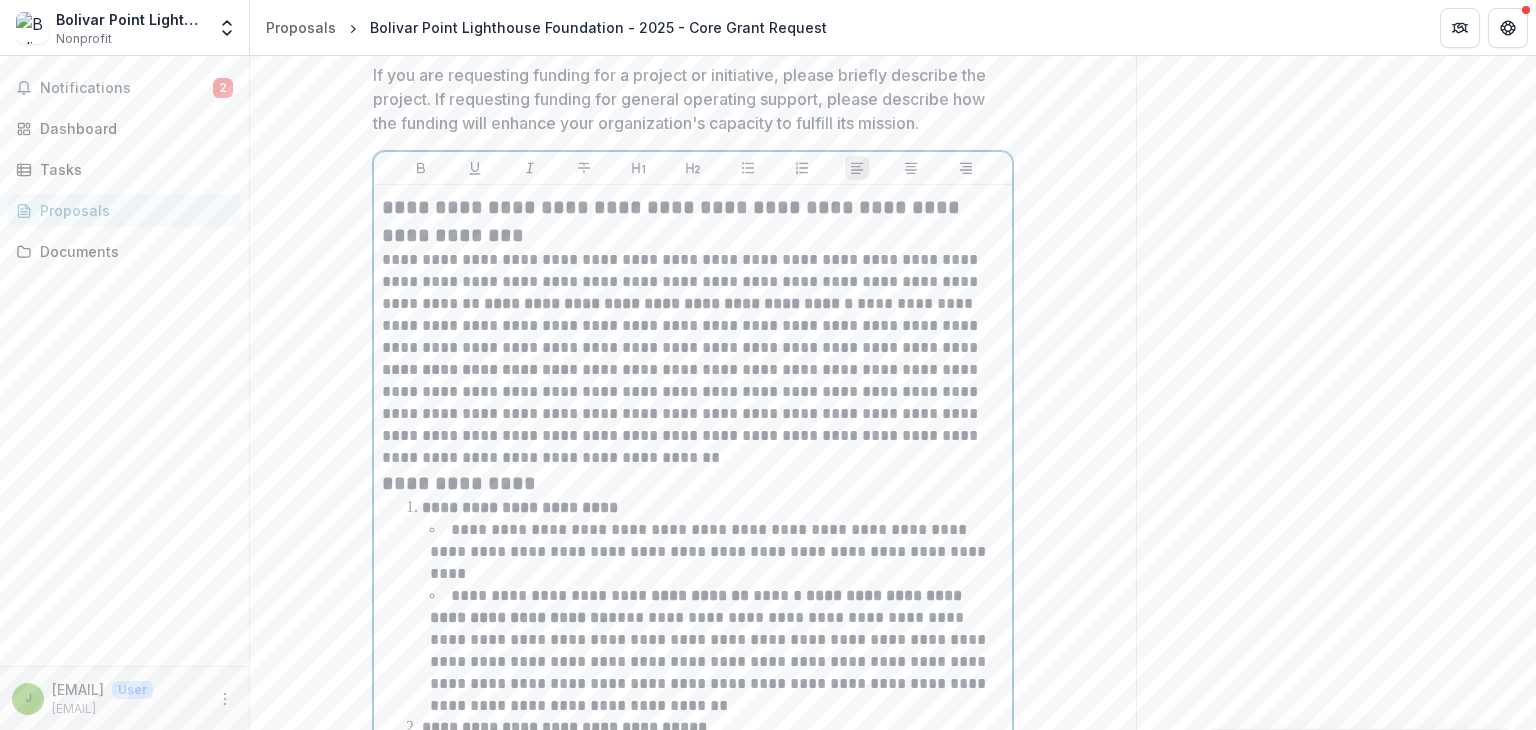 click on "**********" at bounding box center [693, 304] 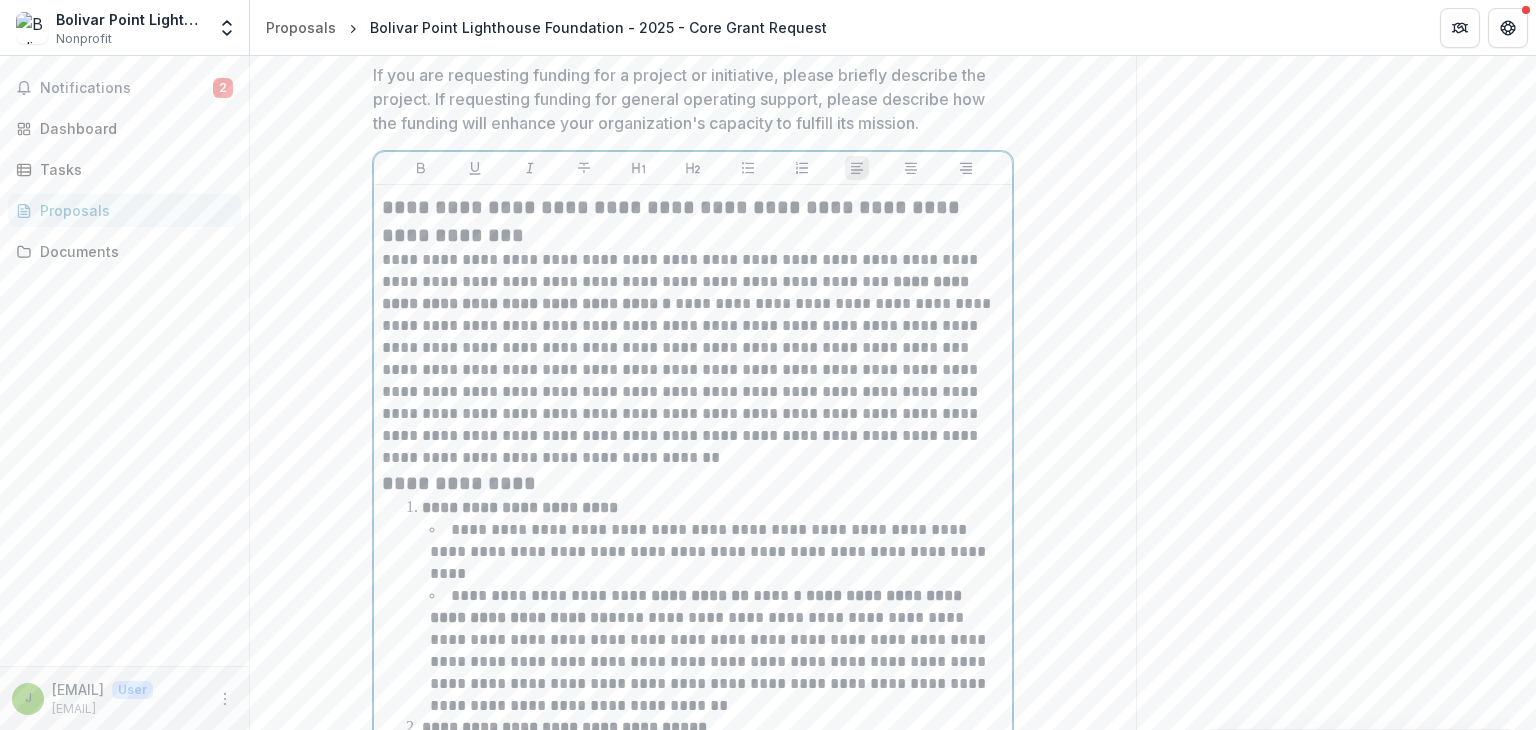 click on "**********" at bounding box center (693, 221) 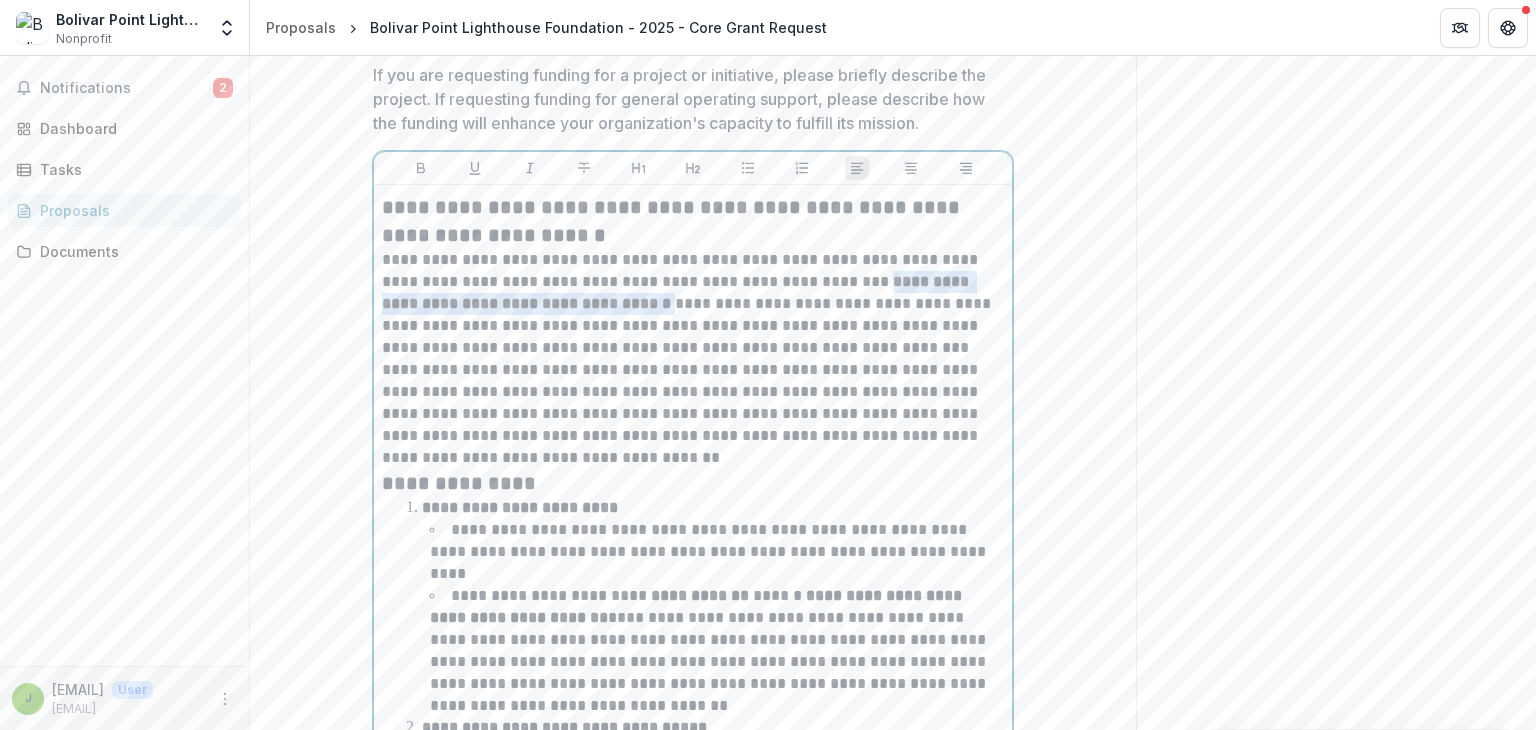 drag, startPoint x: 836, startPoint y: 278, endPoint x: 629, endPoint y: 301, distance: 208.27386 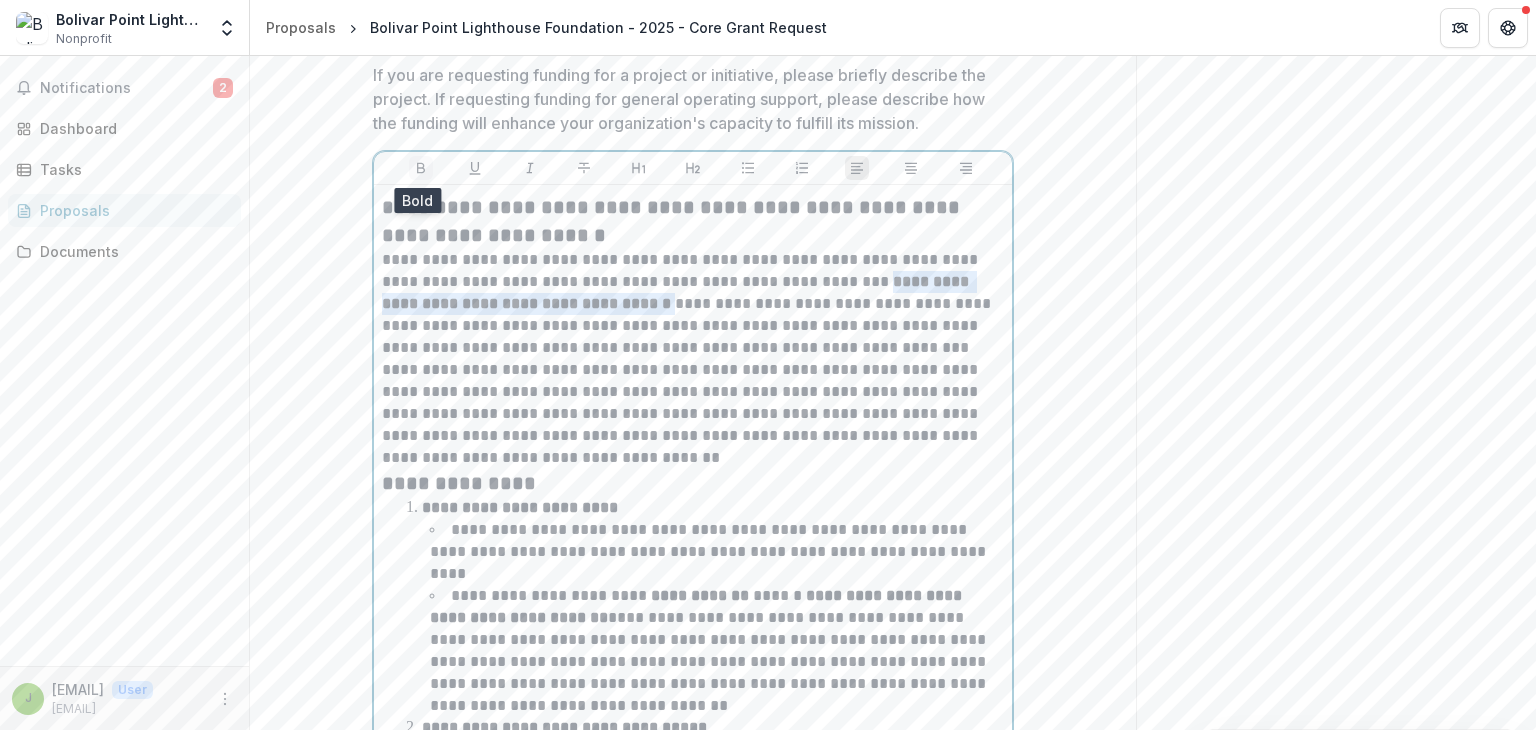click 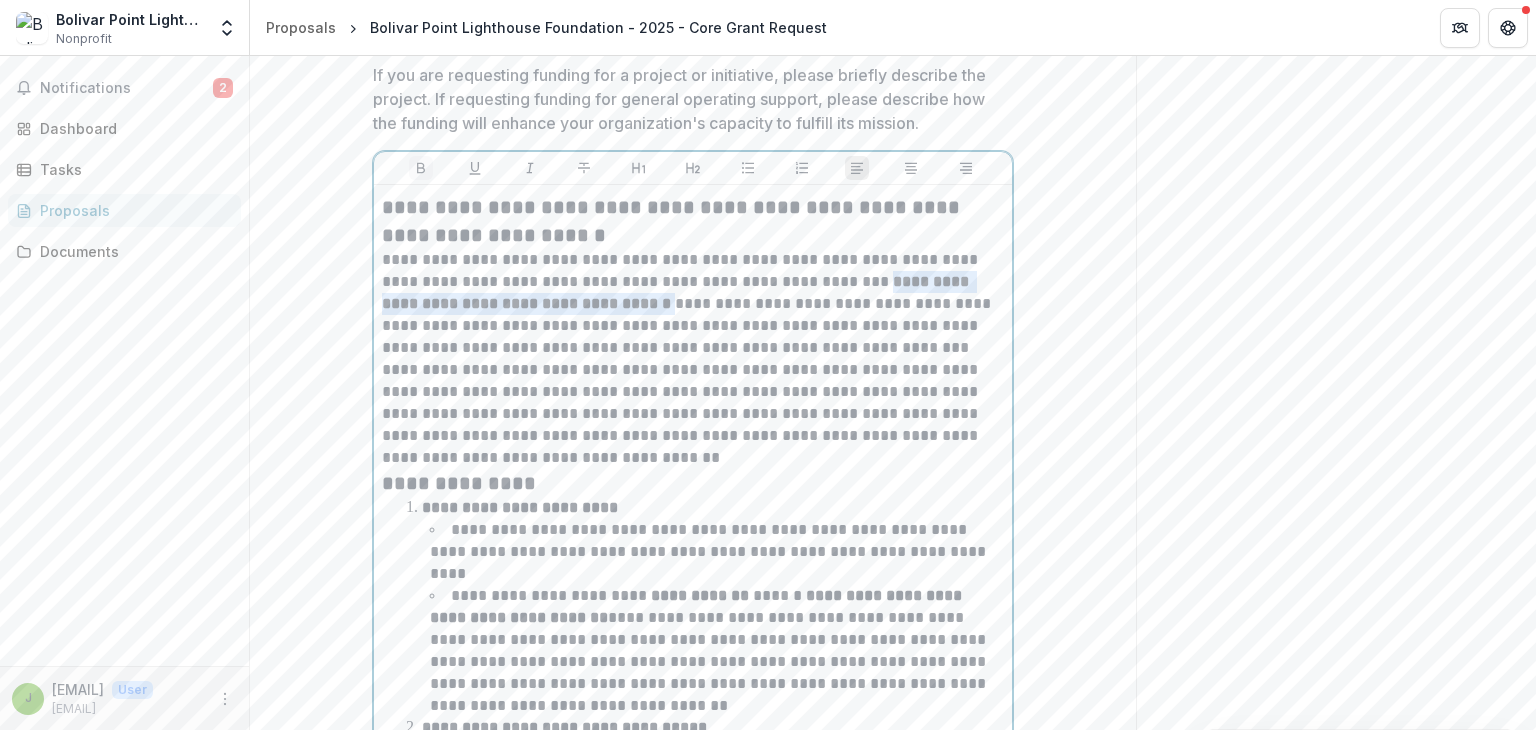 click 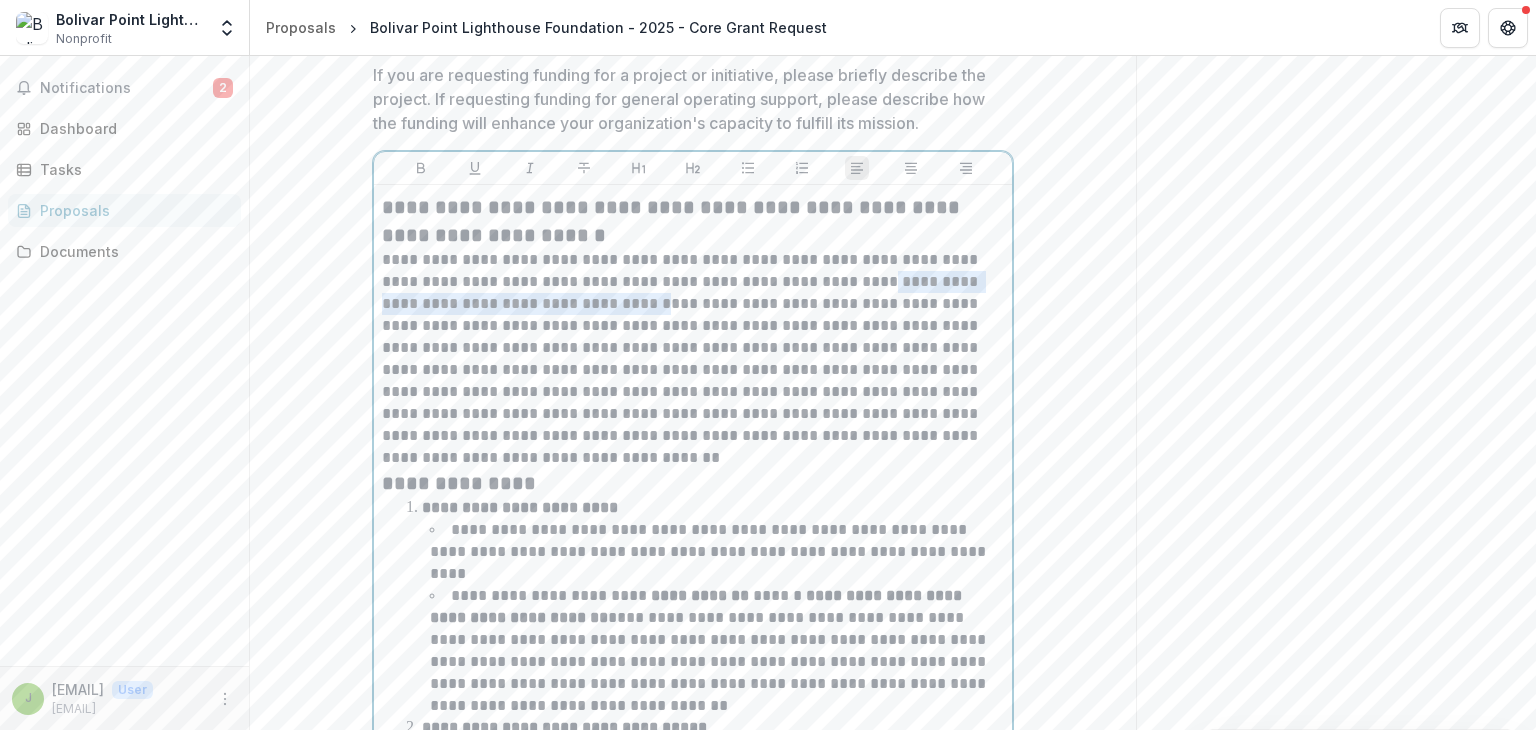 click on "**********" at bounding box center (693, 414) 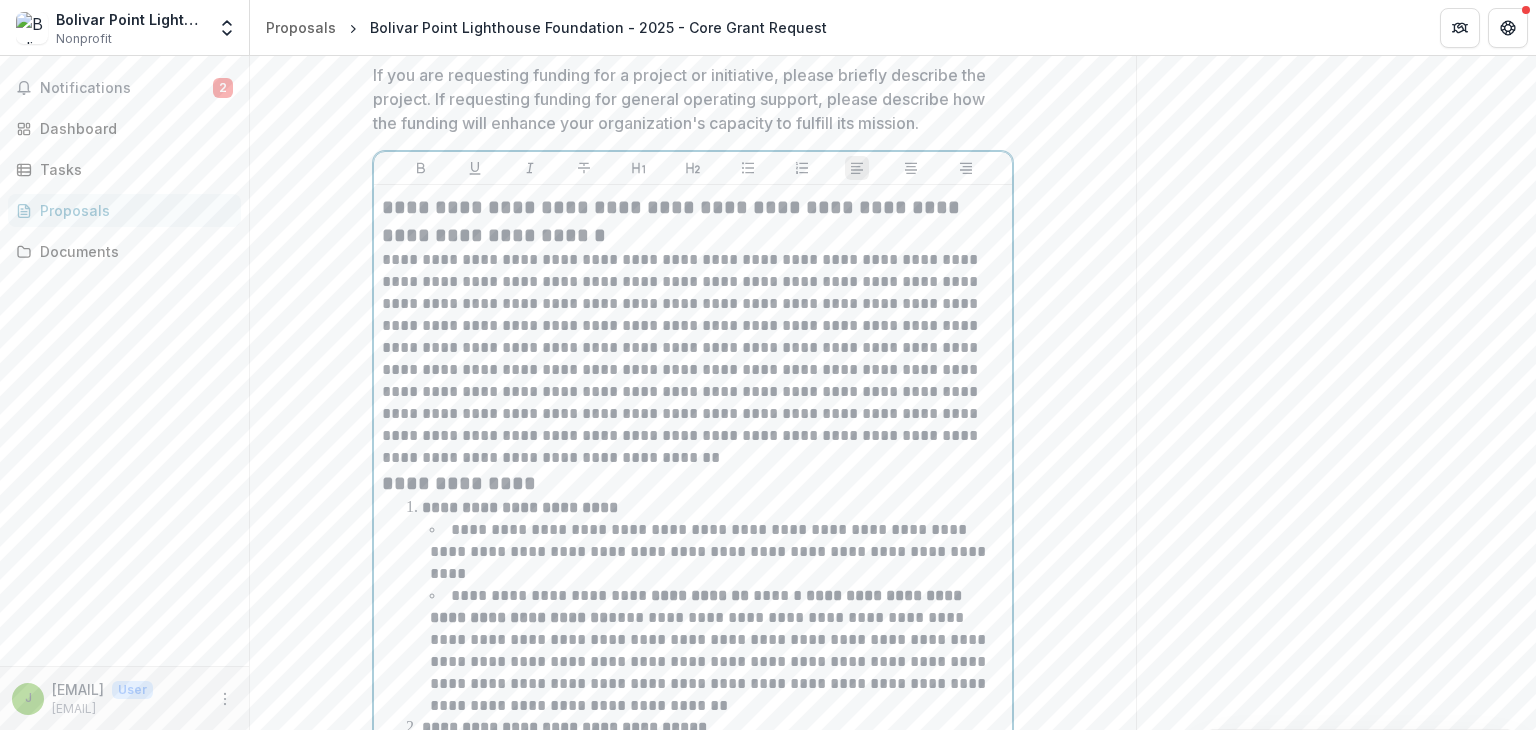 click on "**********" at bounding box center (693, 414) 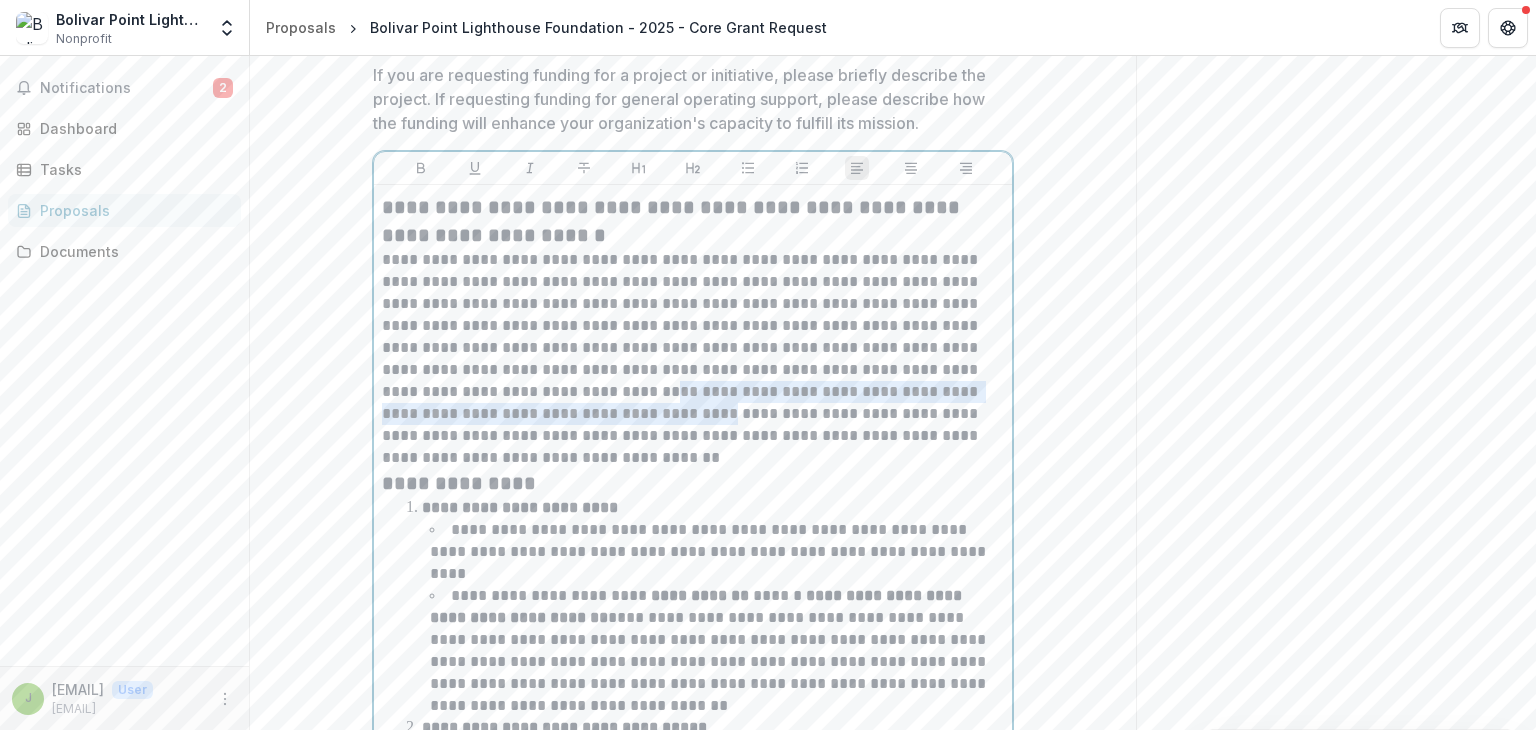 drag, startPoint x: 625, startPoint y: 415, endPoint x: 606, endPoint y: 396, distance: 26.870058 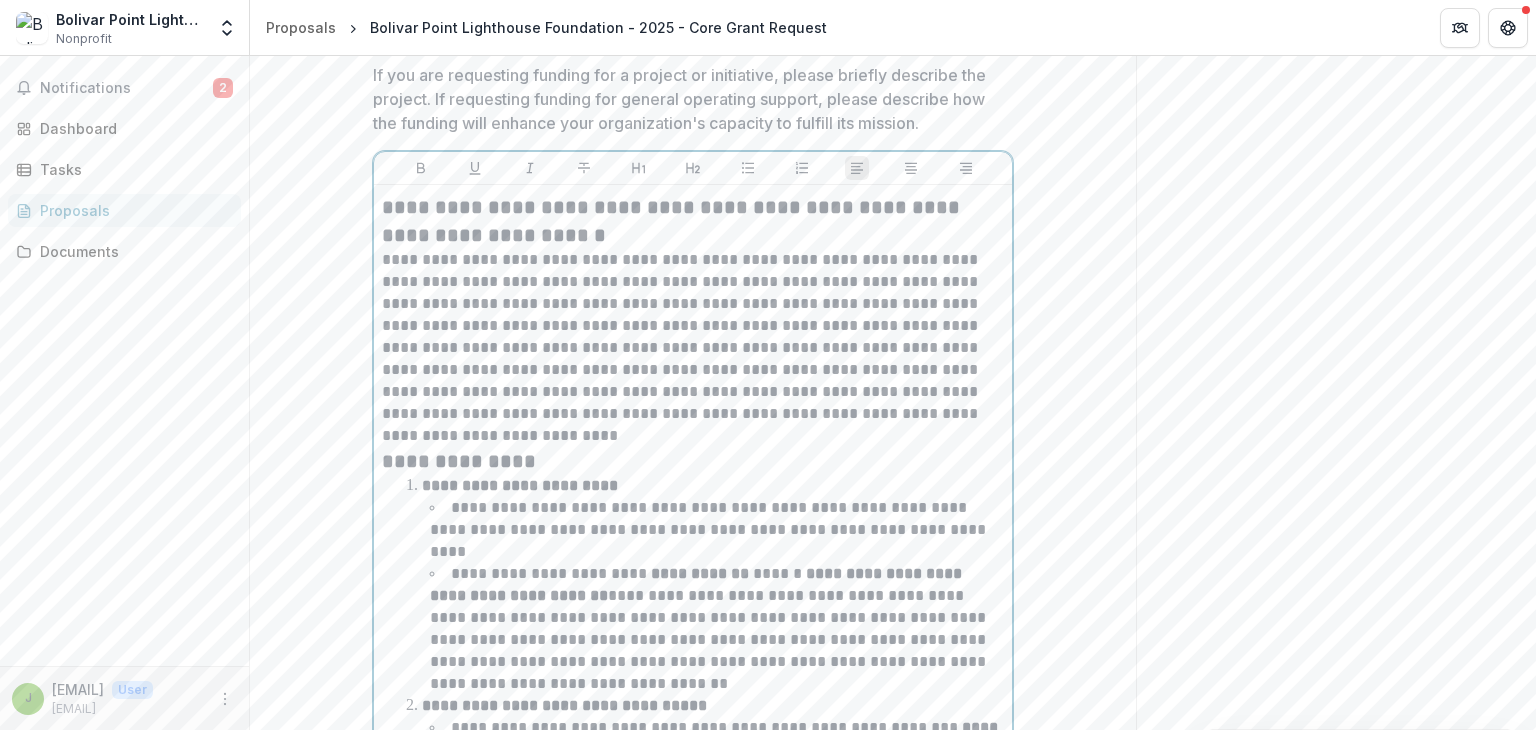 click on "**********" at bounding box center [693, 403] 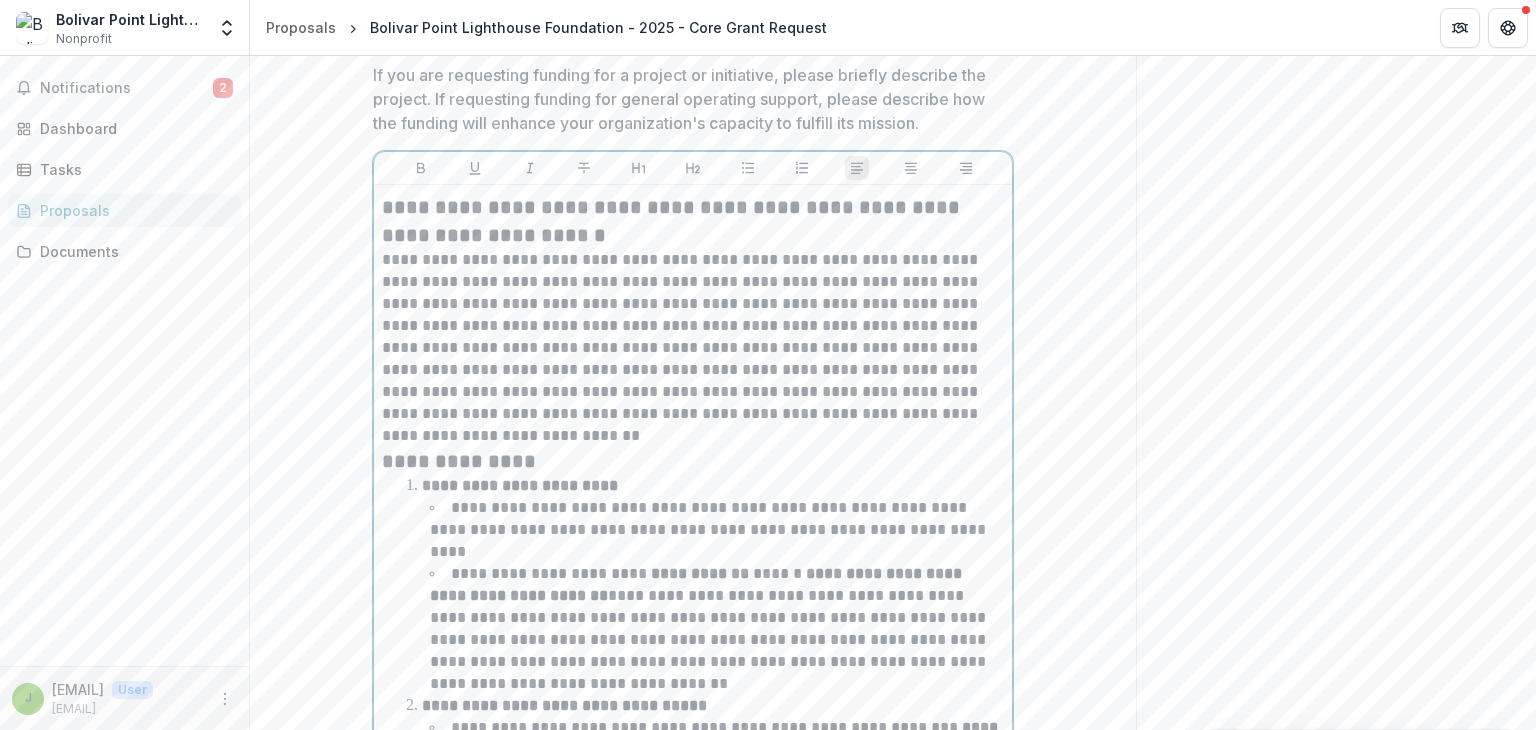 click on "**********" at bounding box center (710, 628) 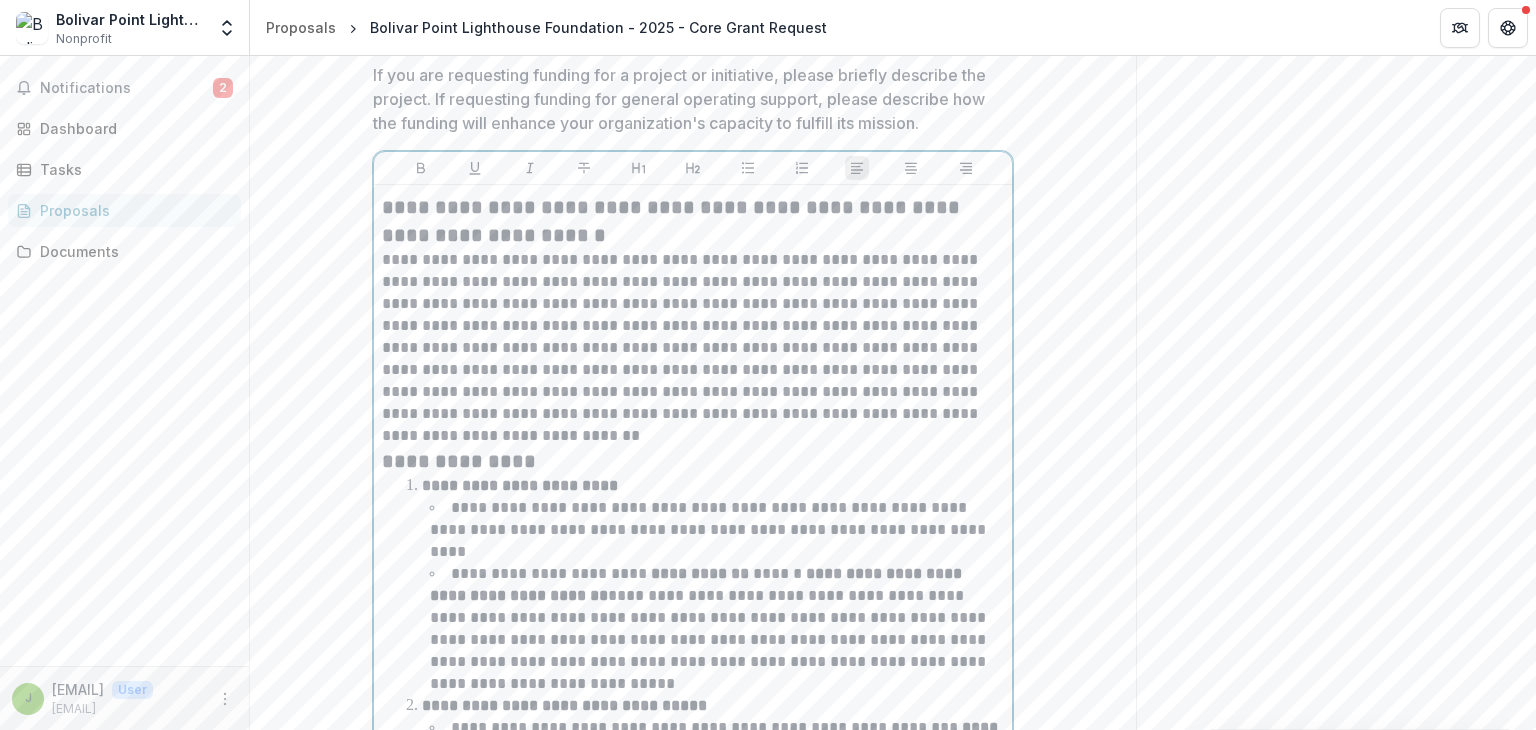click on "**********" at bounding box center [710, 628] 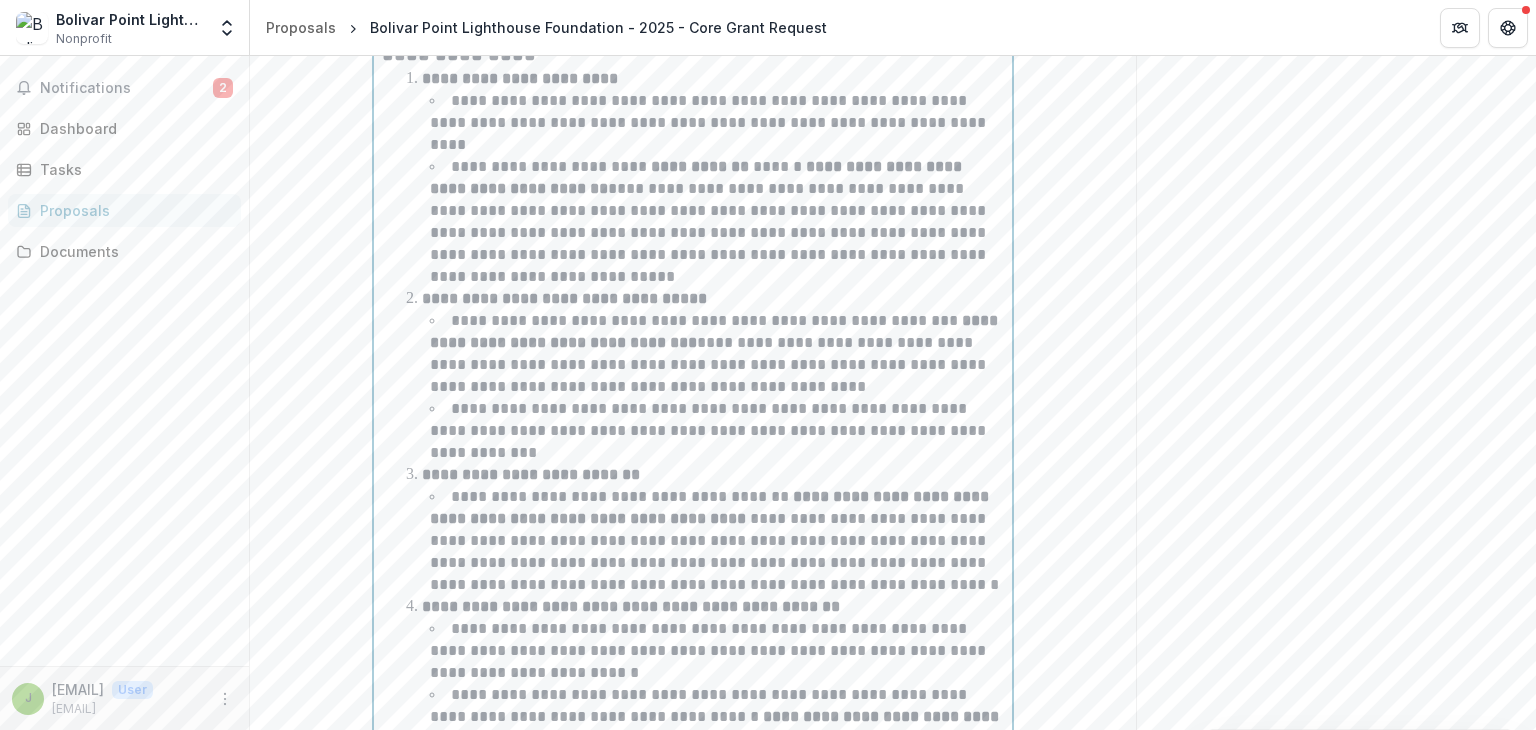 scroll, scrollTop: 4724, scrollLeft: 0, axis: vertical 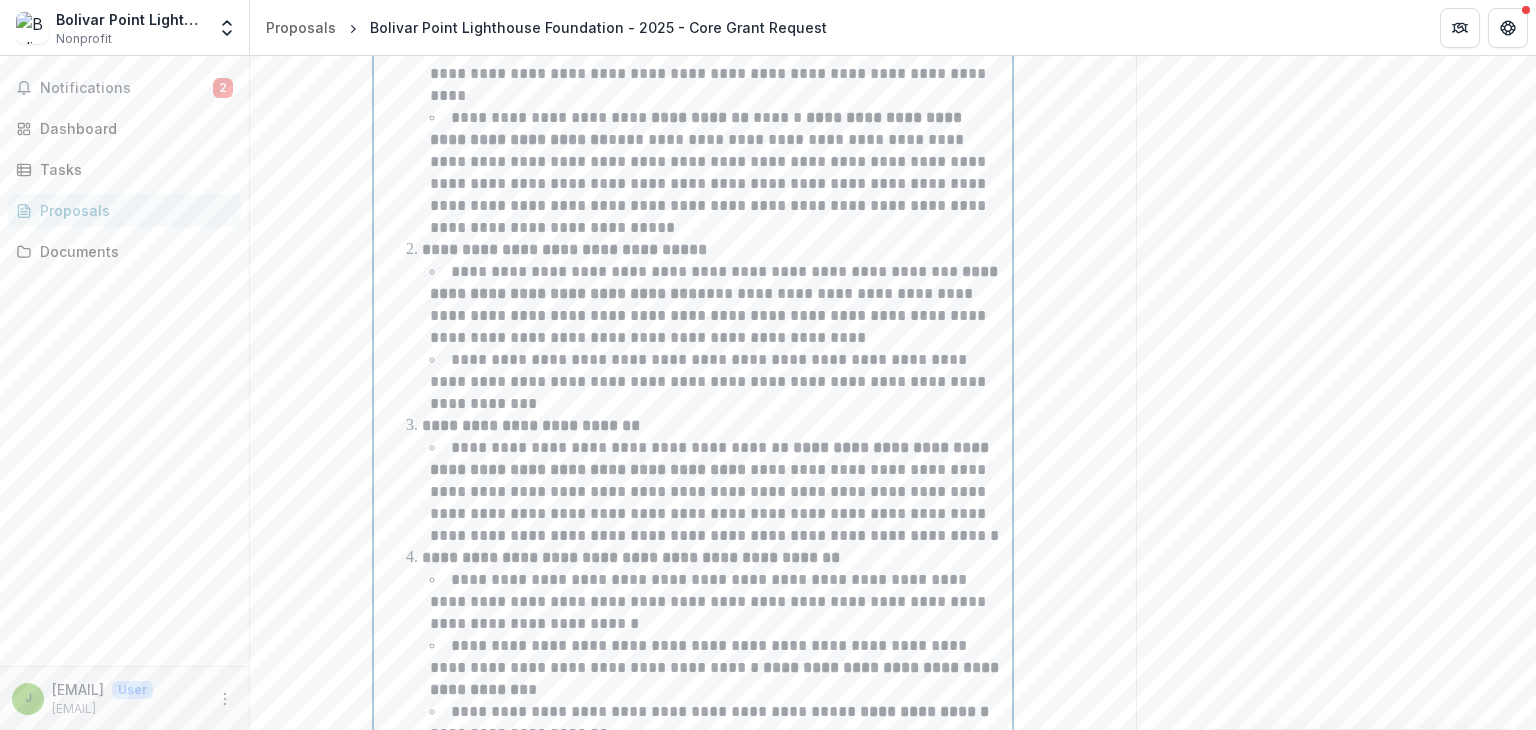 click on "**********" at bounding box center (631, 557) 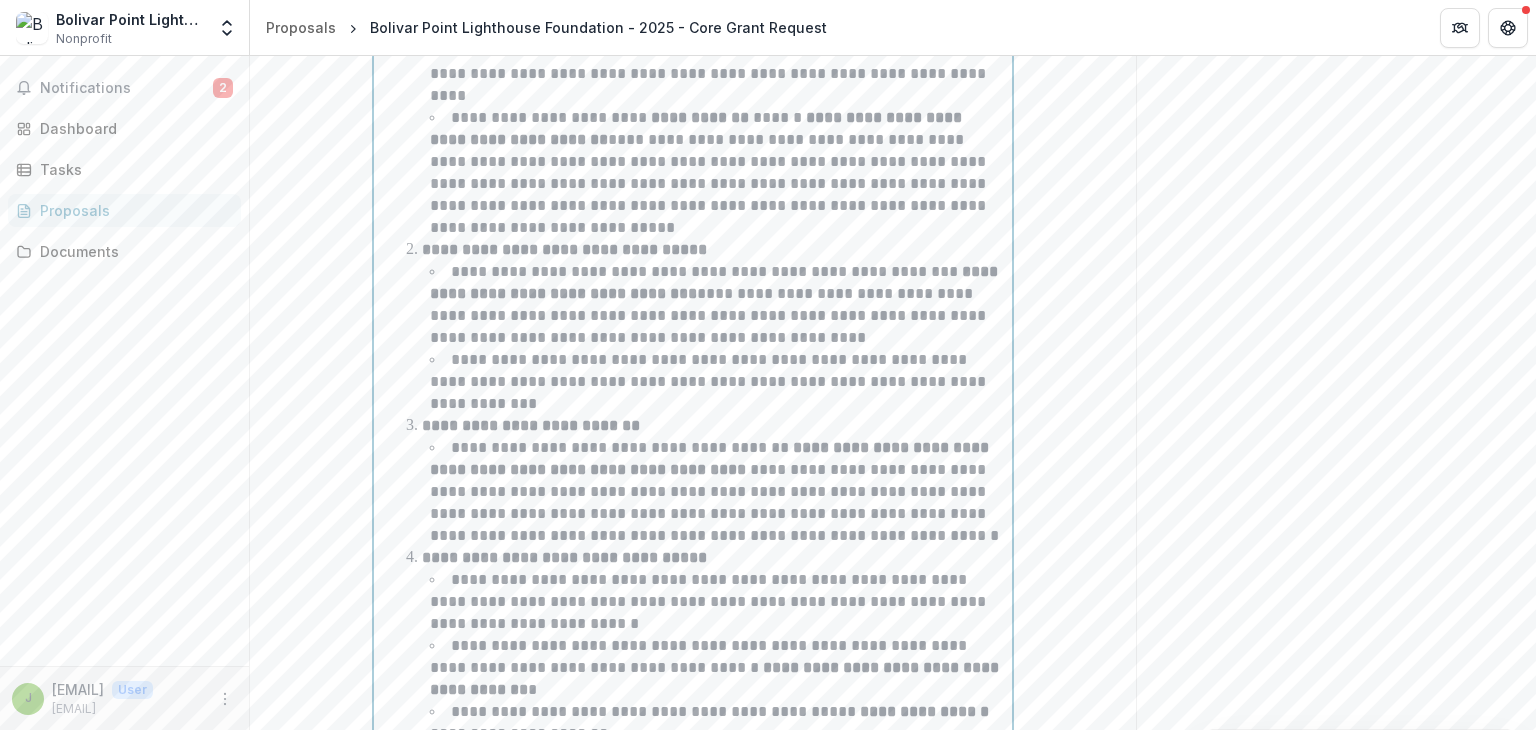 click on "**********" at bounding box center [710, 601] 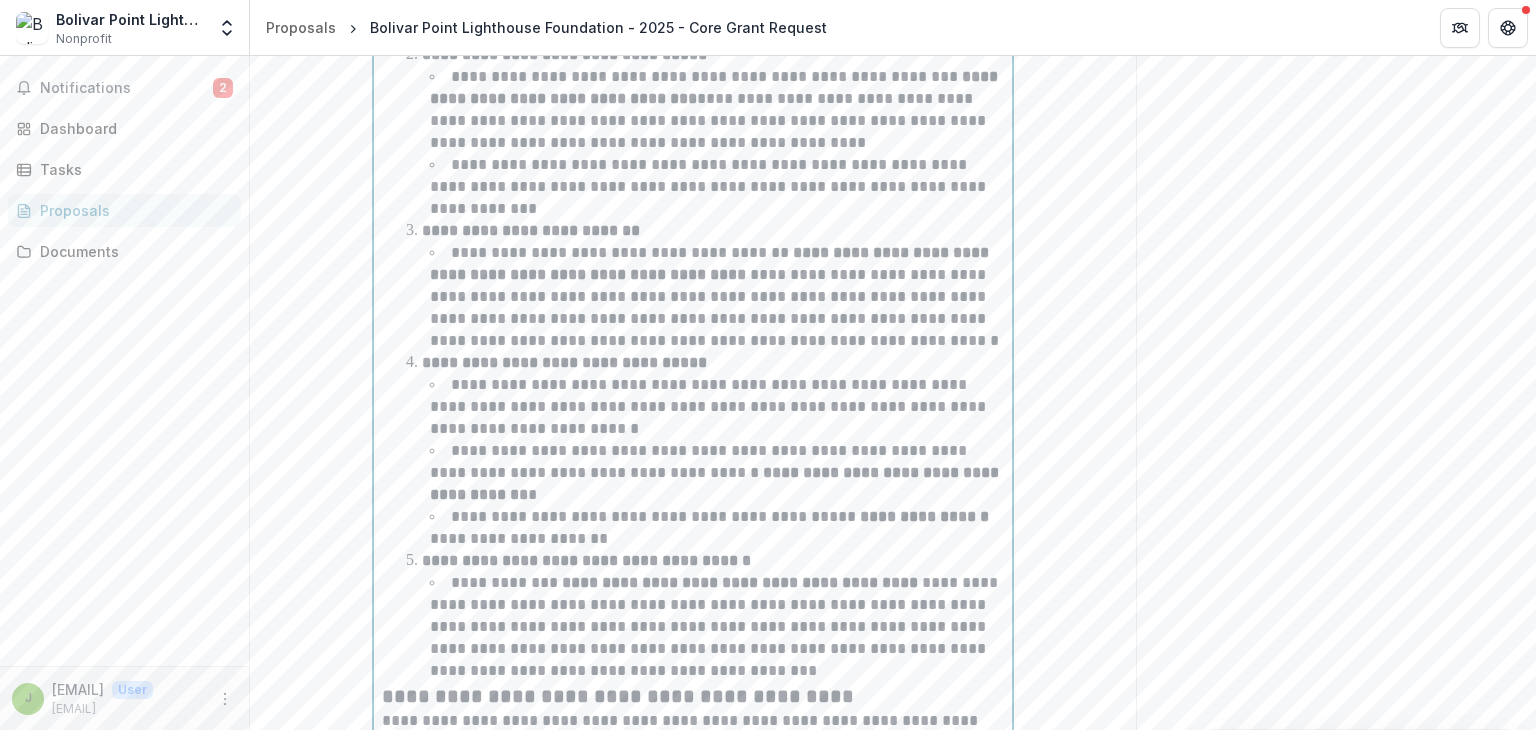 scroll, scrollTop: 4938, scrollLeft: 0, axis: vertical 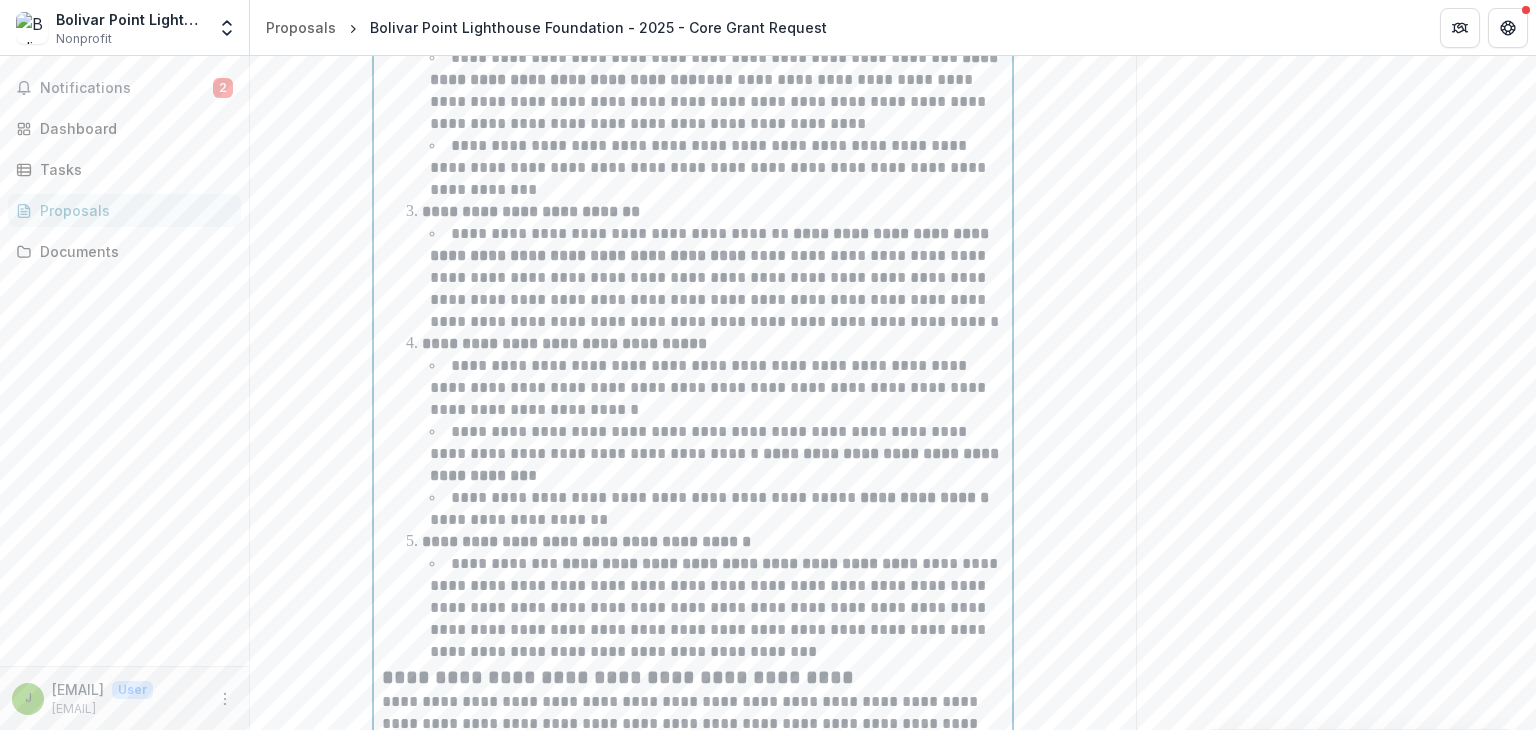 click on "**********" at bounding box center (711, 508) 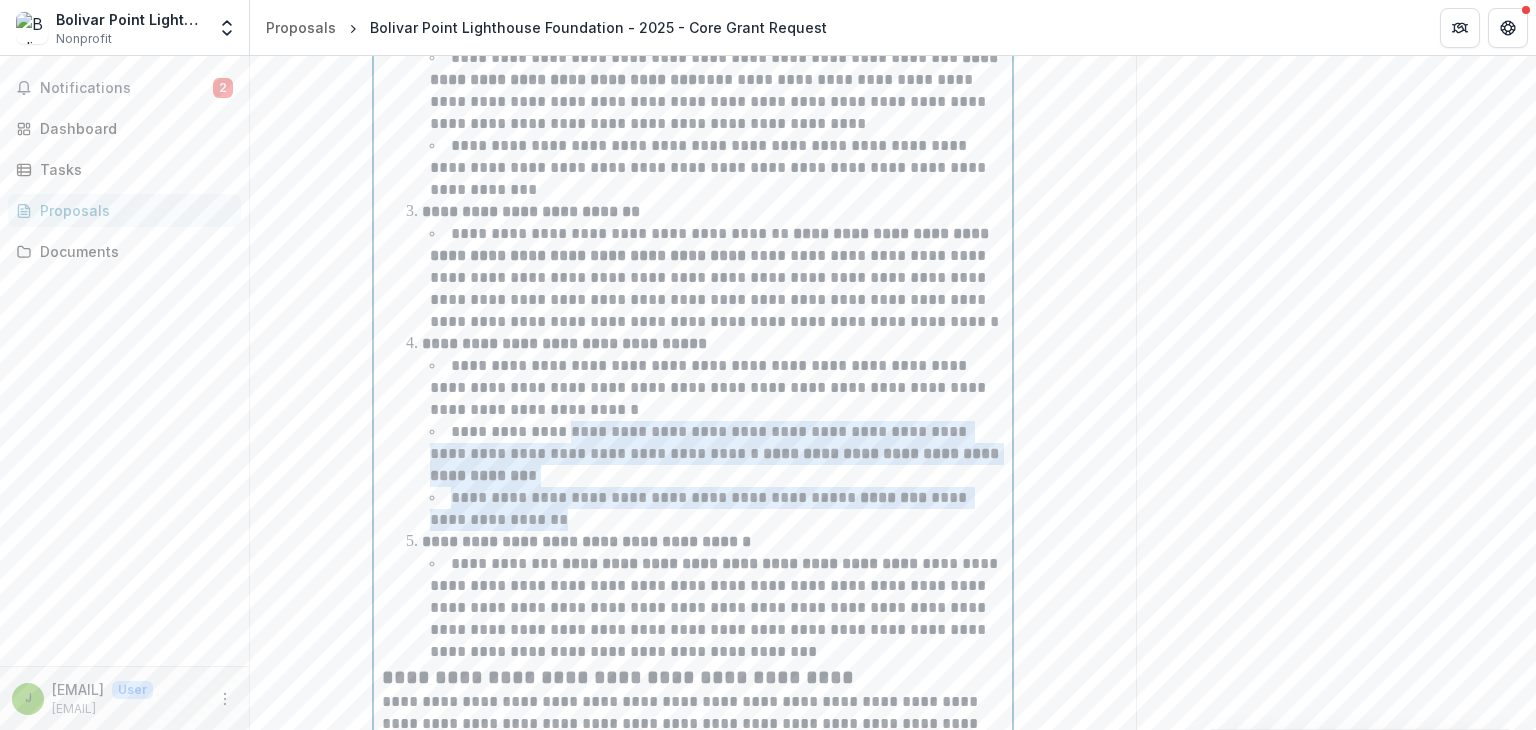 drag, startPoint x: 611, startPoint y: 472, endPoint x: 565, endPoint y: 392, distance: 92.28217 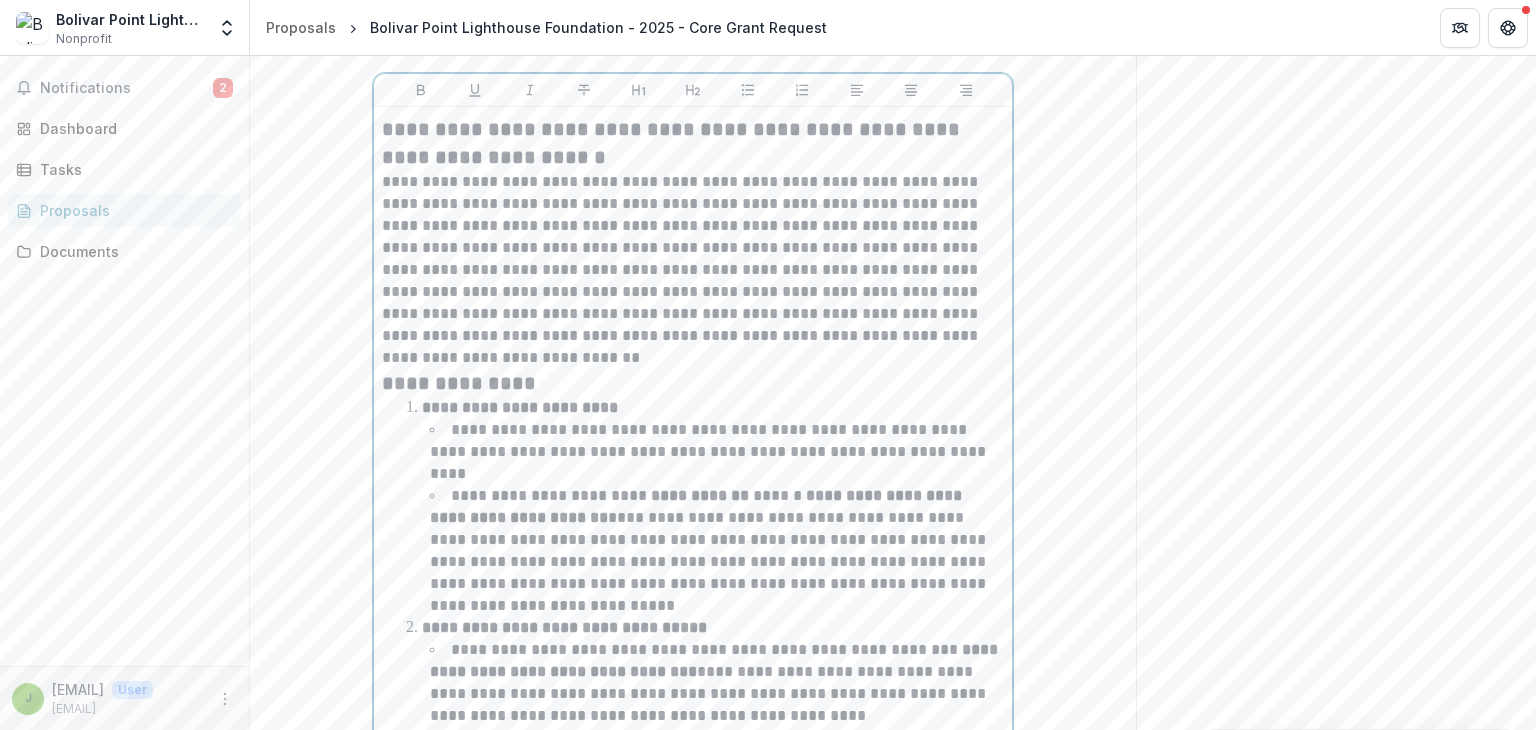 scroll, scrollTop: 4326, scrollLeft: 0, axis: vertical 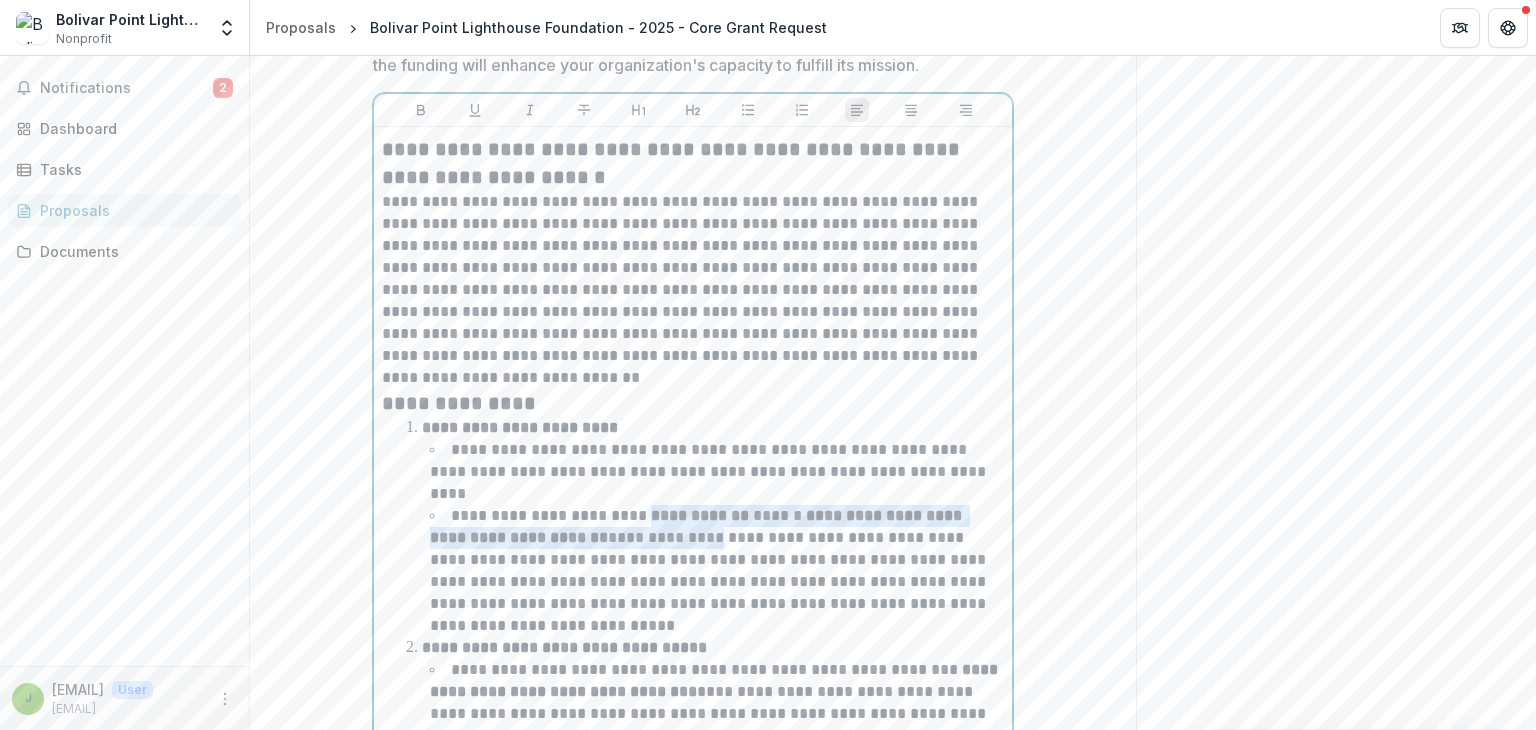 drag, startPoint x: 630, startPoint y: 495, endPoint x: 679, endPoint y: 527, distance: 58.5235 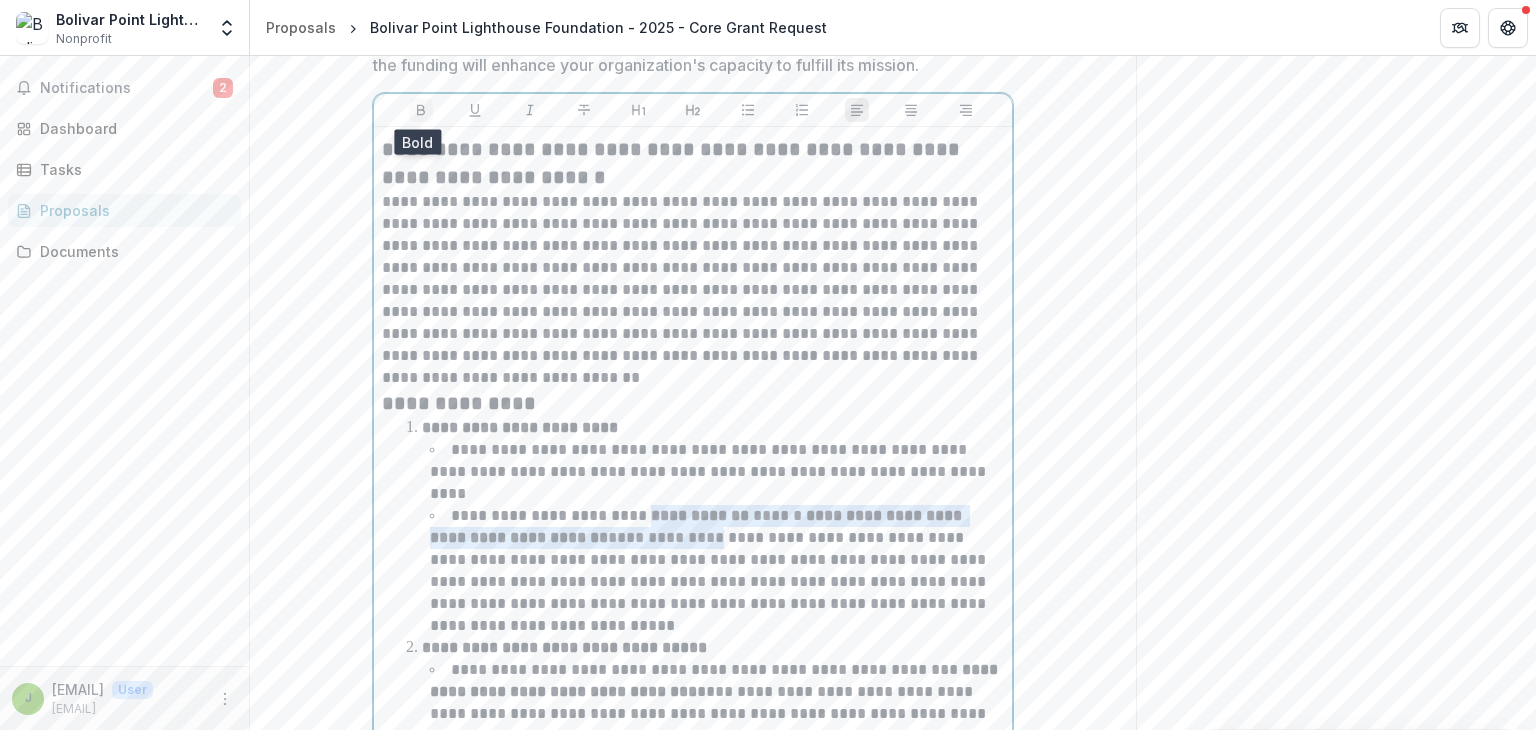 click 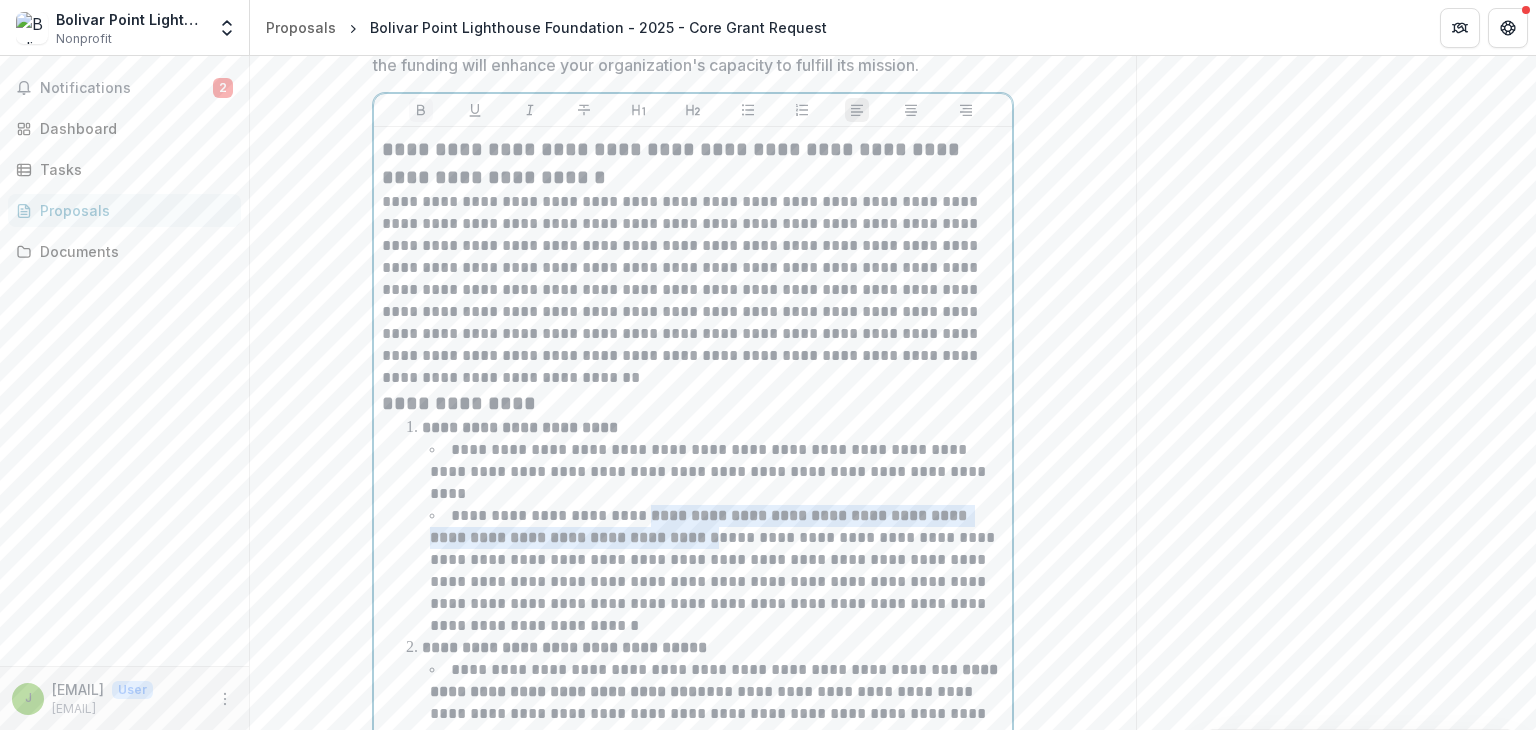 click 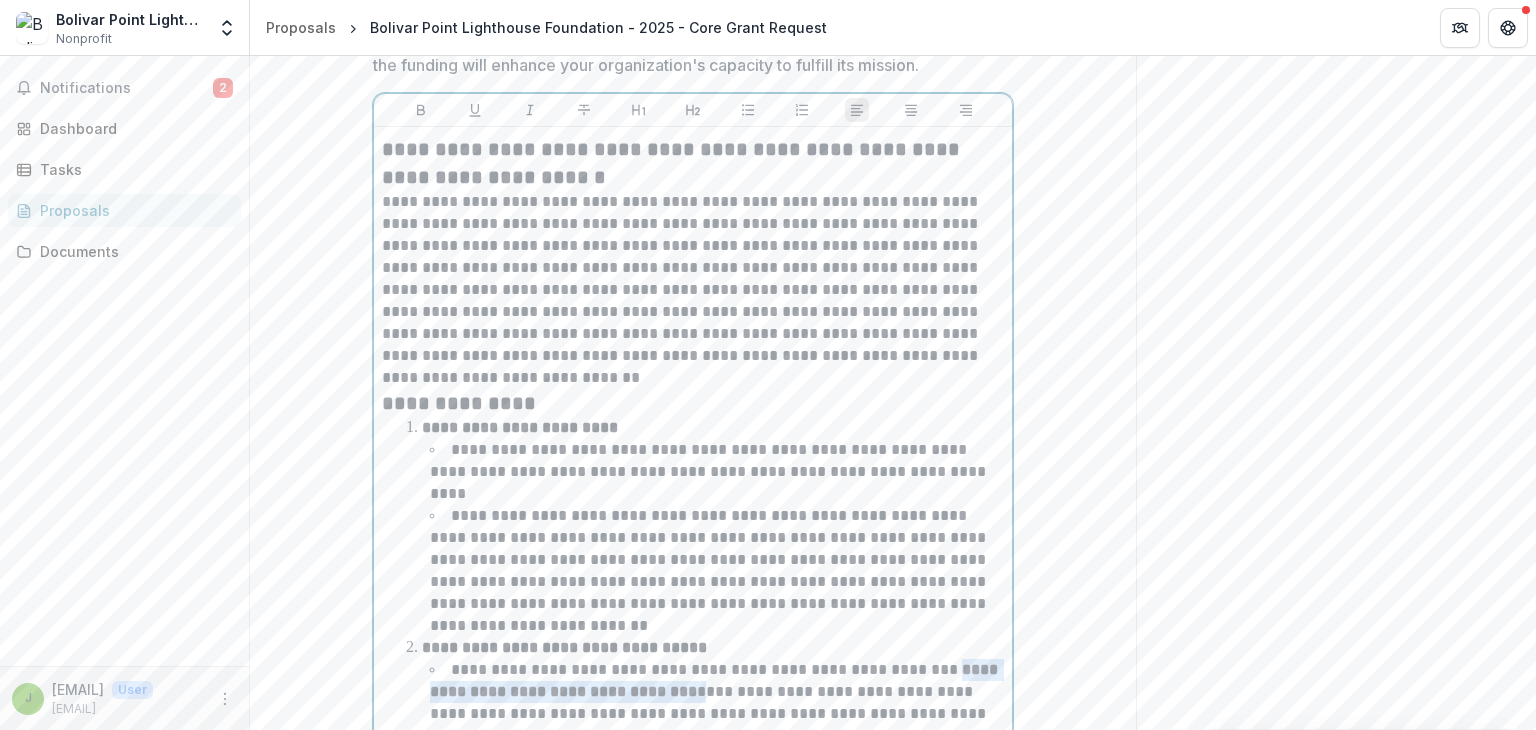 drag, startPoint x: 905, startPoint y: 631, endPoint x: 631, endPoint y: 645, distance: 274.35742 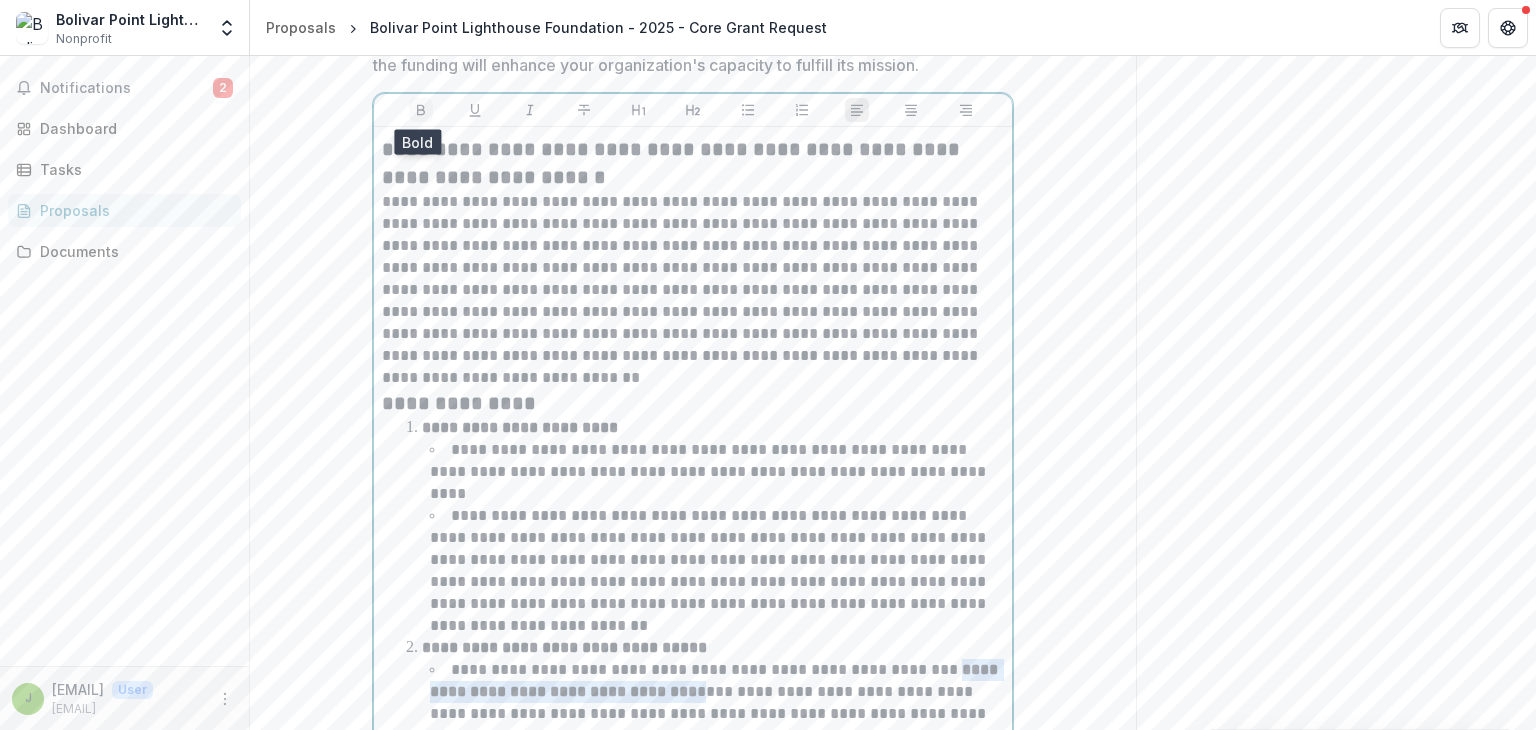 click 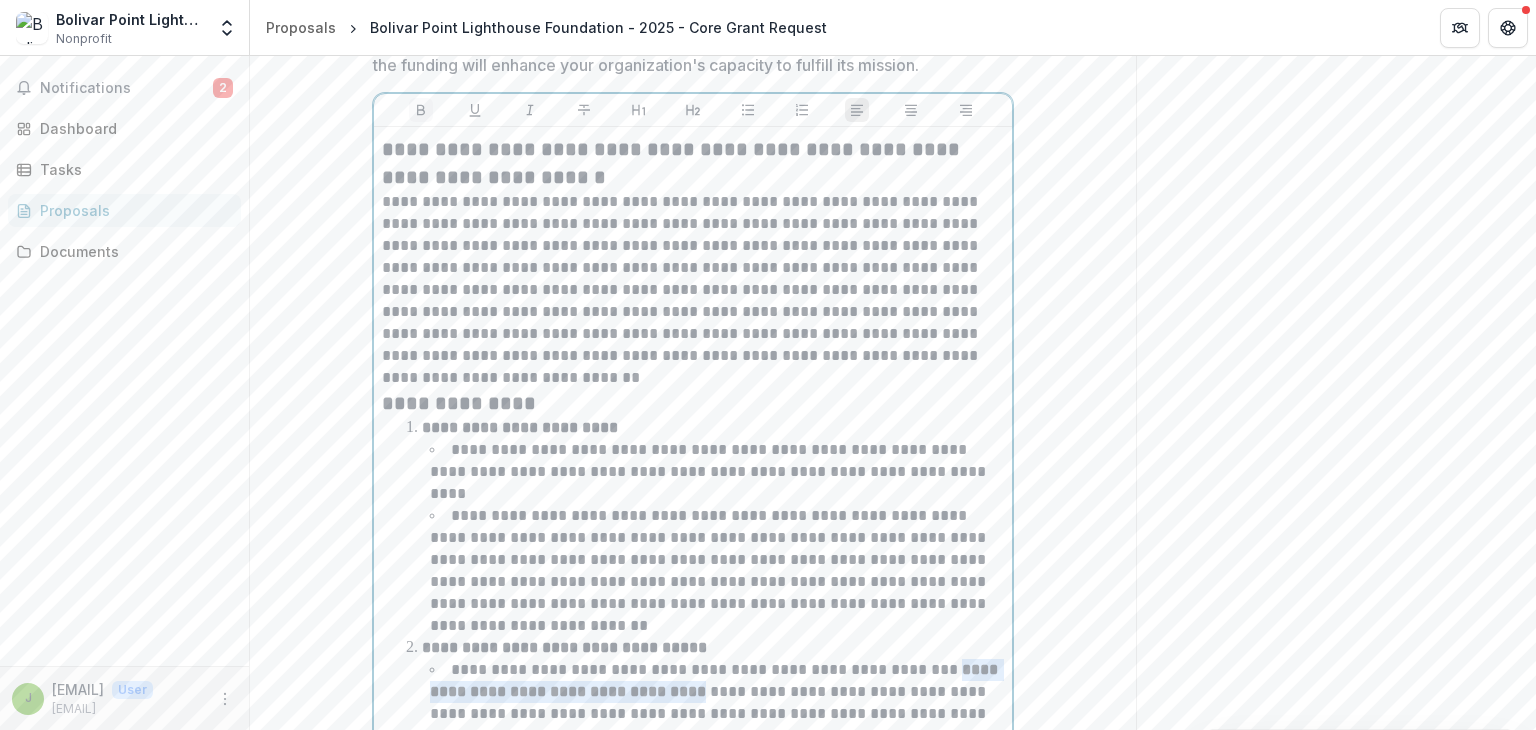 click 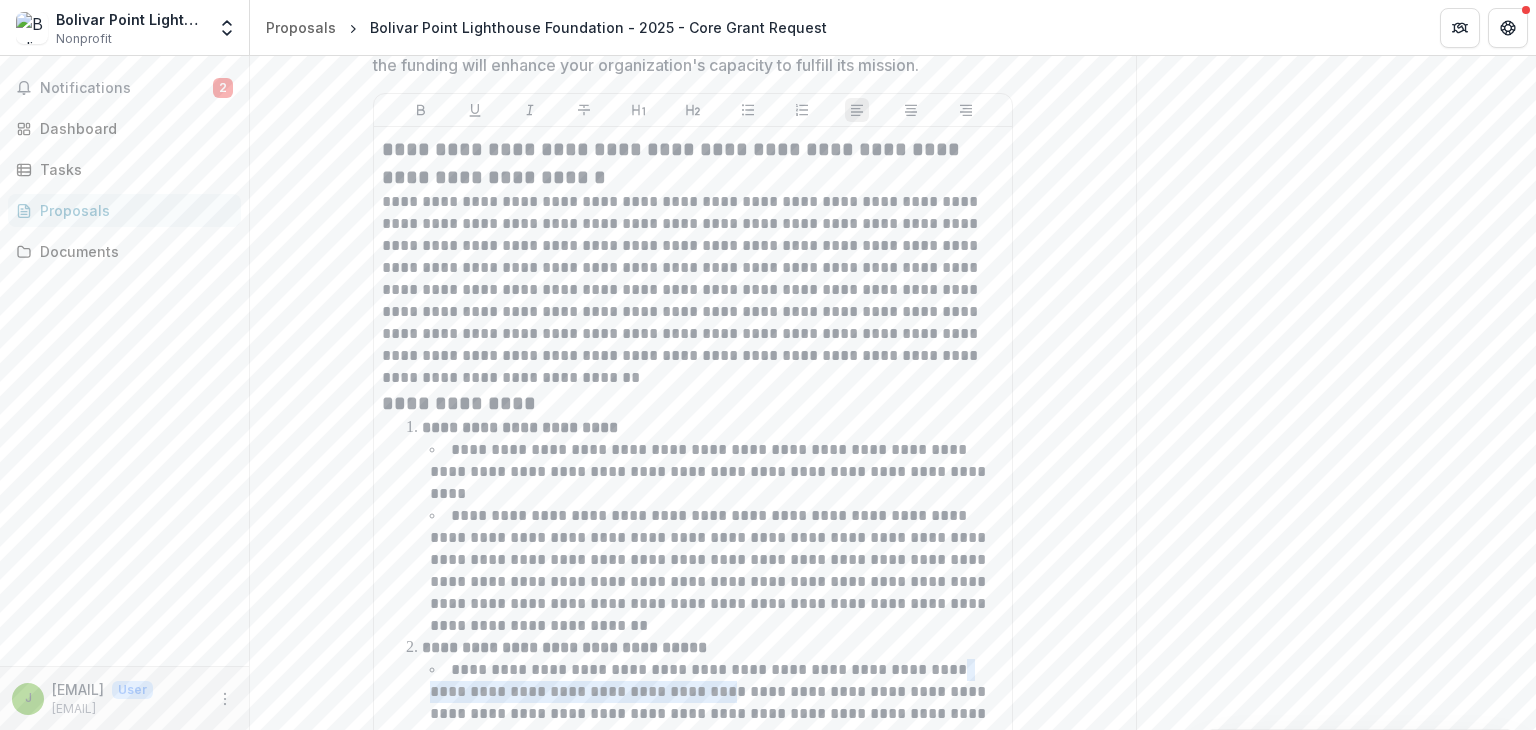 click on "**********" at bounding box center [1336, 2682] 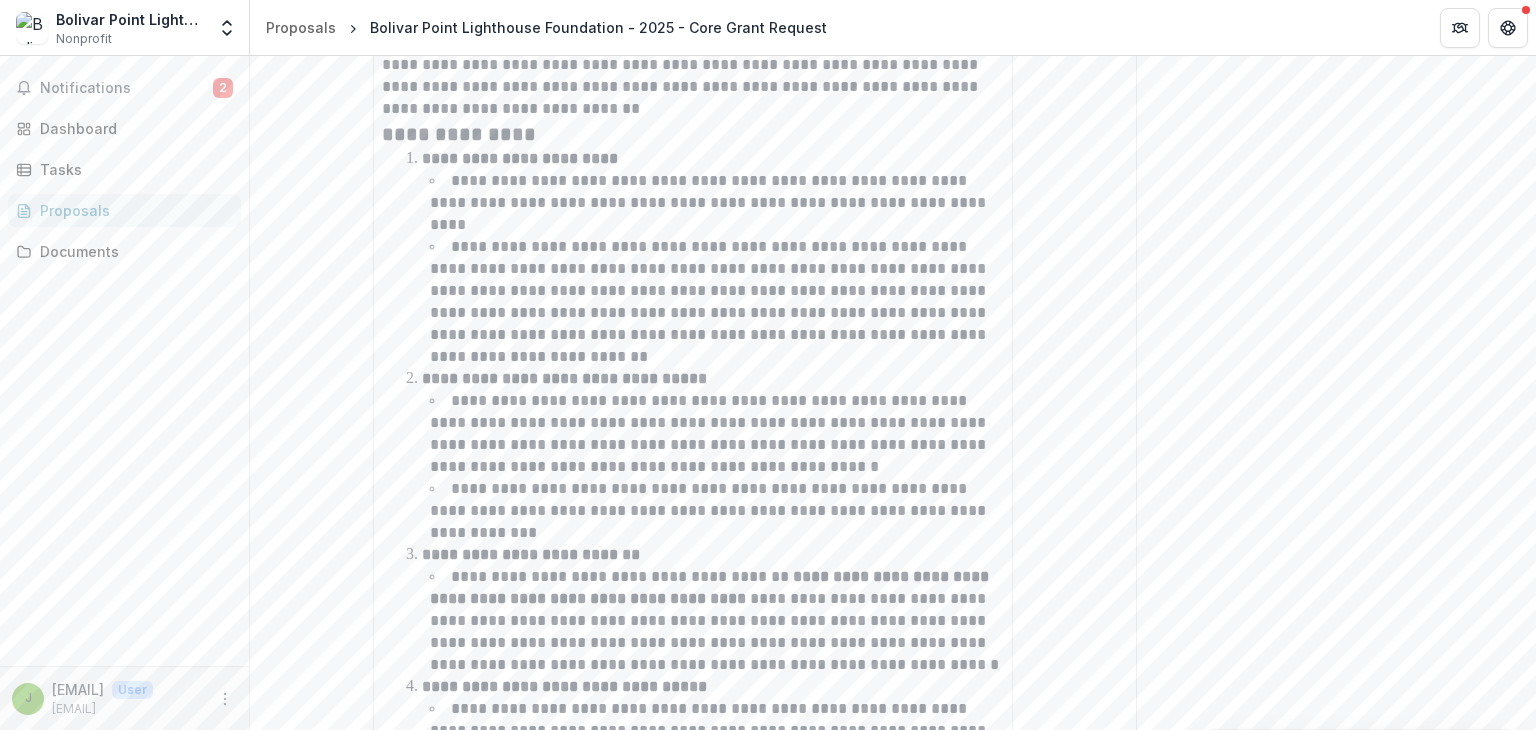 scroll, scrollTop: 4597, scrollLeft: 0, axis: vertical 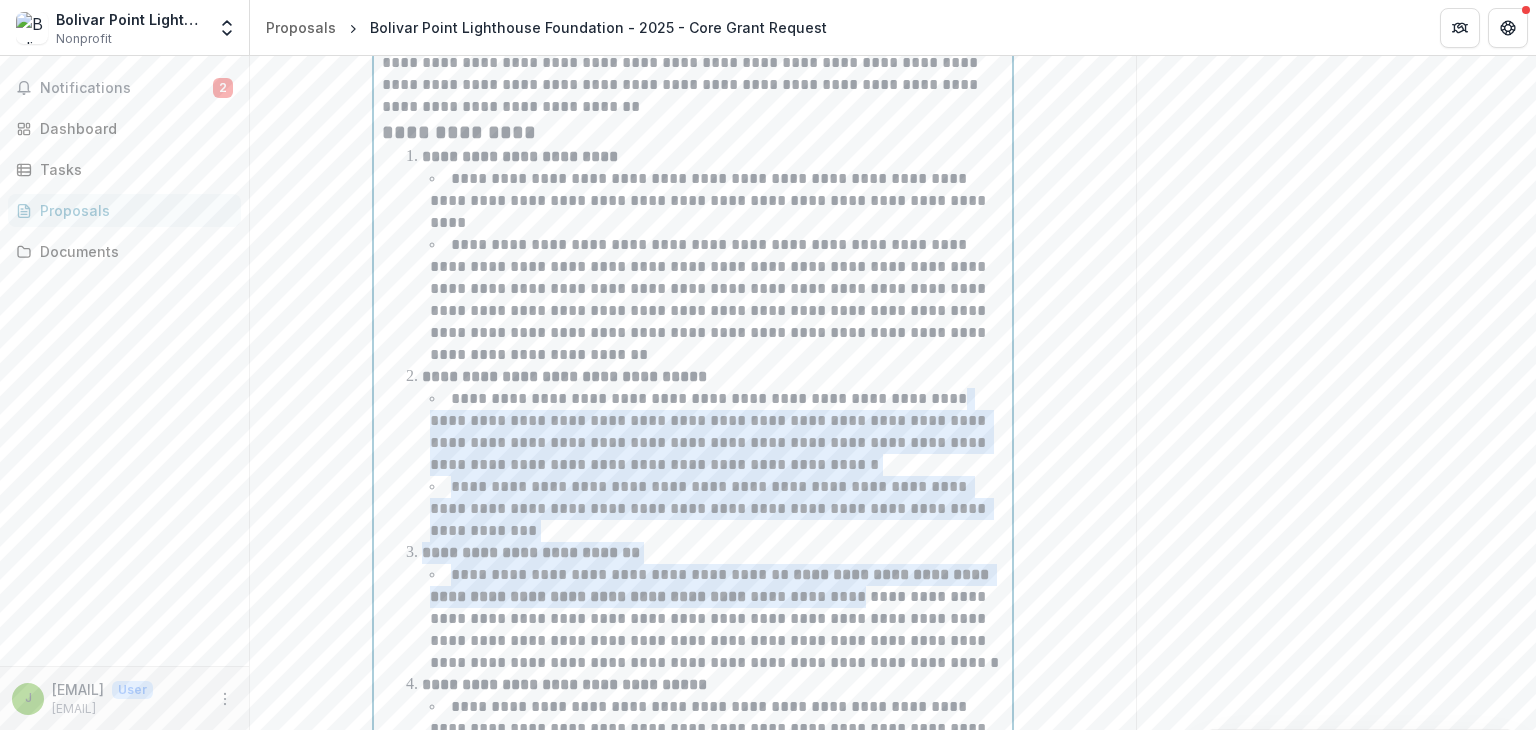 drag, startPoint x: 759, startPoint y: 515, endPoint x: 800, endPoint y: 529, distance: 43.32436 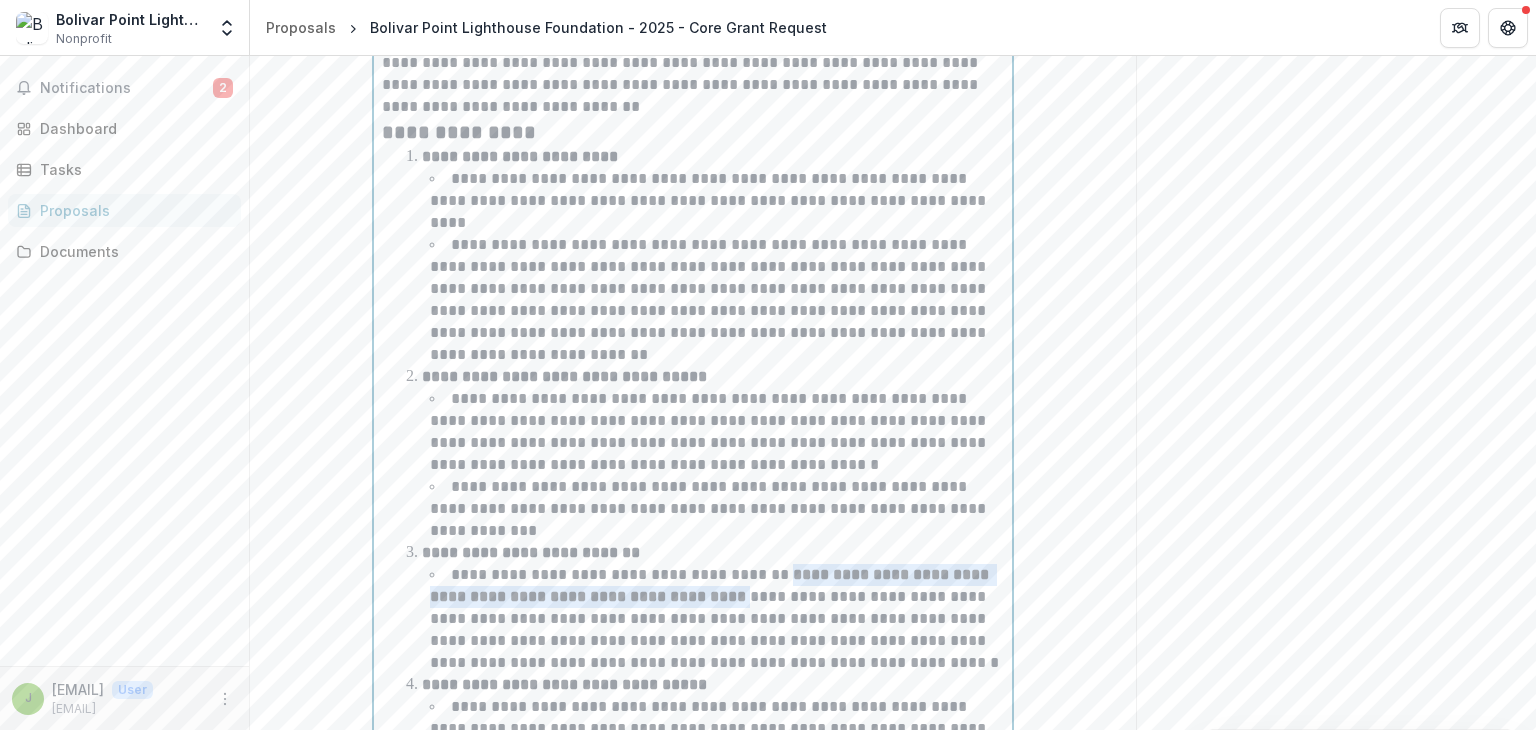 drag, startPoint x: 762, startPoint y: 510, endPoint x: 703, endPoint y: 532, distance: 62.968246 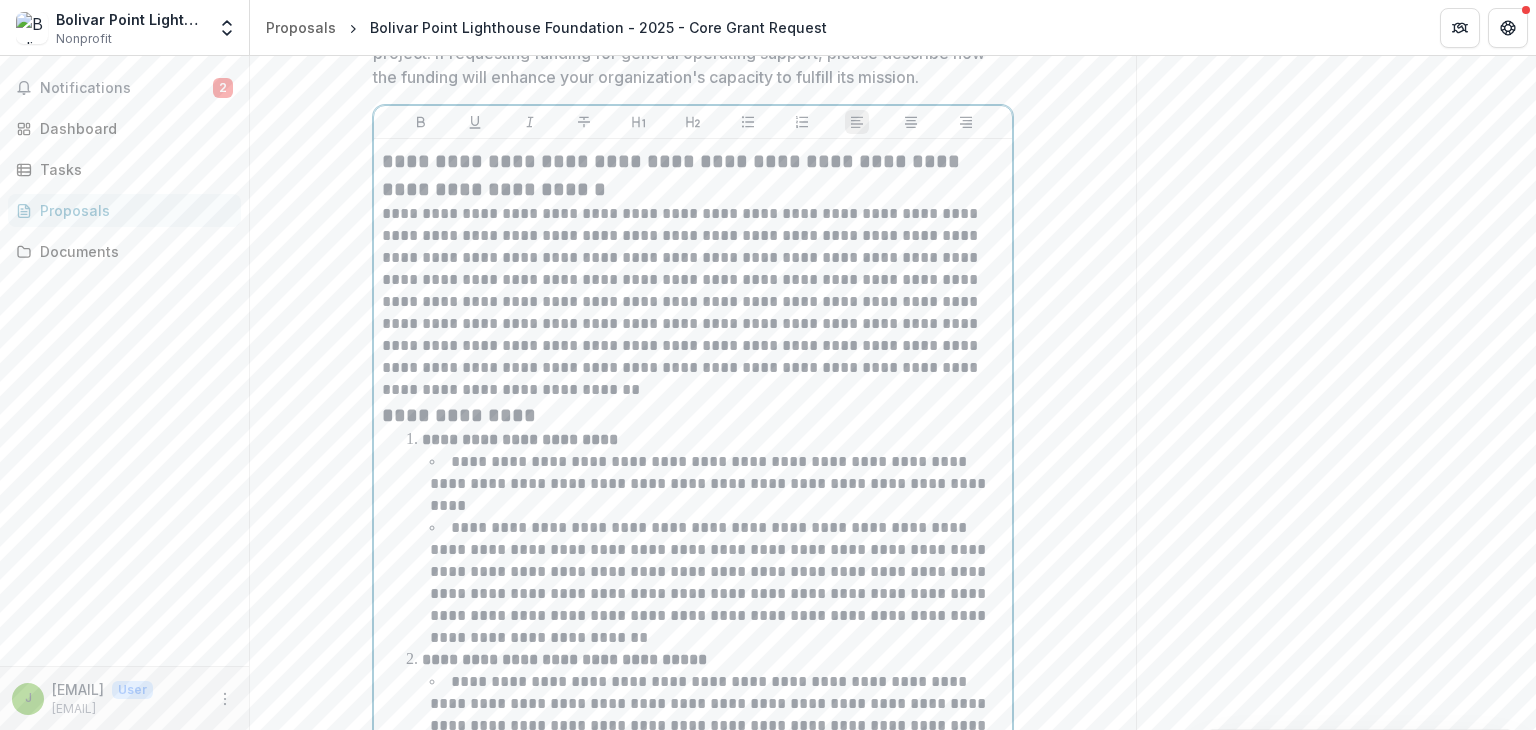 scroll, scrollTop: 4312, scrollLeft: 0, axis: vertical 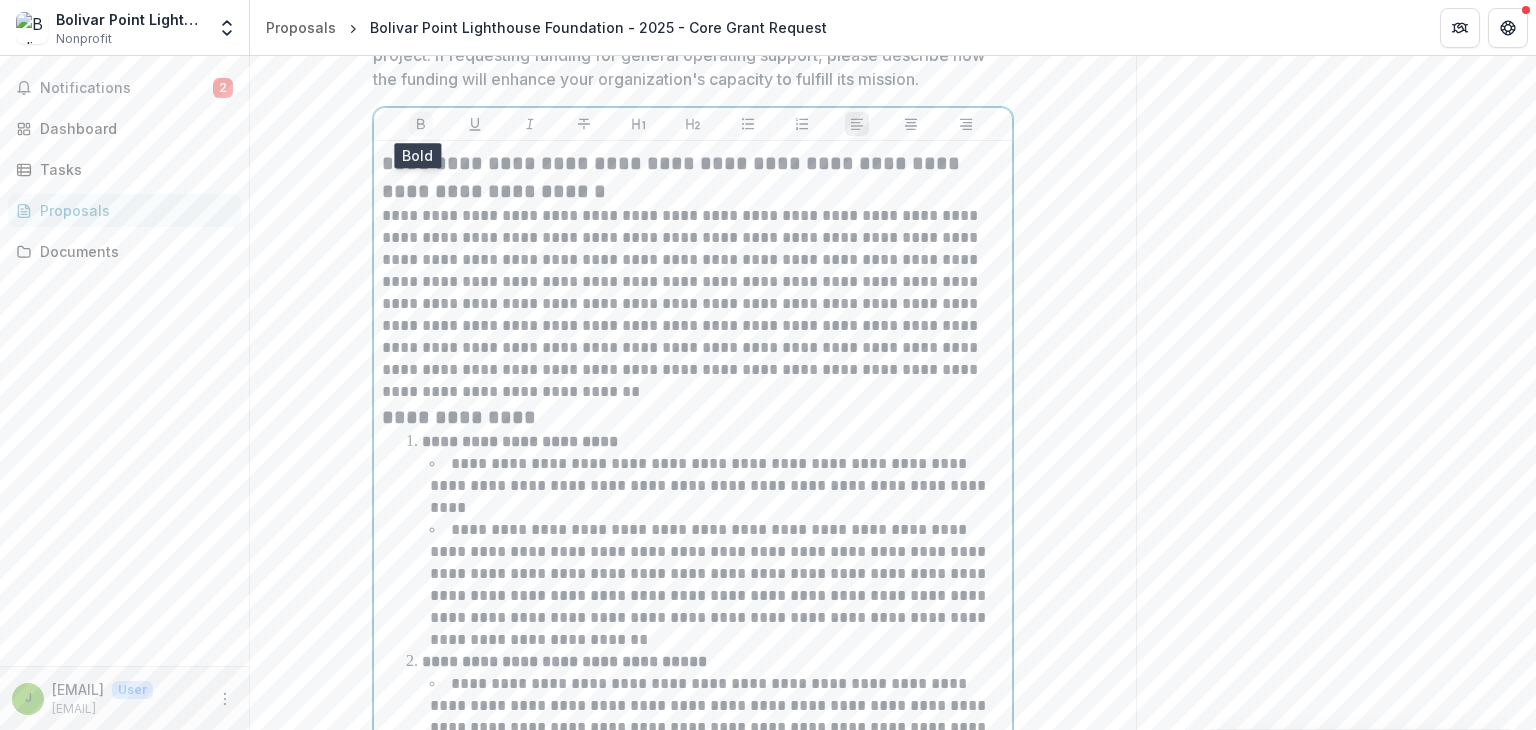 click 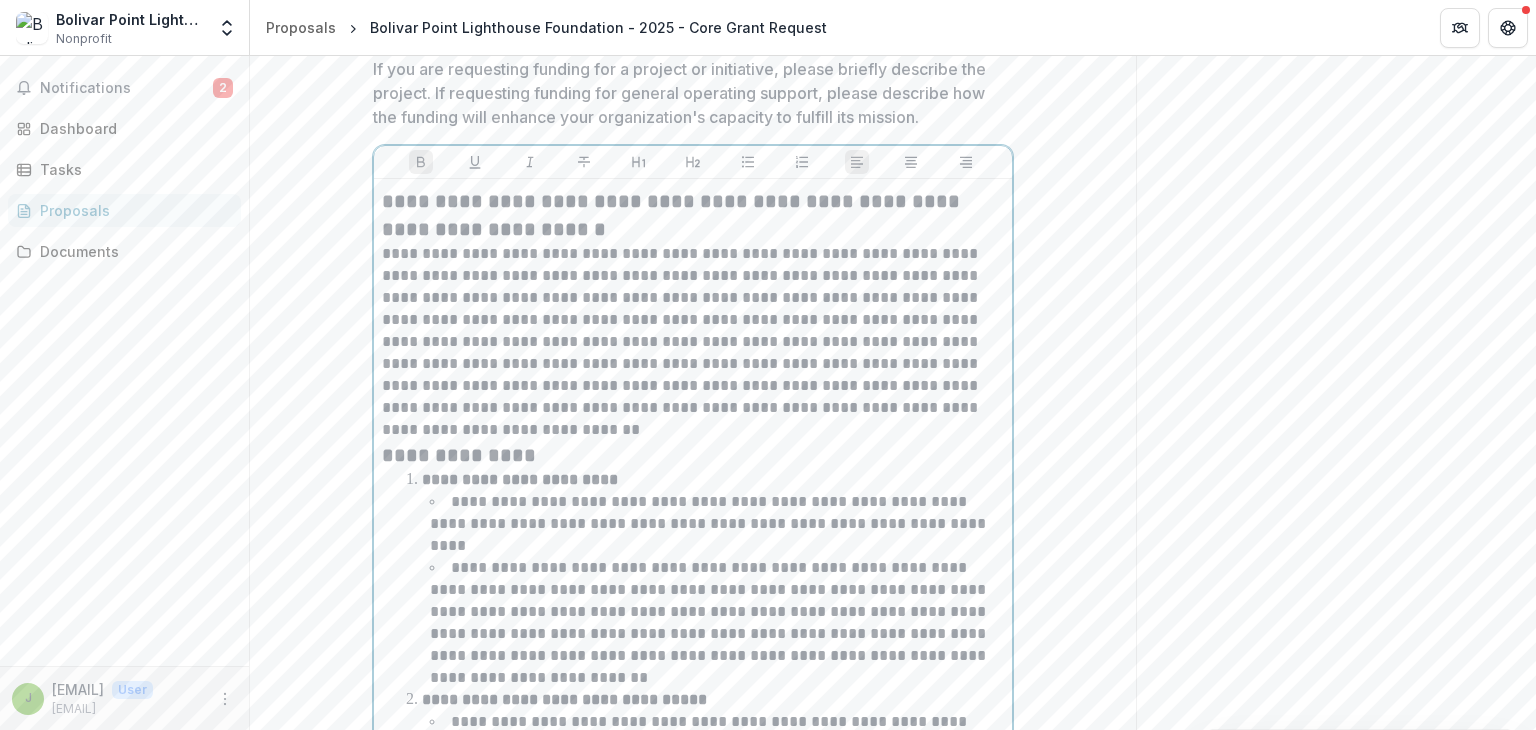 scroll, scrollTop: 4274, scrollLeft: 0, axis: vertical 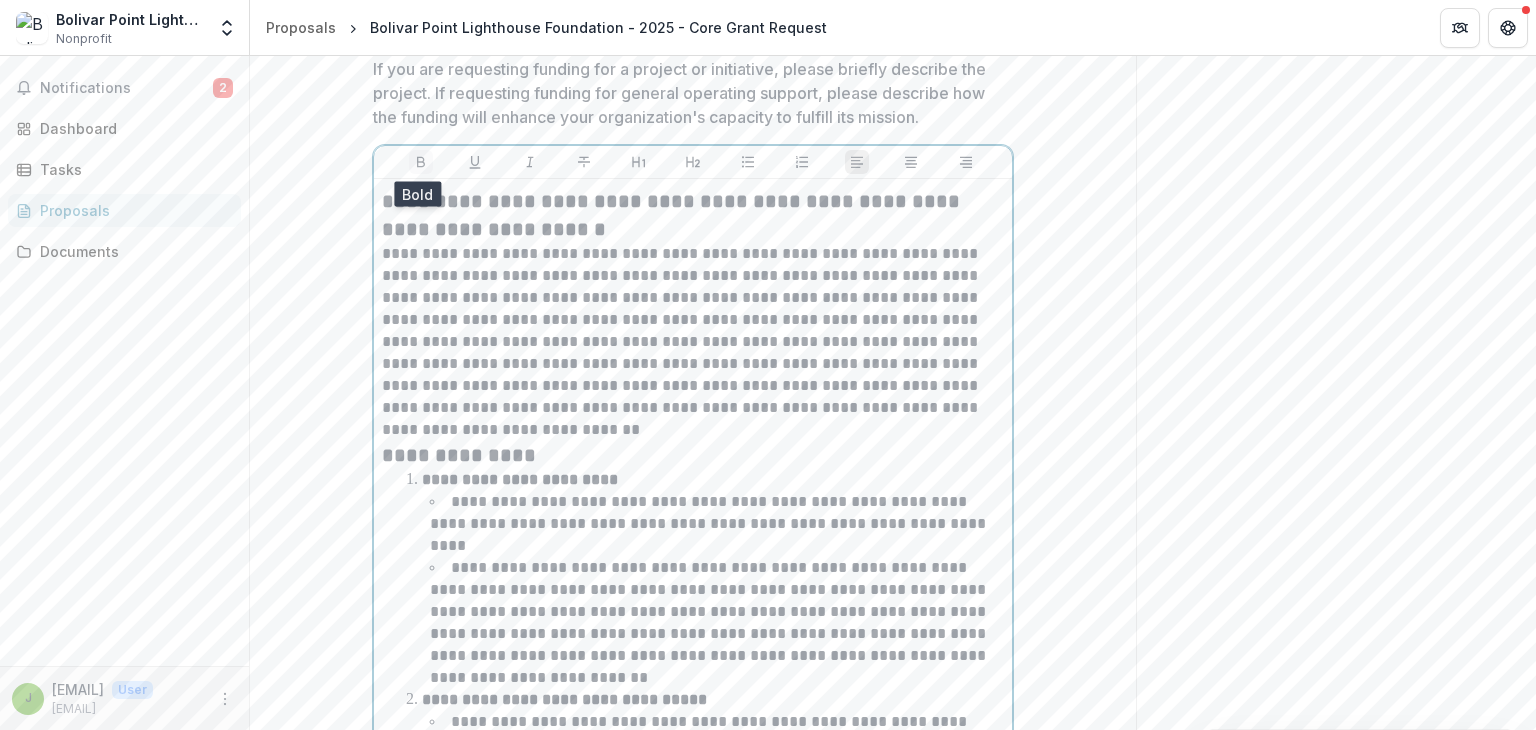click 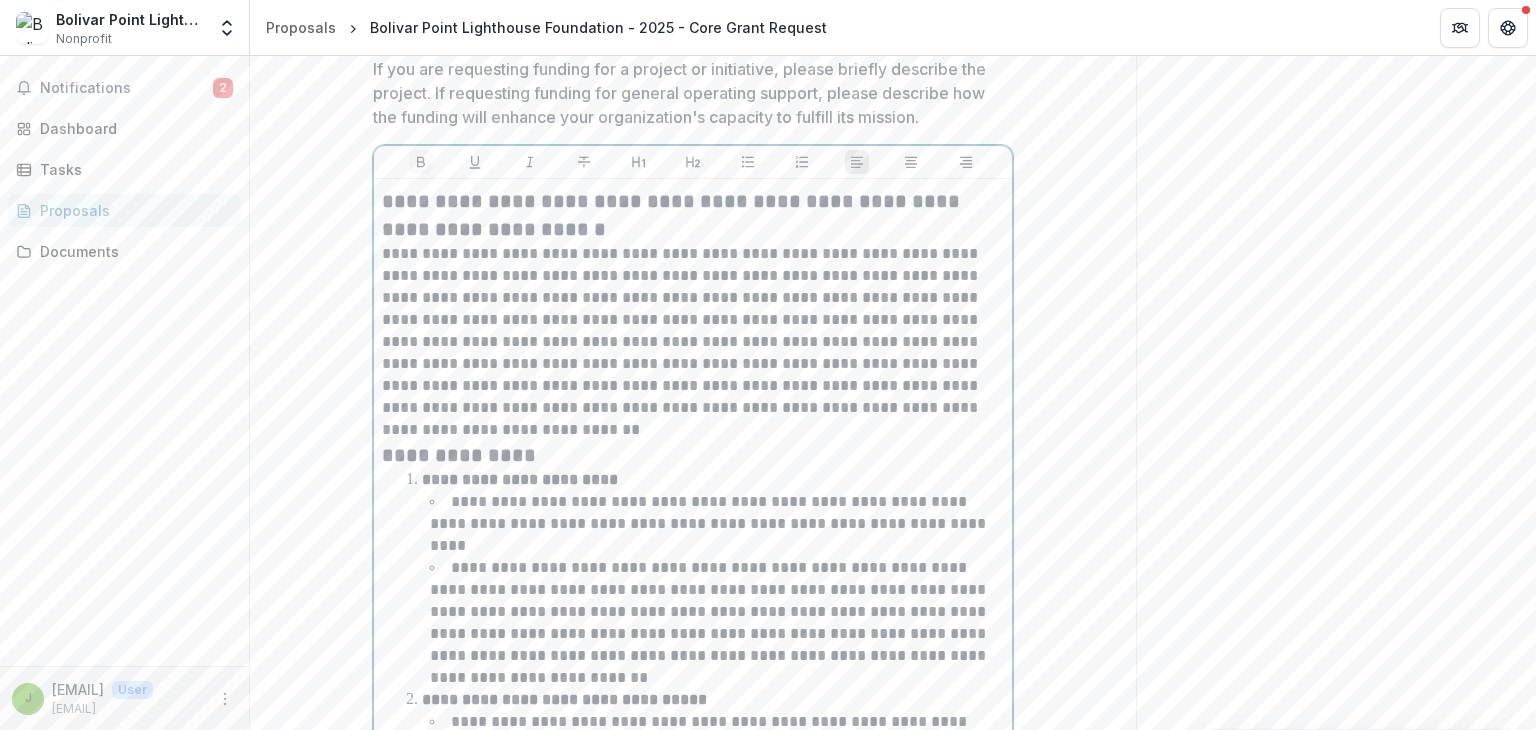 scroll, scrollTop: 4412, scrollLeft: 0, axis: vertical 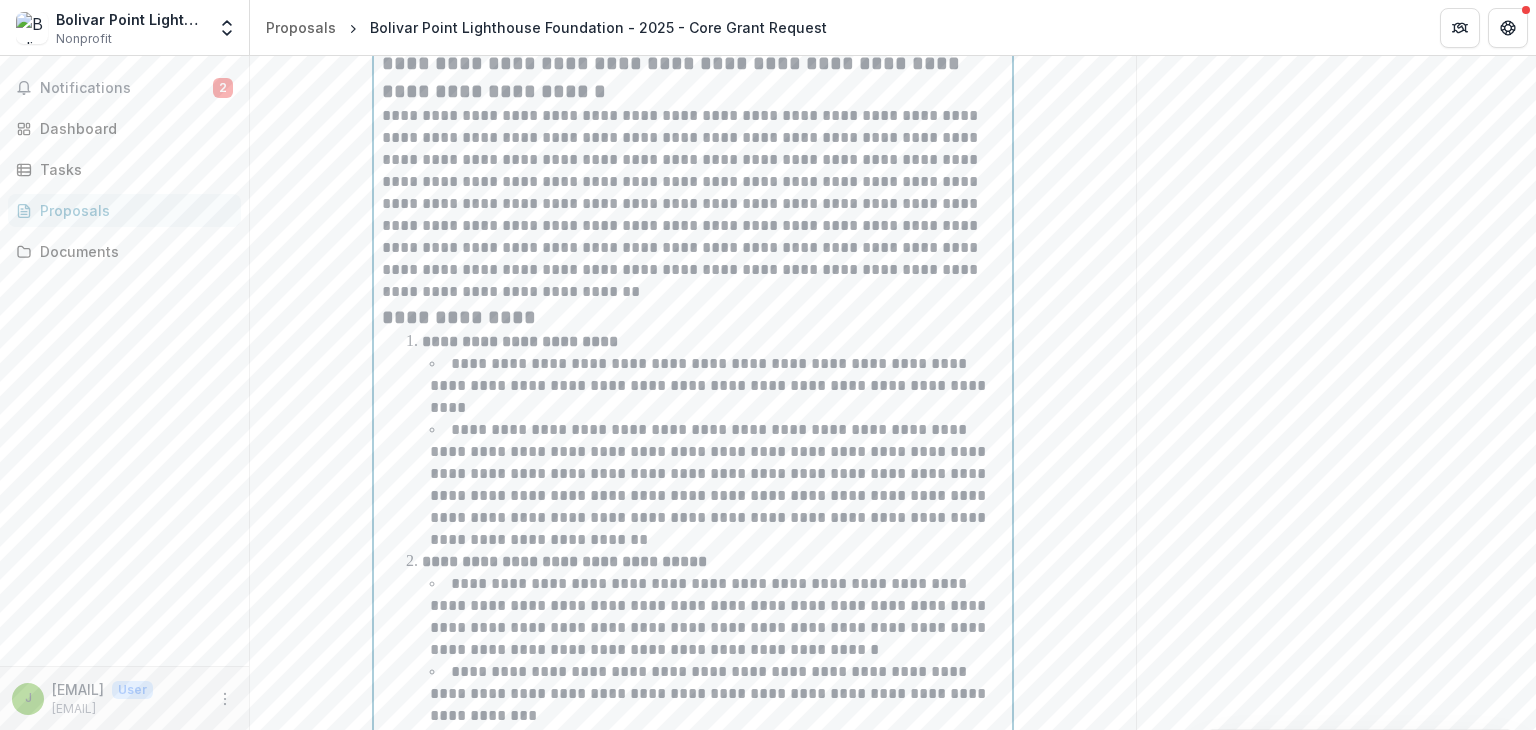 click on "**********" at bounding box center [693, 317] 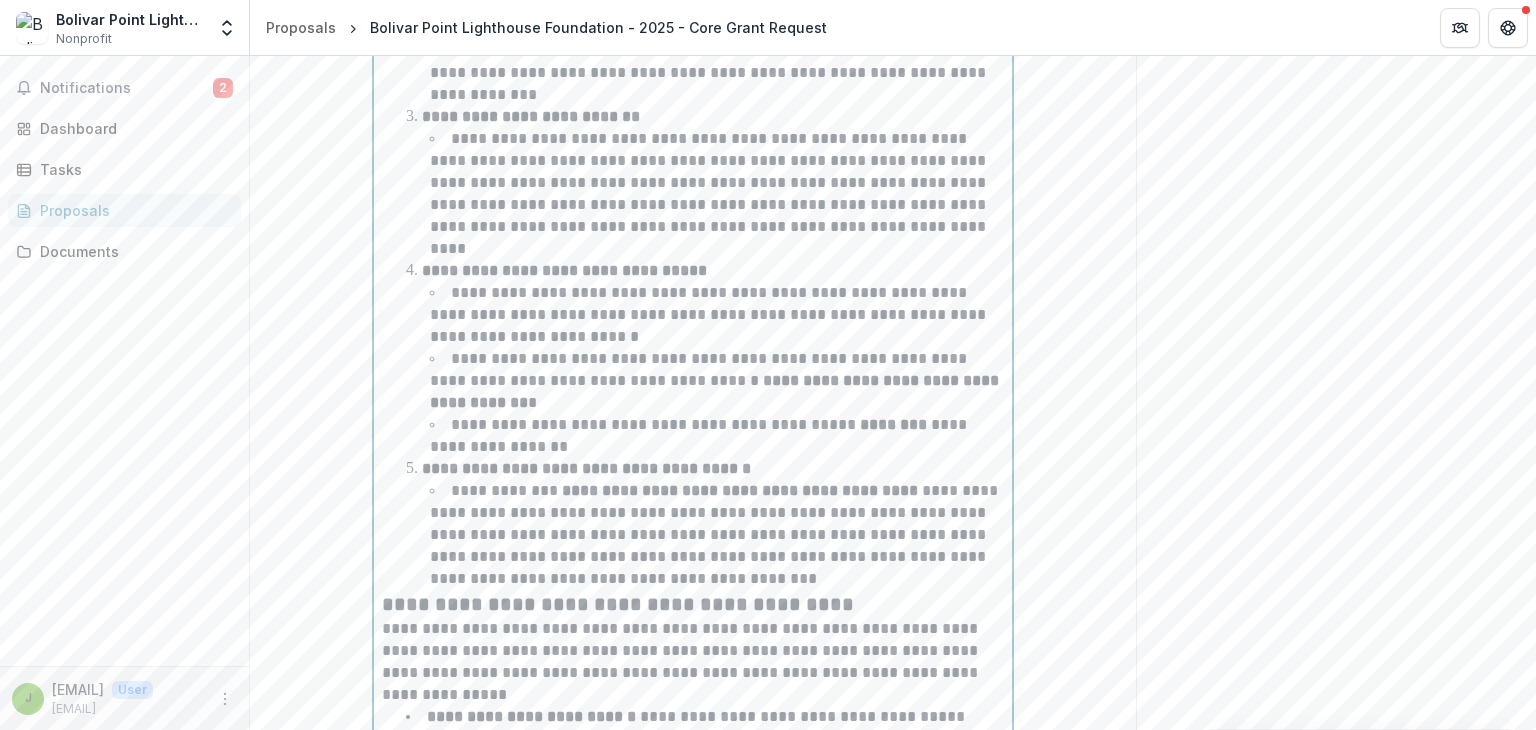 scroll, scrollTop: 5036, scrollLeft: 0, axis: vertical 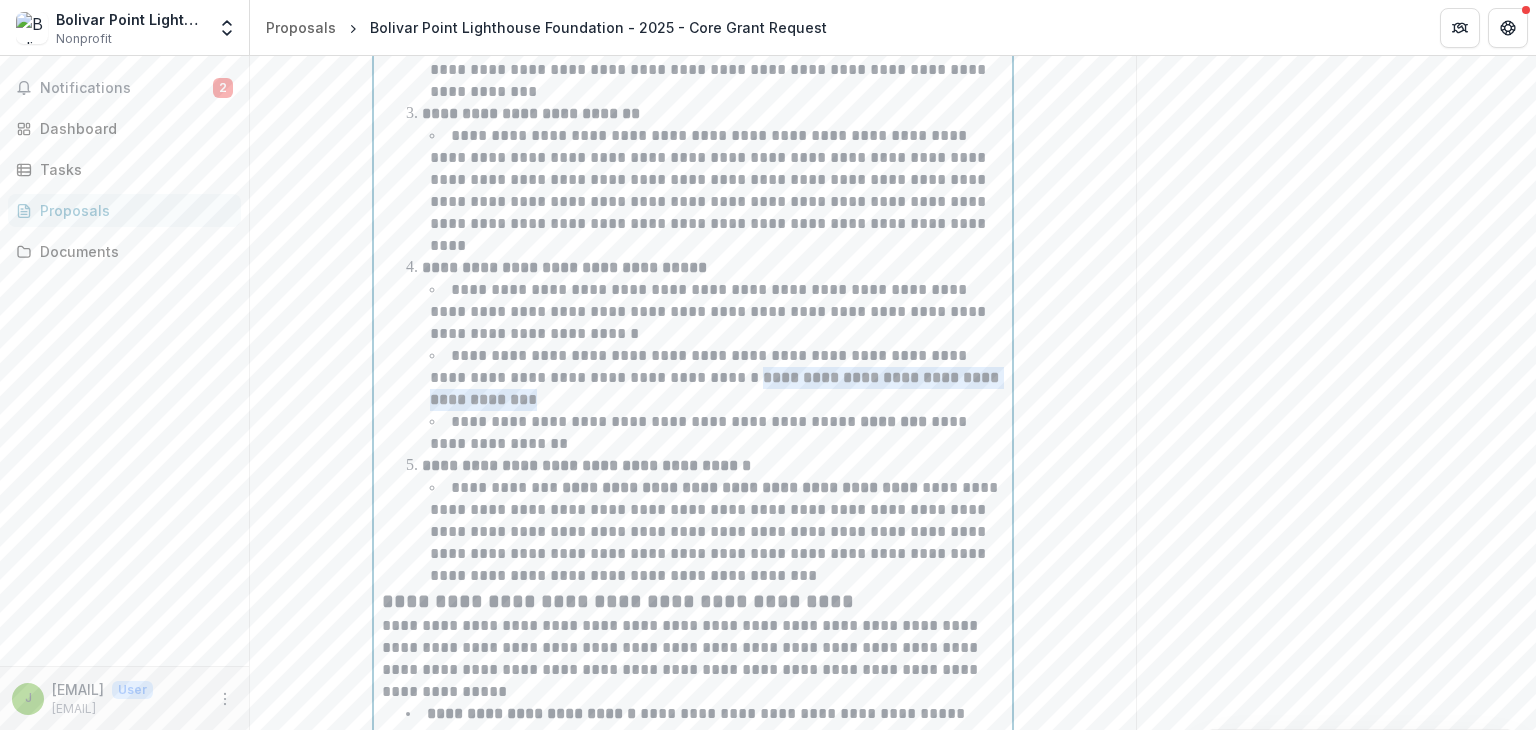 drag, startPoint x: 696, startPoint y: 286, endPoint x: 780, endPoint y: 314, distance: 88.54378 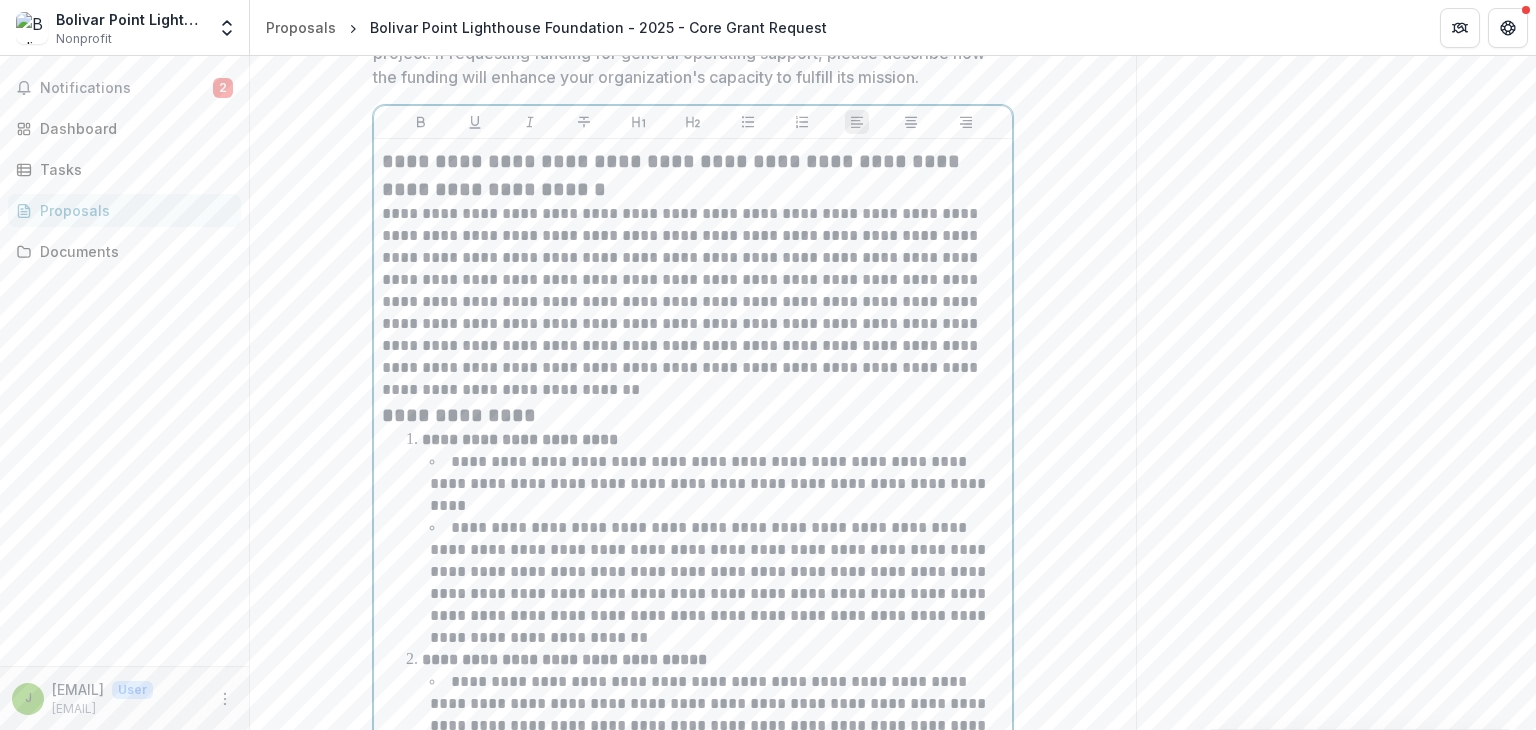 scroll, scrollTop: 4313, scrollLeft: 0, axis: vertical 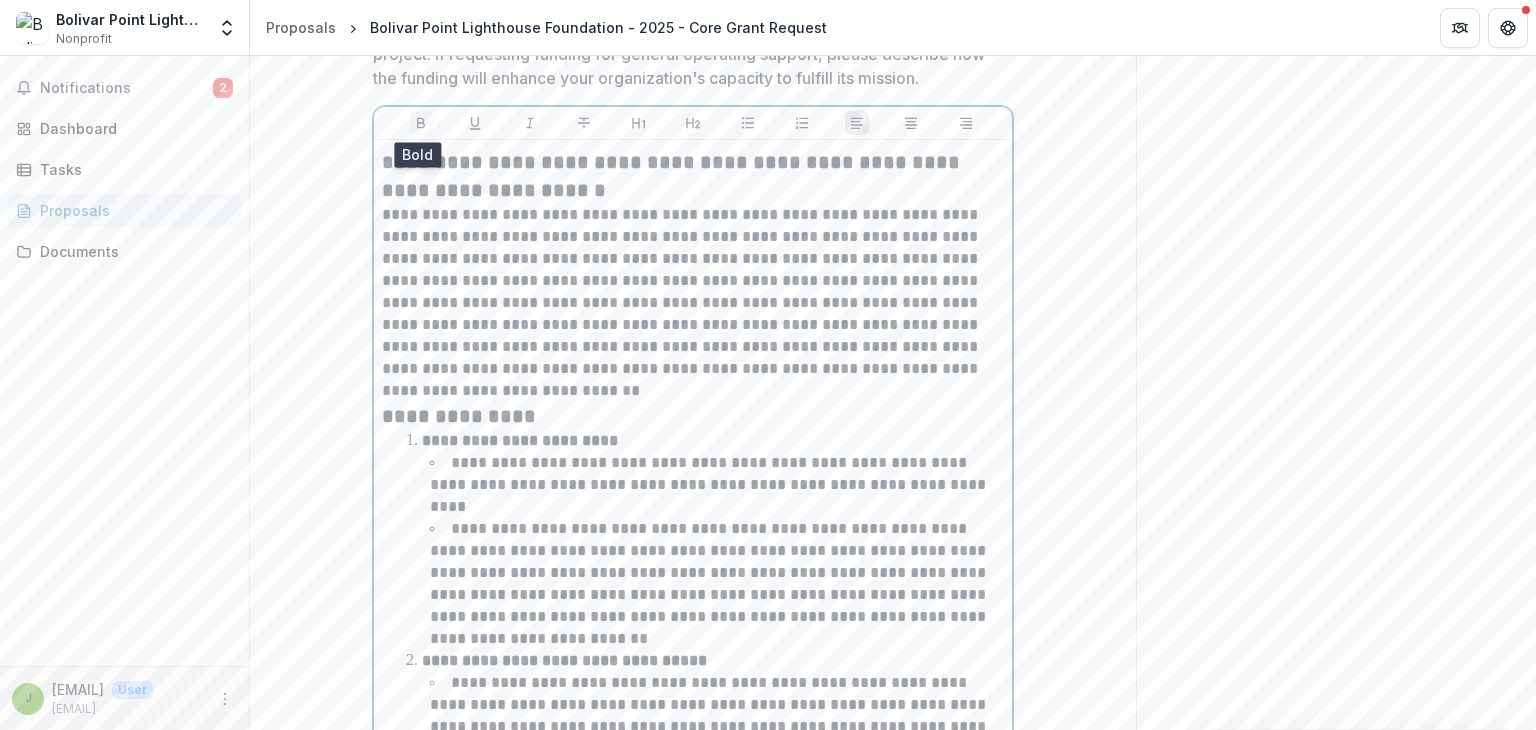 click 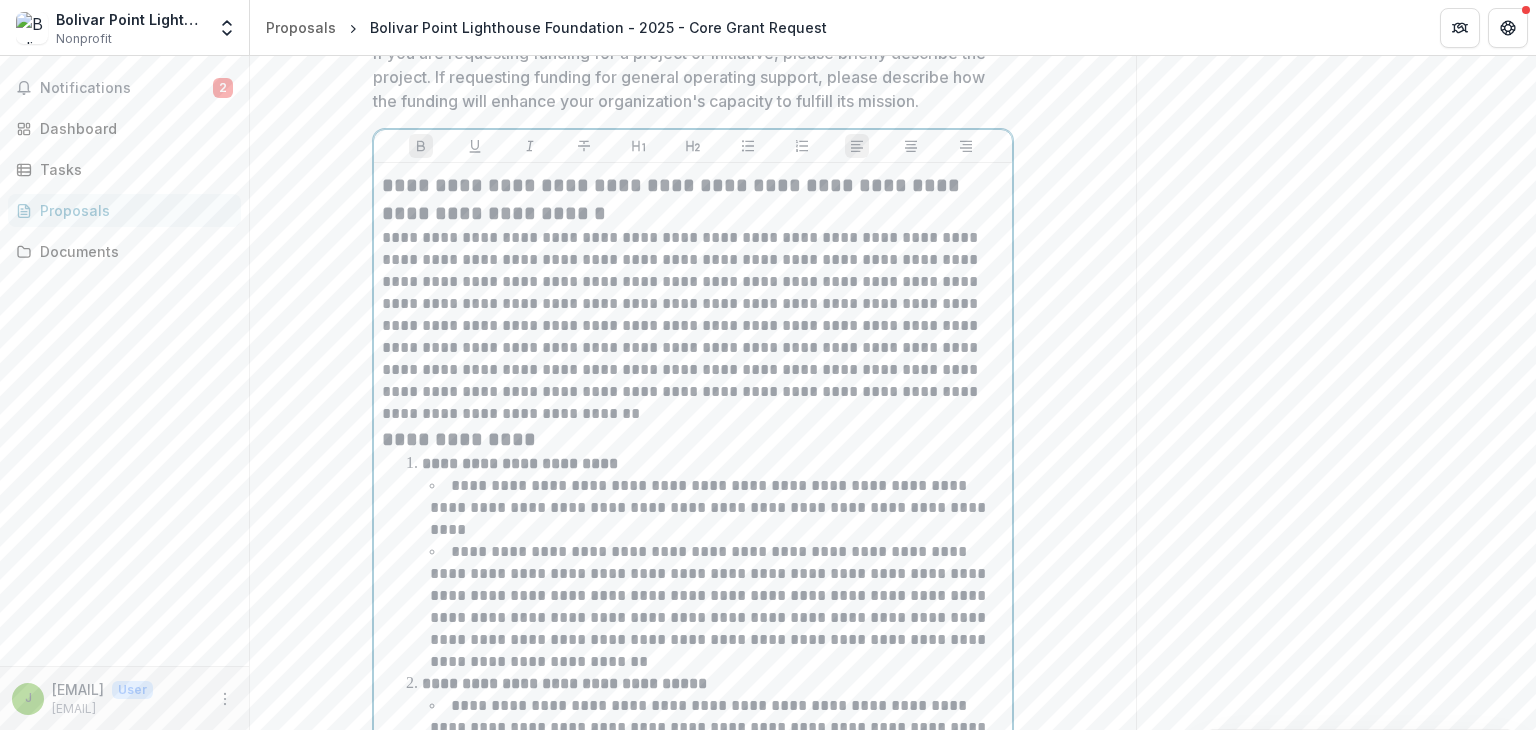 scroll, scrollTop: 4288, scrollLeft: 0, axis: vertical 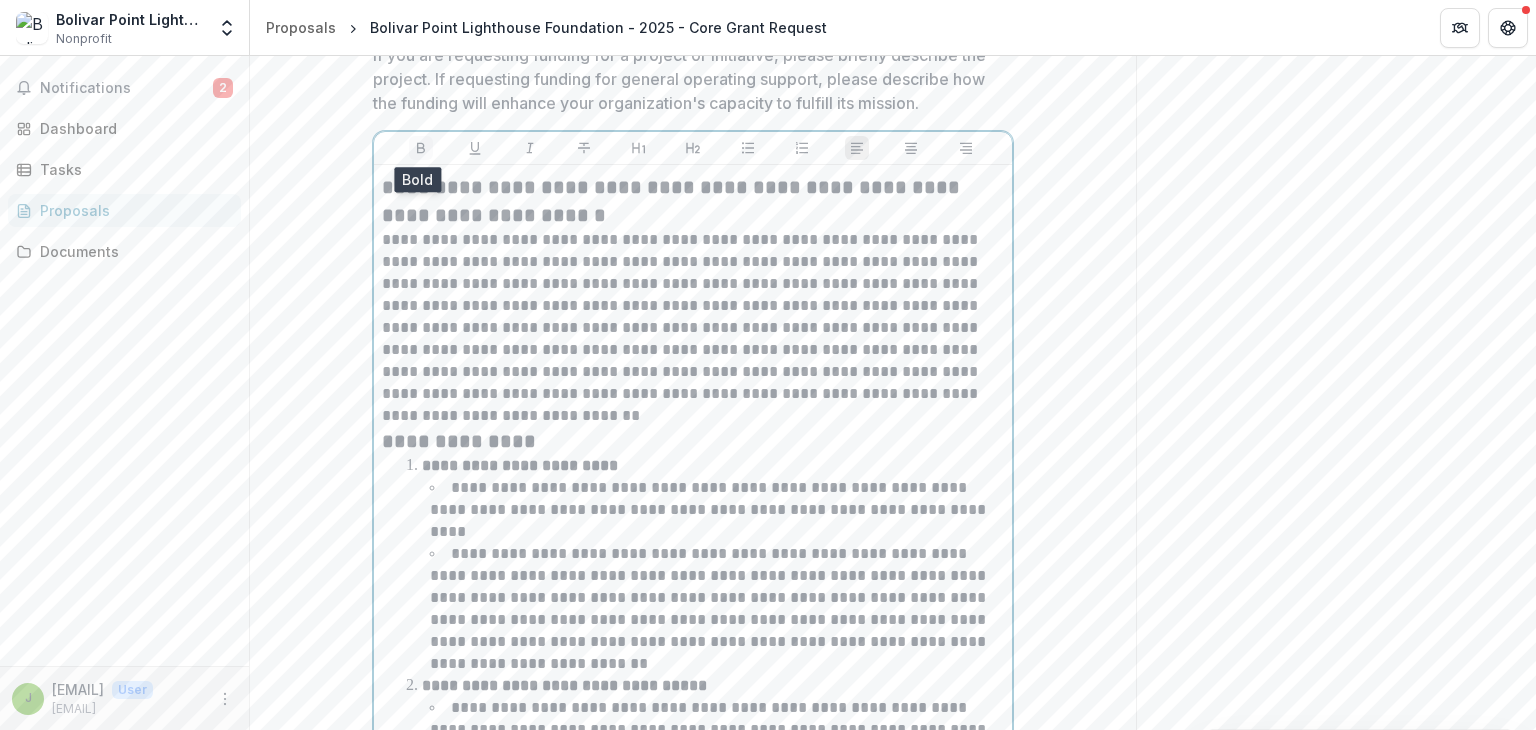 click 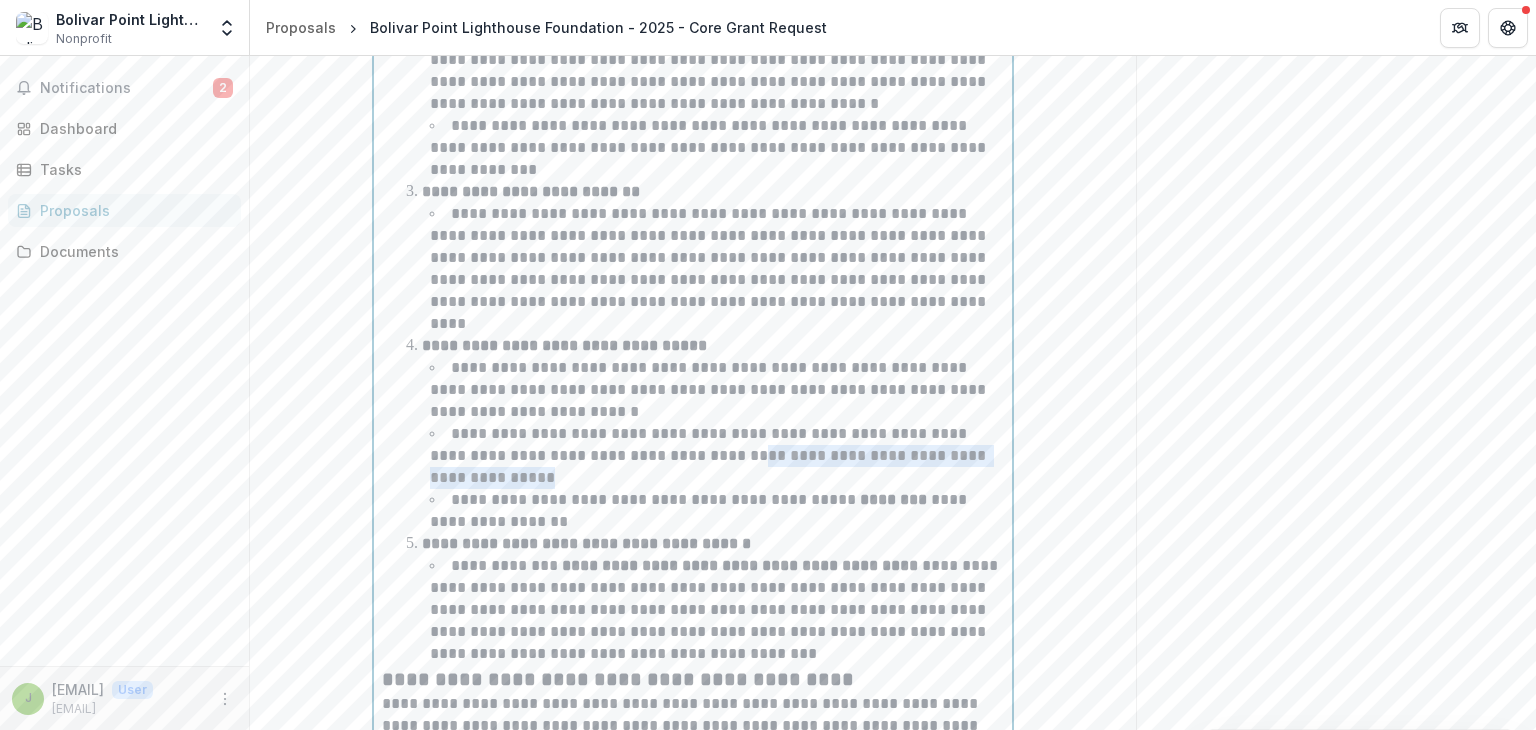 scroll, scrollTop: 4959, scrollLeft: 0, axis: vertical 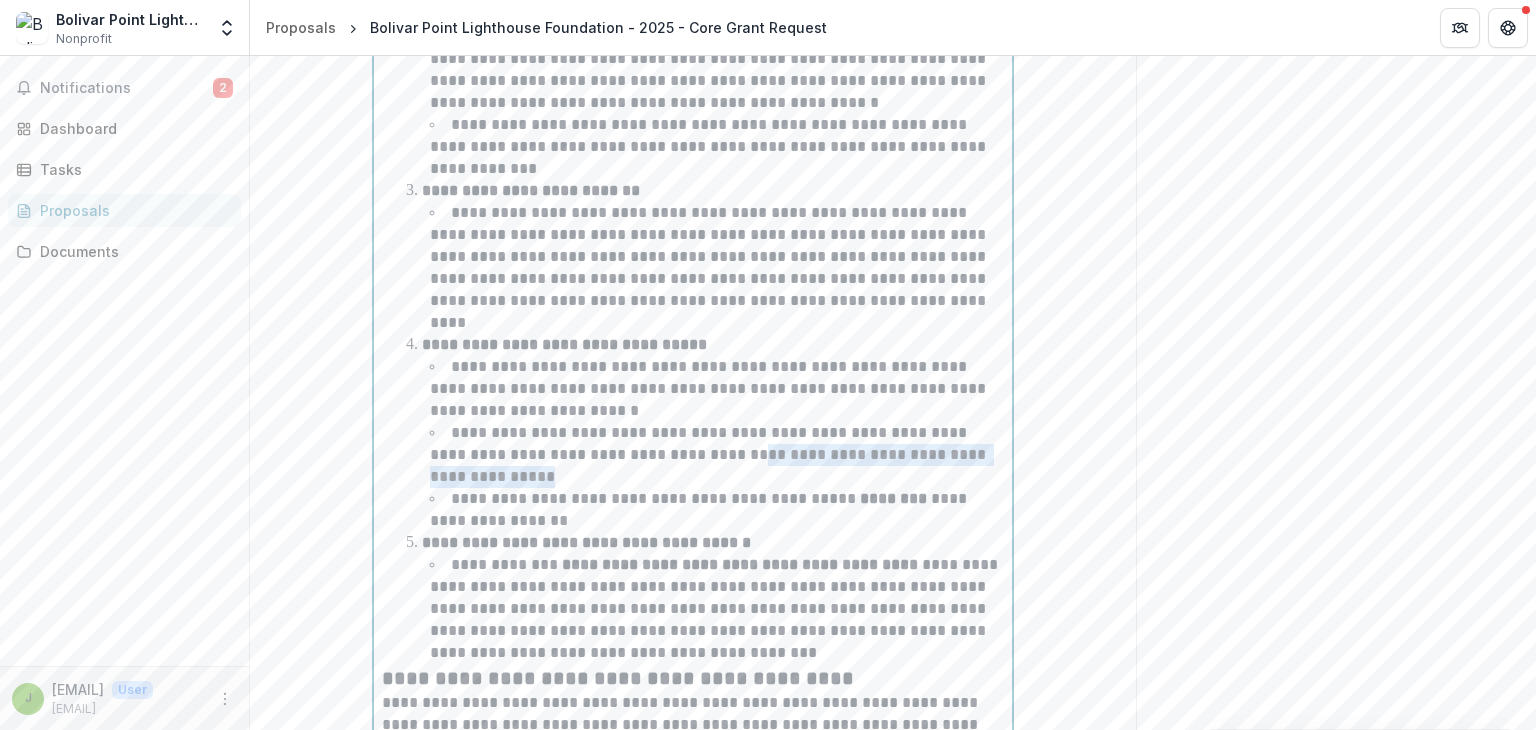 click on "**********" at bounding box center (618, 678) 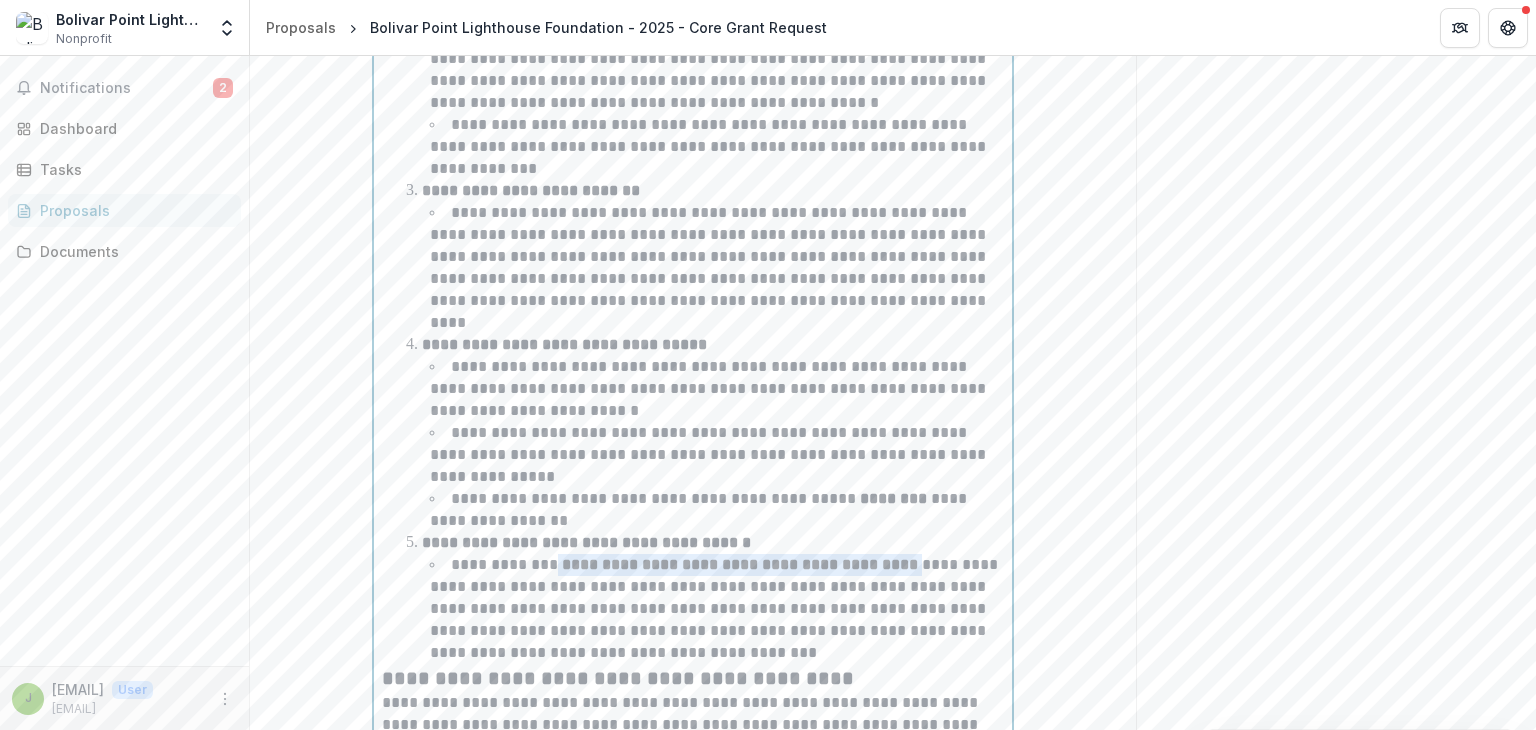 drag, startPoint x: 891, startPoint y: 480, endPoint x: 547, endPoint y: 481, distance: 344.00146 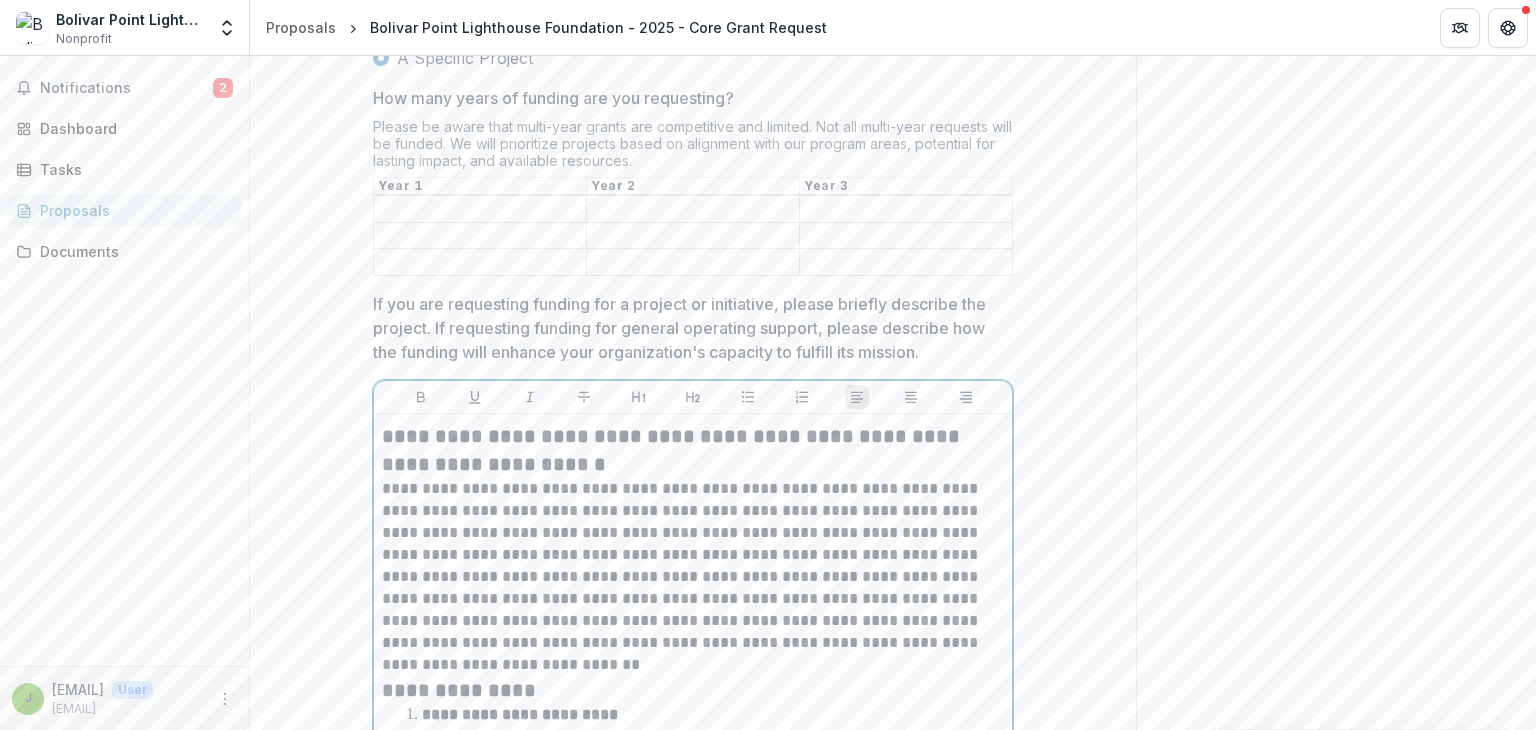 scroll, scrollTop: 4038, scrollLeft: 0, axis: vertical 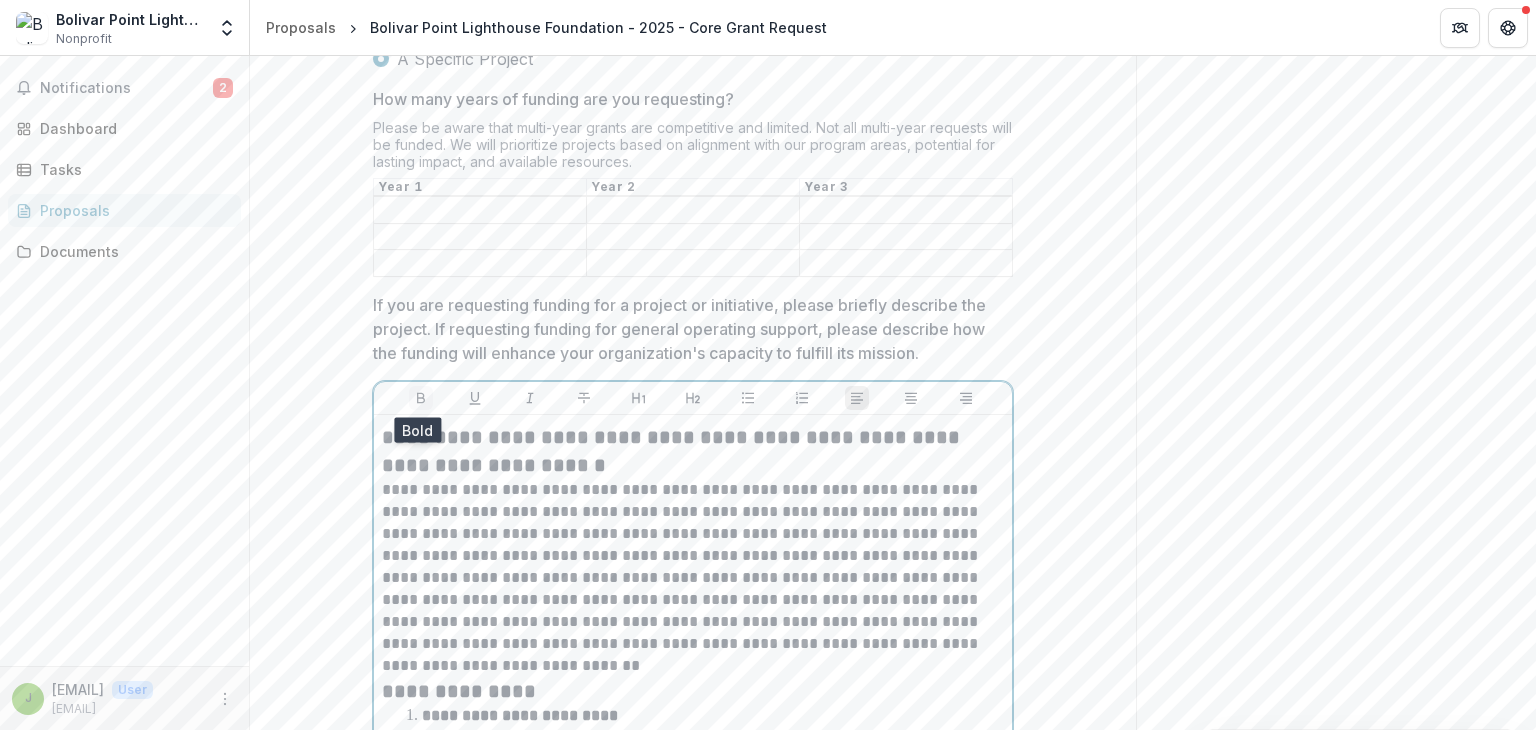 click 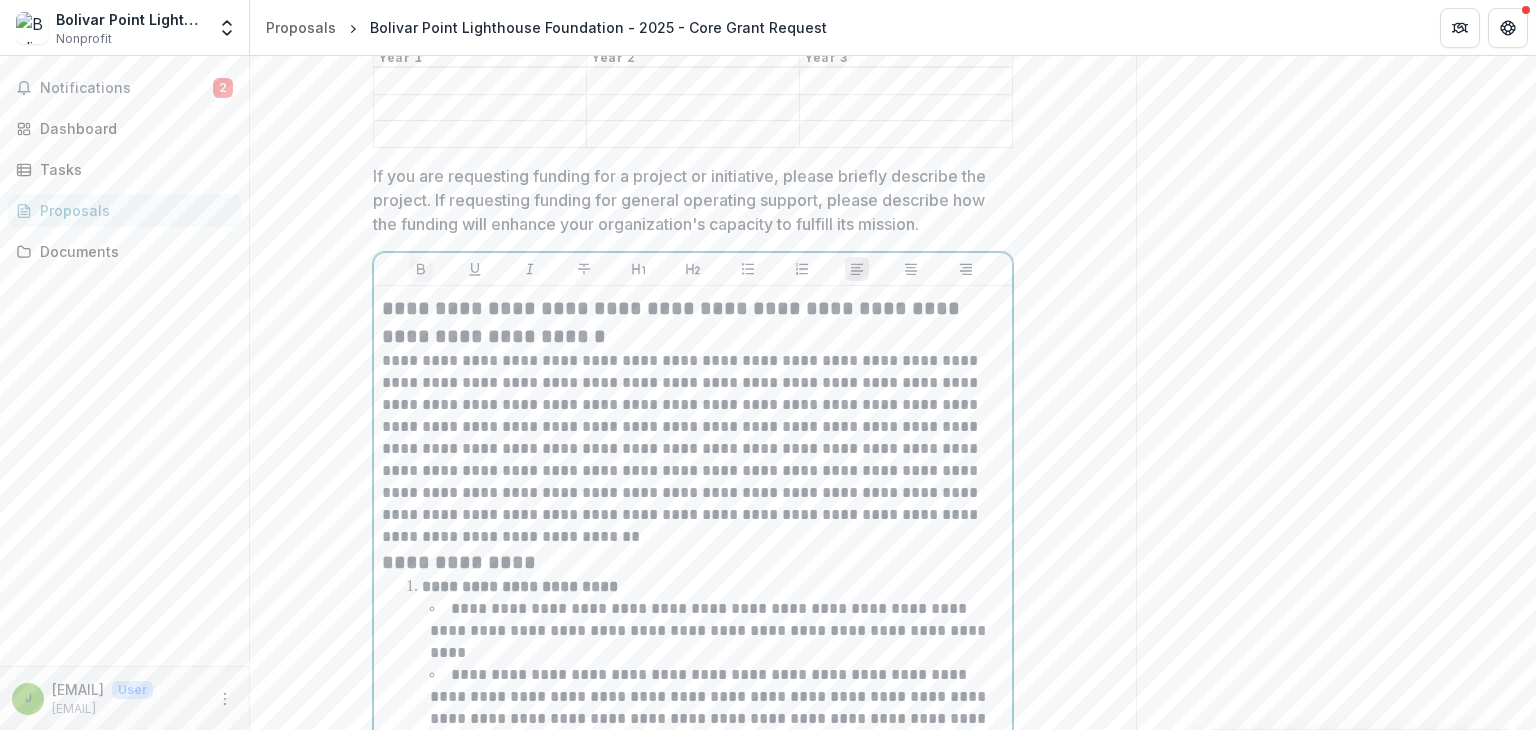 scroll, scrollTop: 4166, scrollLeft: 0, axis: vertical 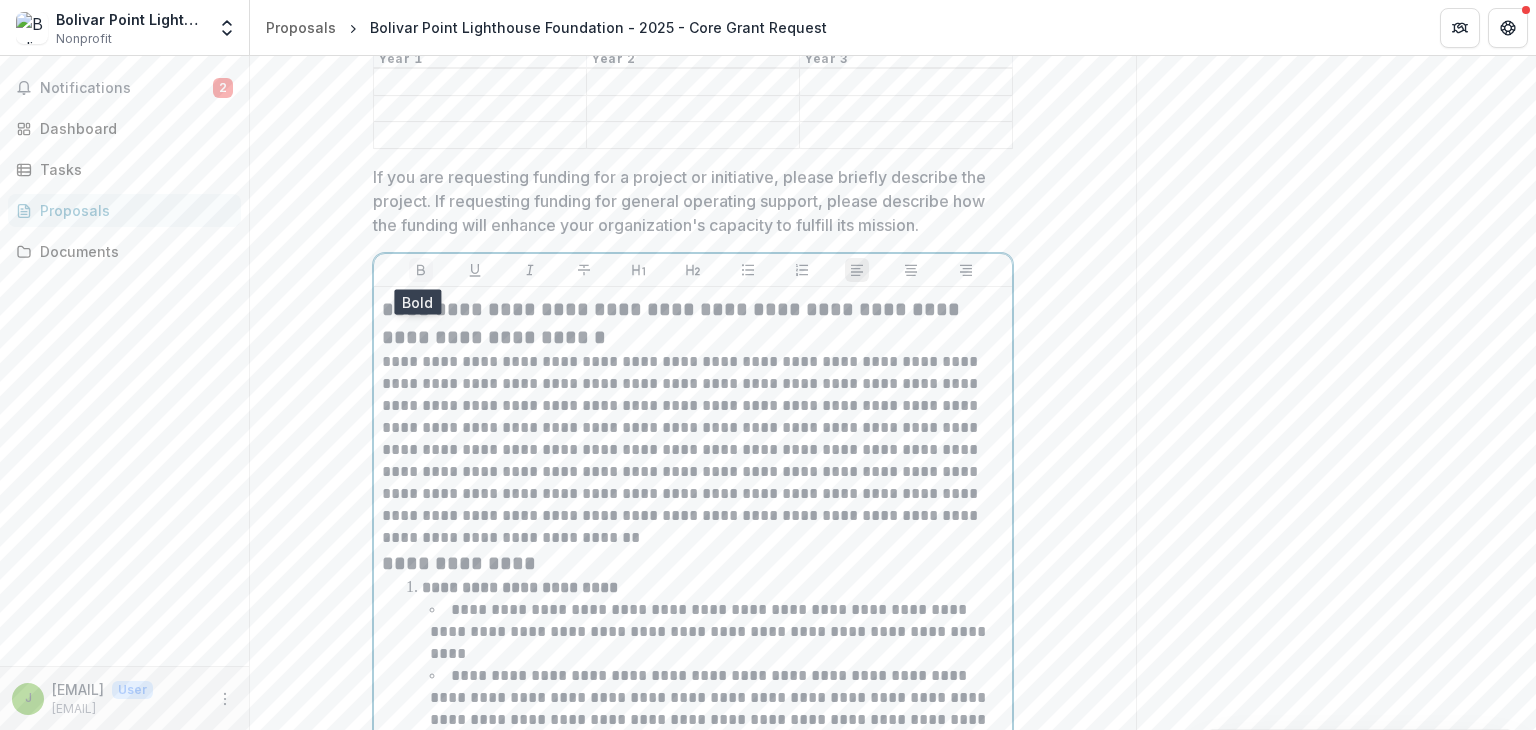 click 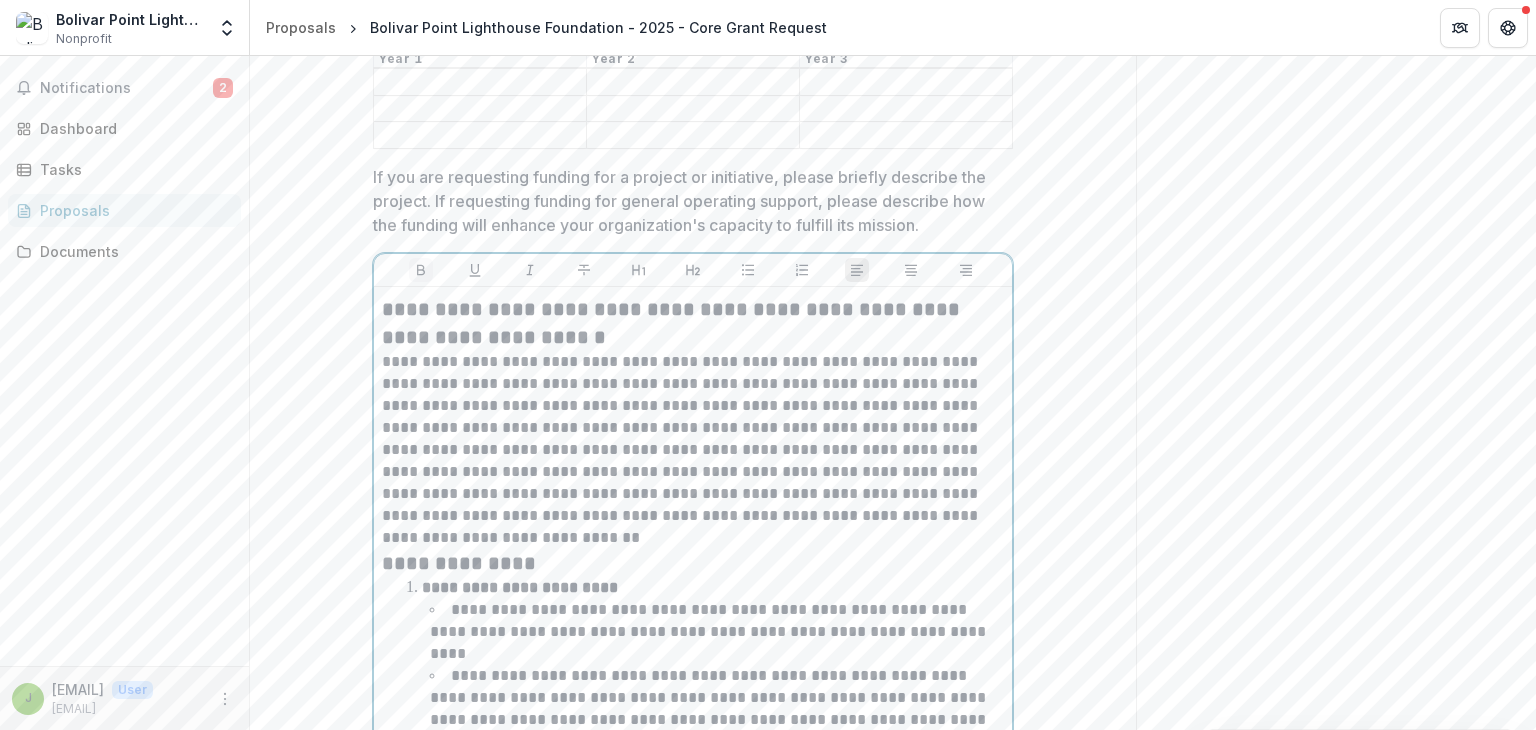 scroll, scrollTop: 4720, scrollLeft: 0, axis: vertical 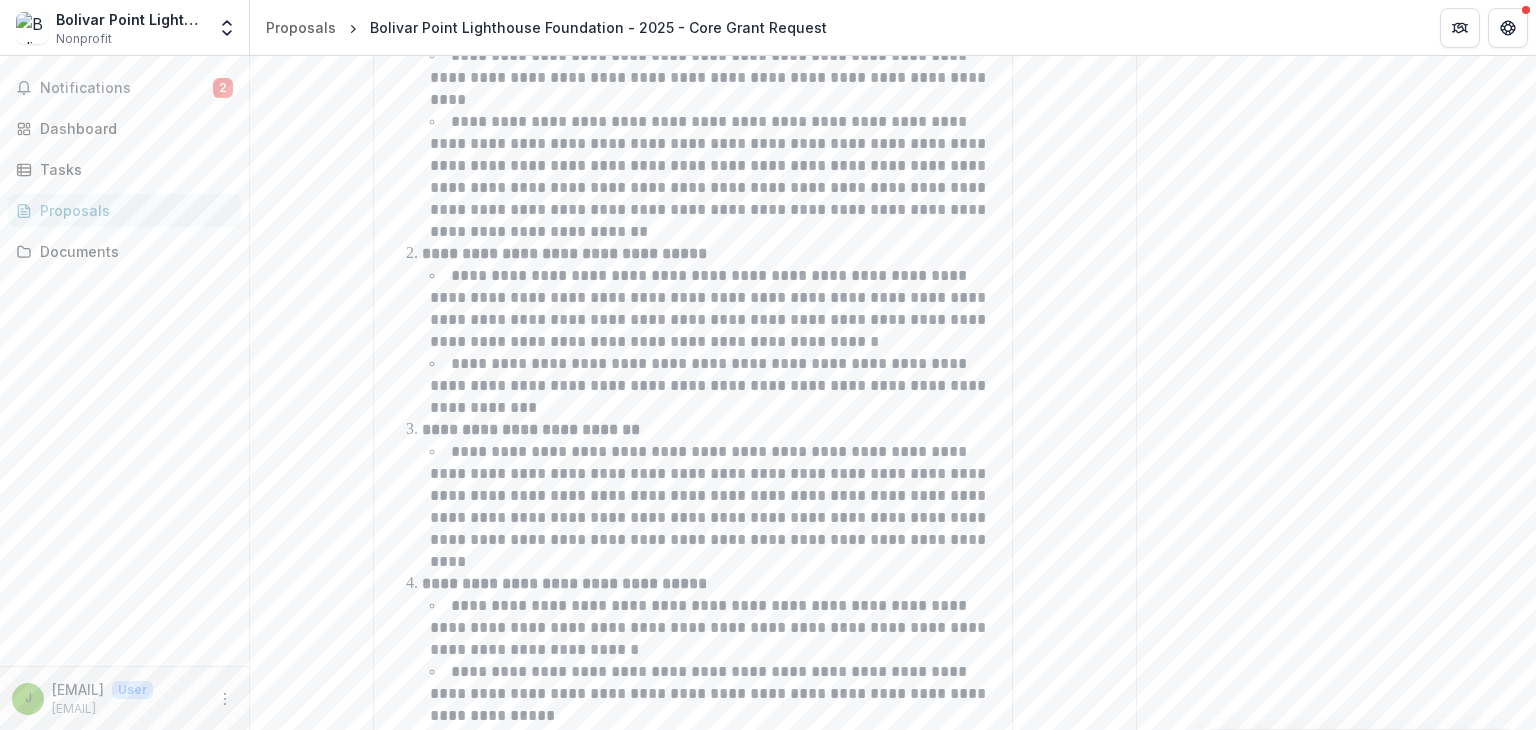 click on "**********" at bounding box center [1336, 2299] 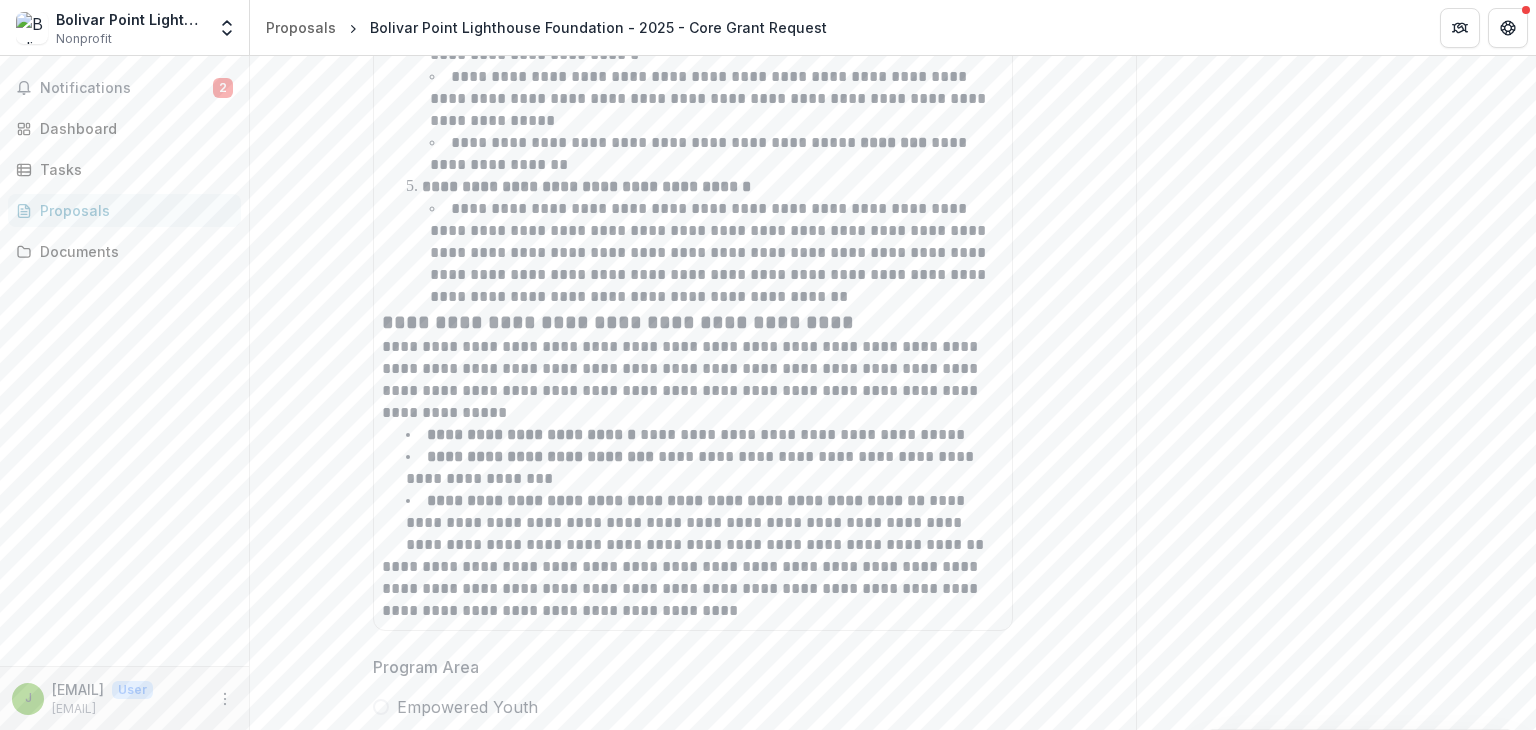 scroll, scrollTop: 5324, scrollLeft: 0, axis: vertical 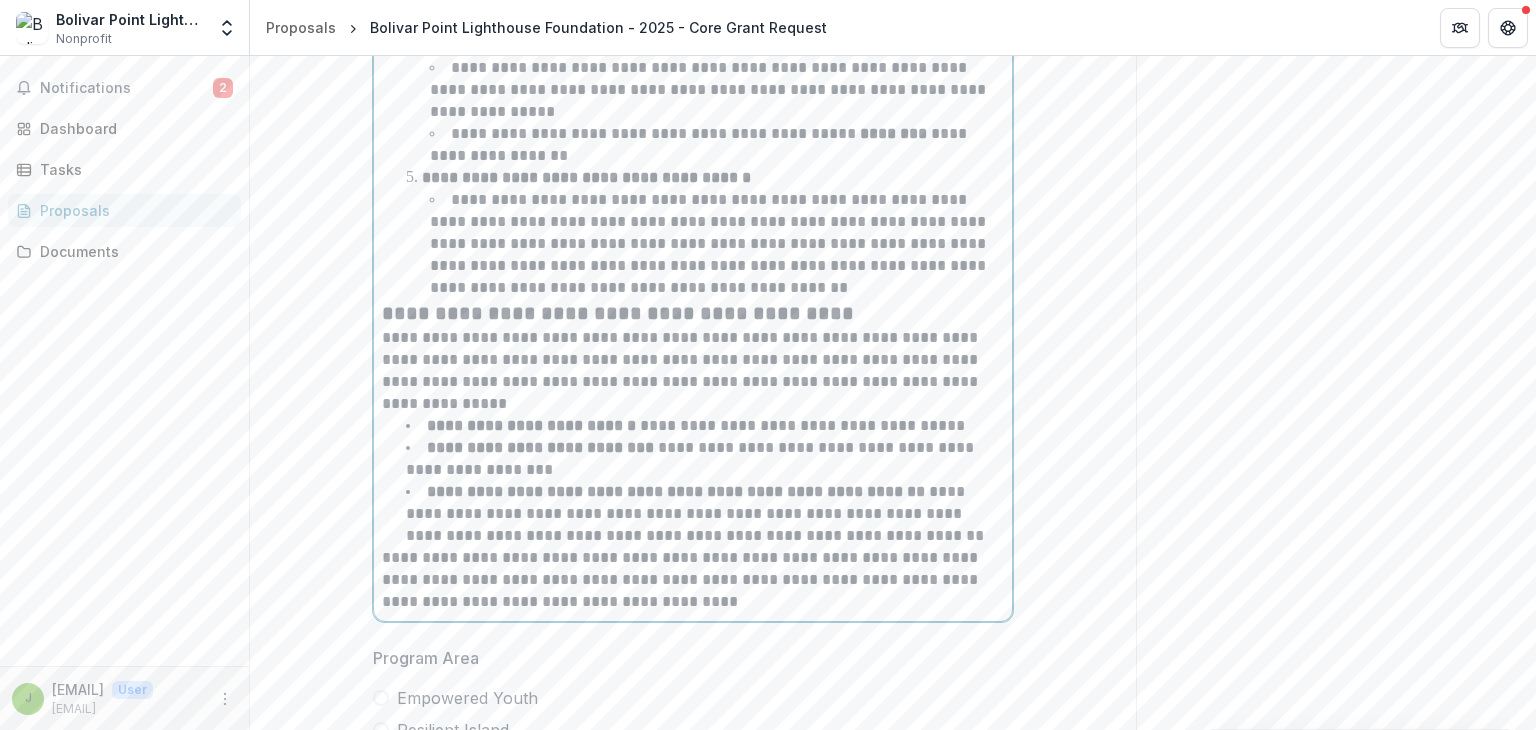 click on "**********" at bounding box center [710, 243] 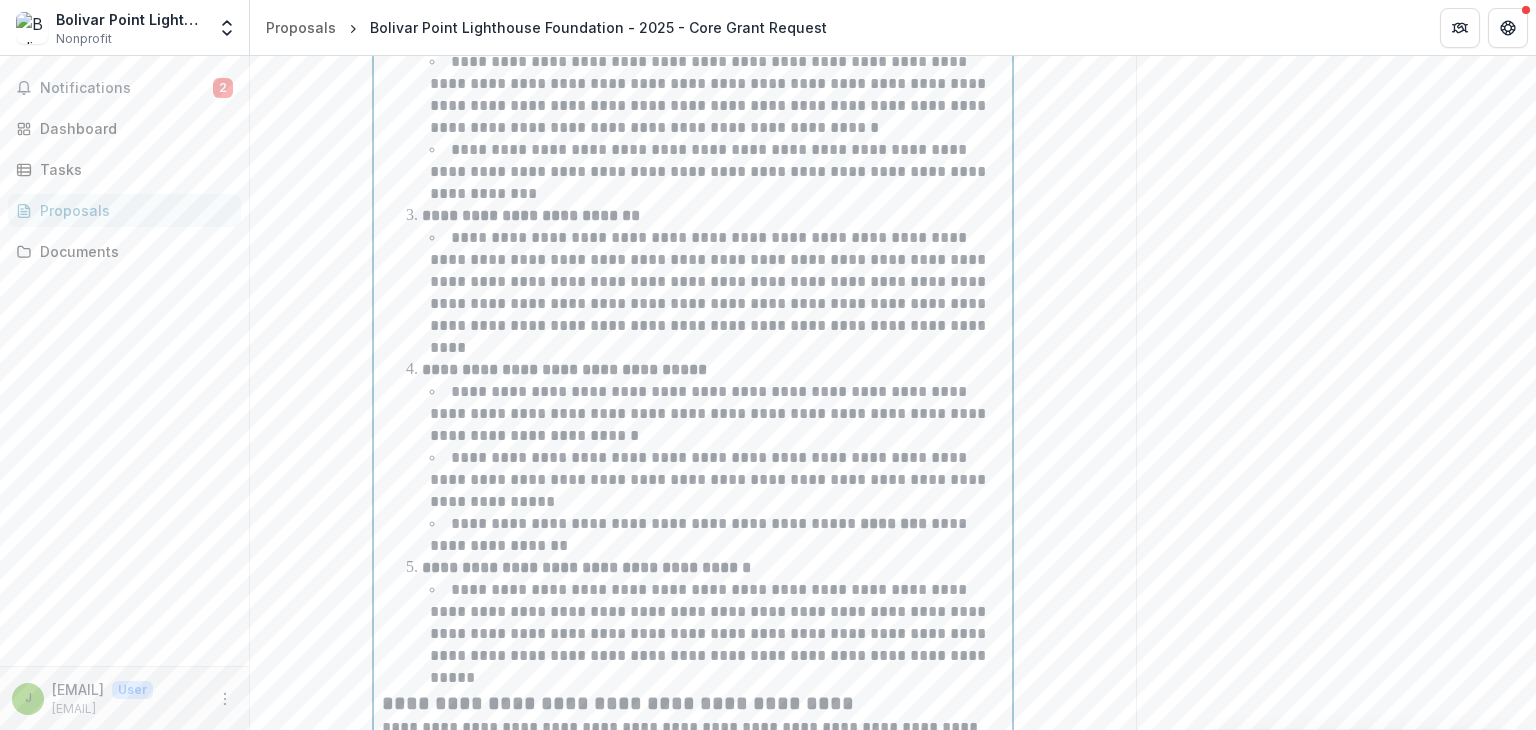 scroll, scrollTop: 4937, scrollLeft: 0, axis: vertical 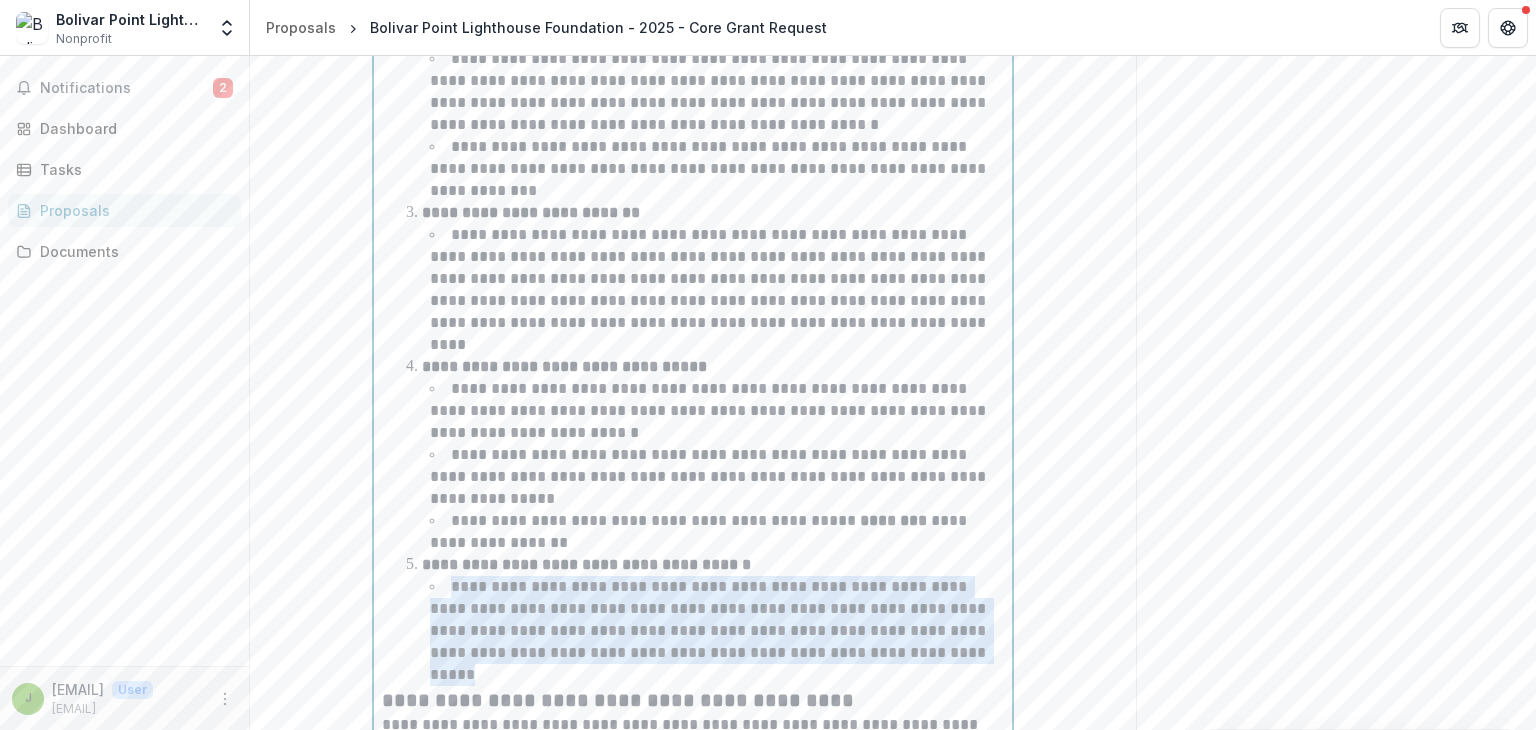 drag, startPoint x: 959, startPoint y: 566, endPoint x: 449, endPoint y: 498, distance: 514.51337 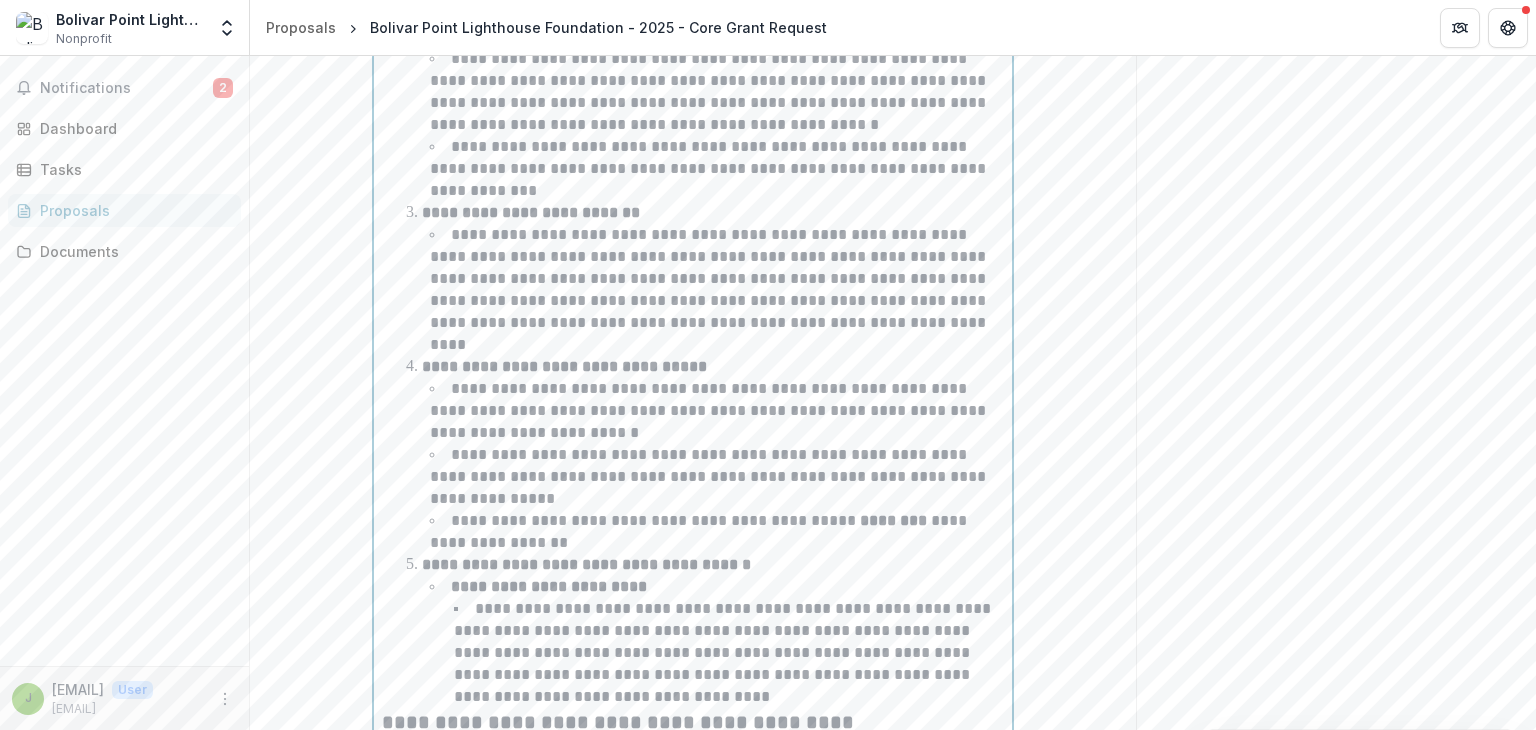 click on "**********" at bounding box center (717, 642) 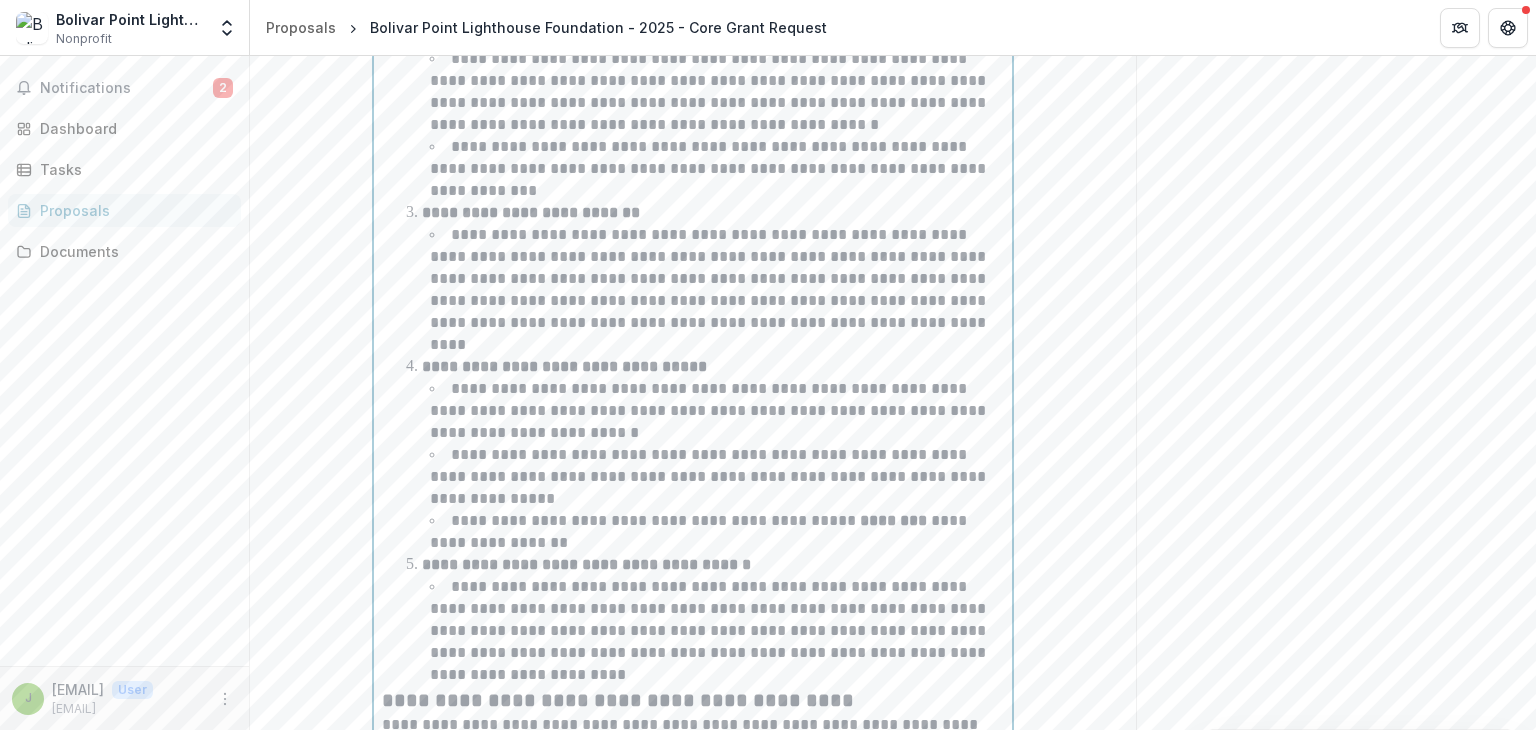 click on "**********" at bounding box center (586, 564) 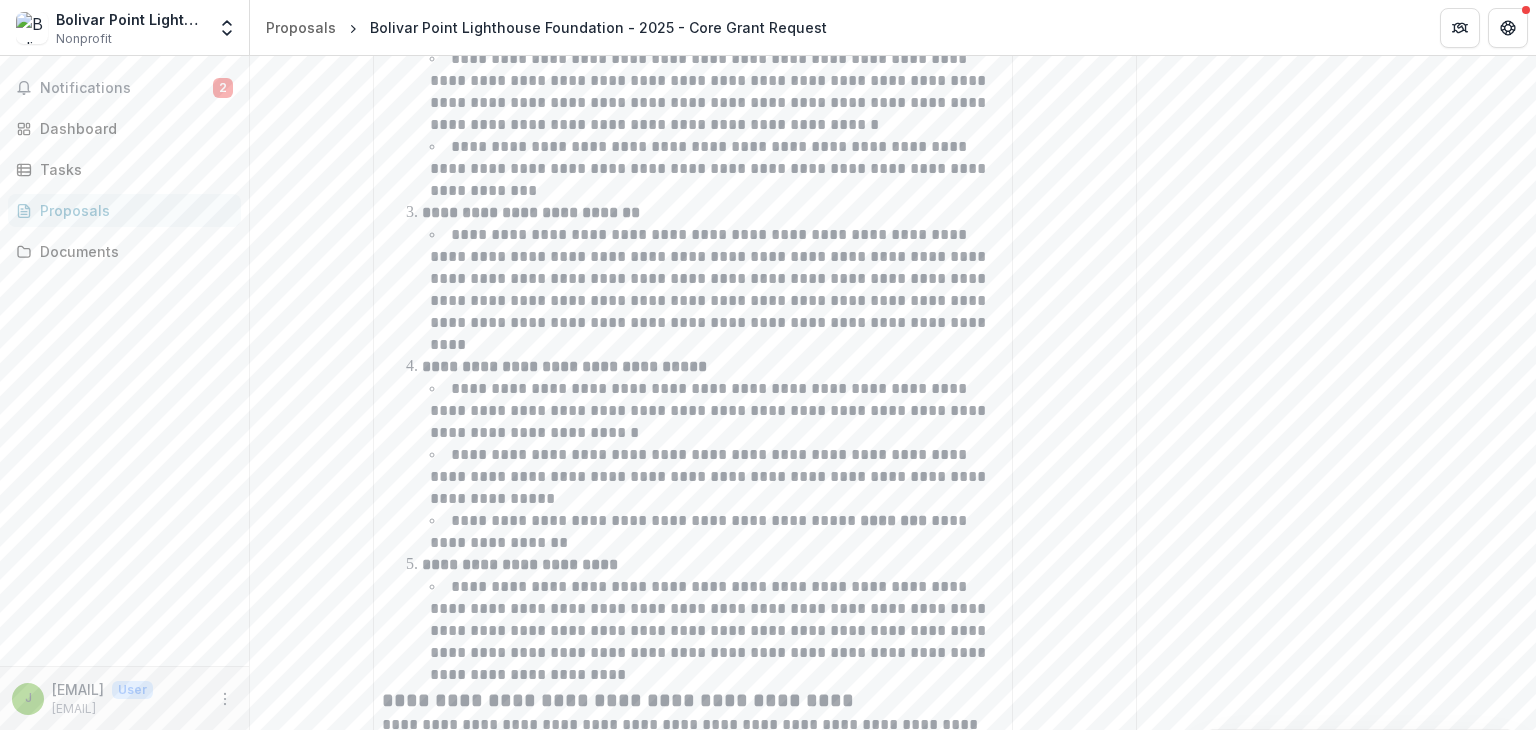 click on "**********" at bounding box center (1336, 2082) 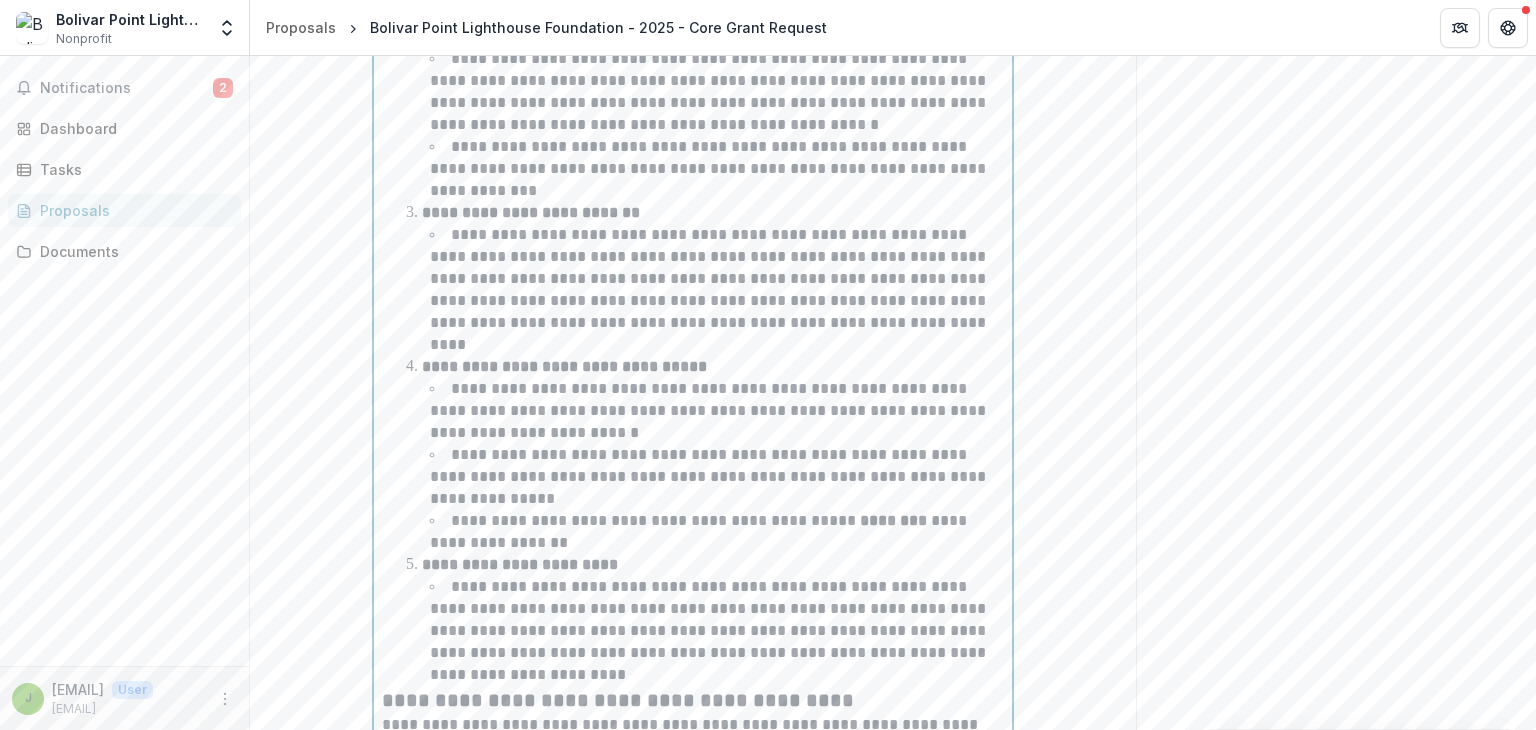 click on "**********" at bounding box center (710, 630) 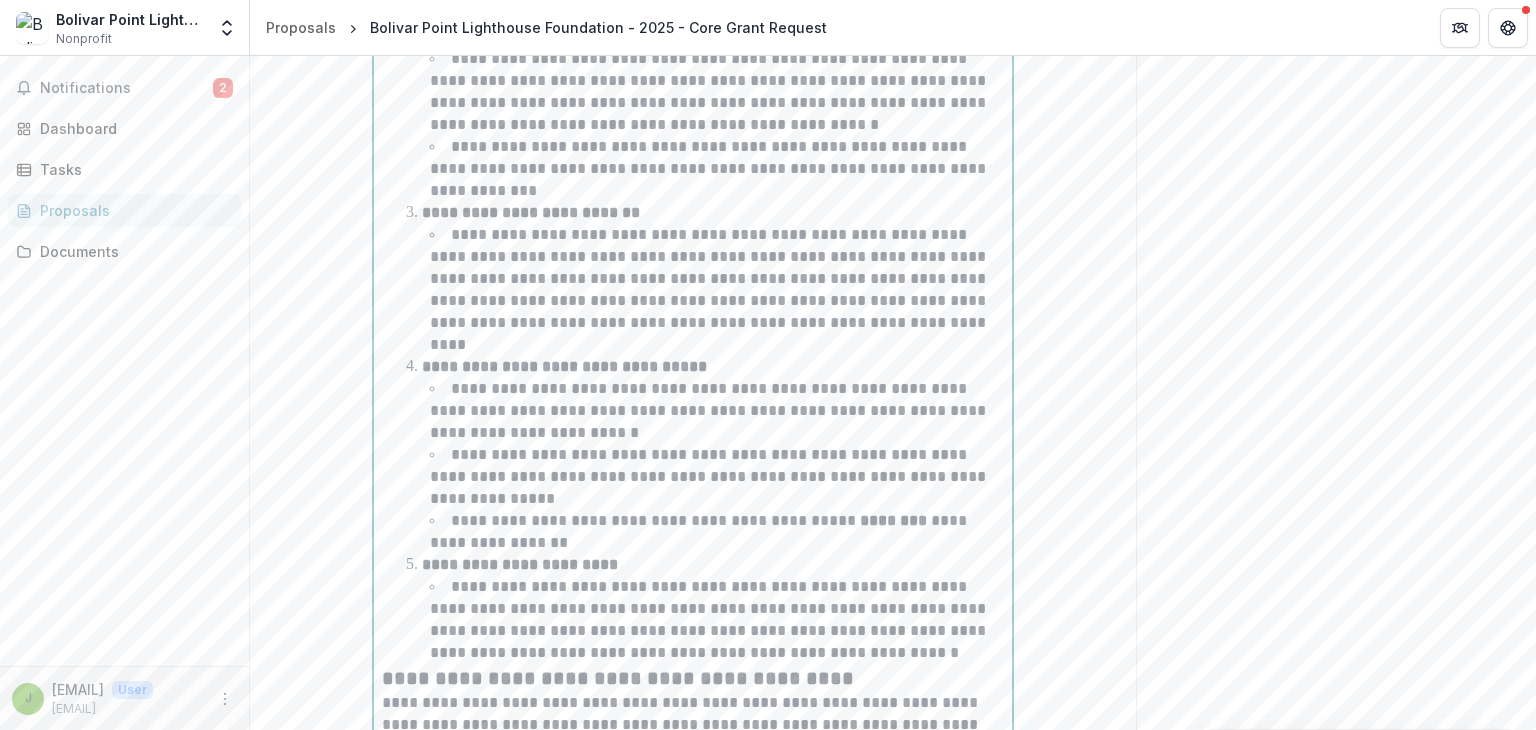 click on "**********" at bounding box center (717, 620) 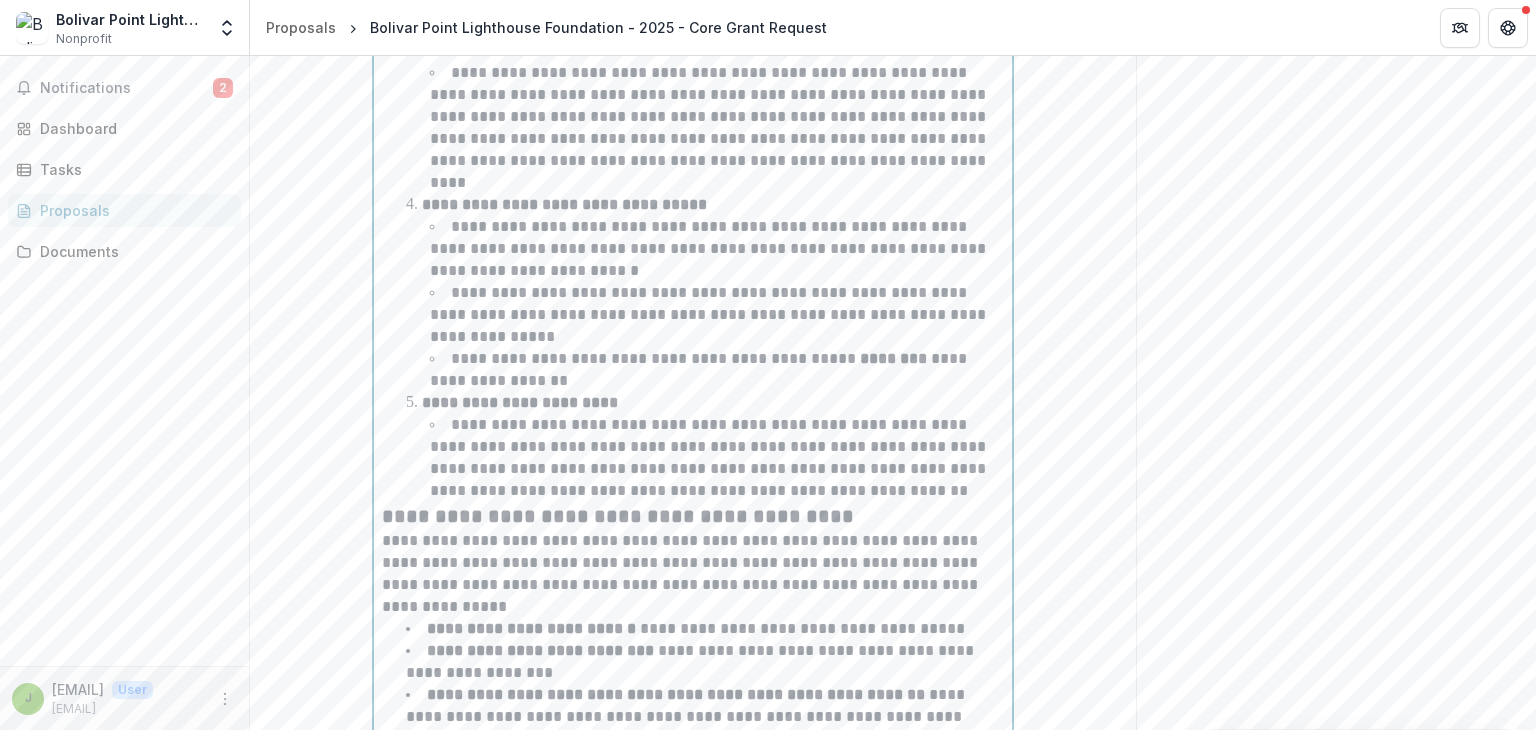 scroll, scrollTop: 5115, scrollLeft: 0, axis: vertical 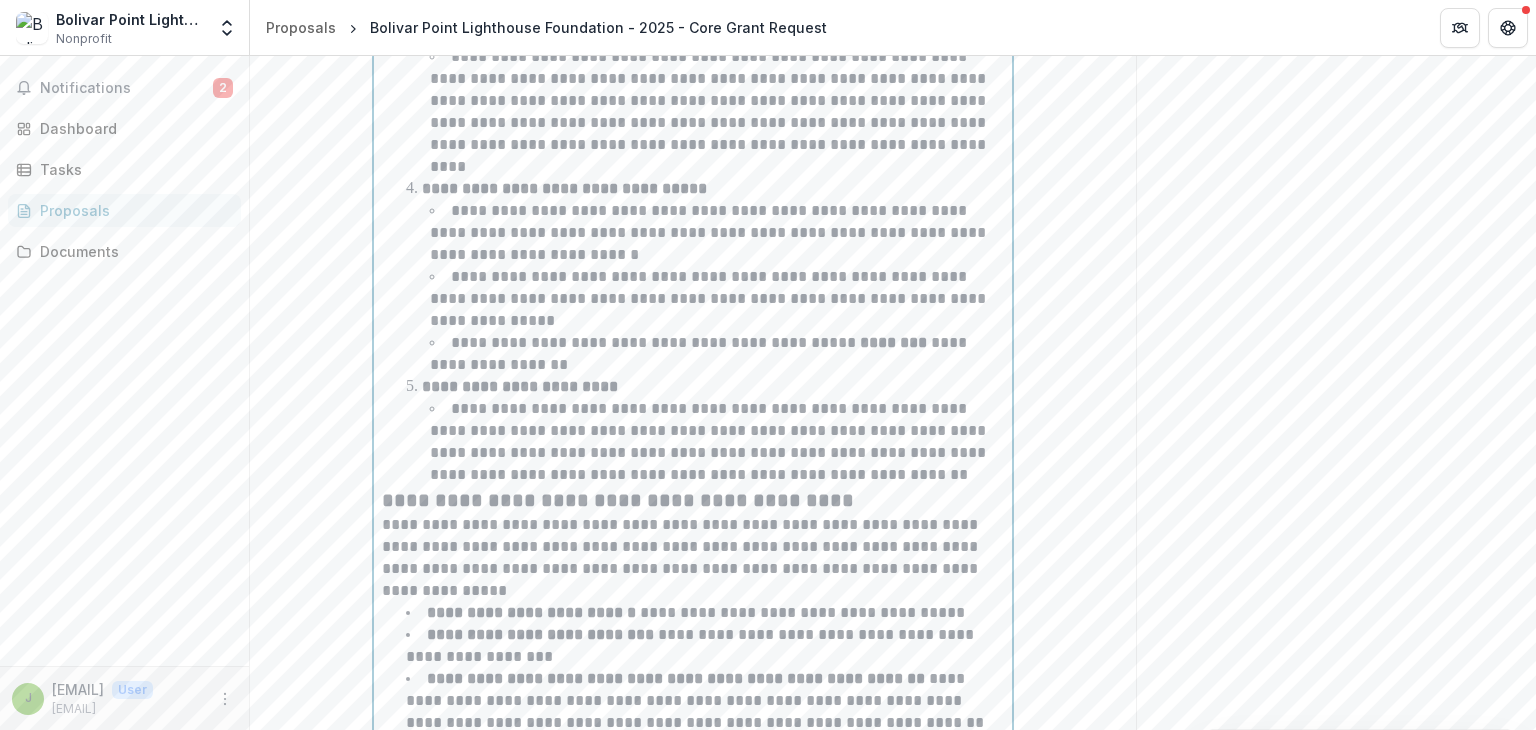 click on "**********" at bounding box center [693, 558] 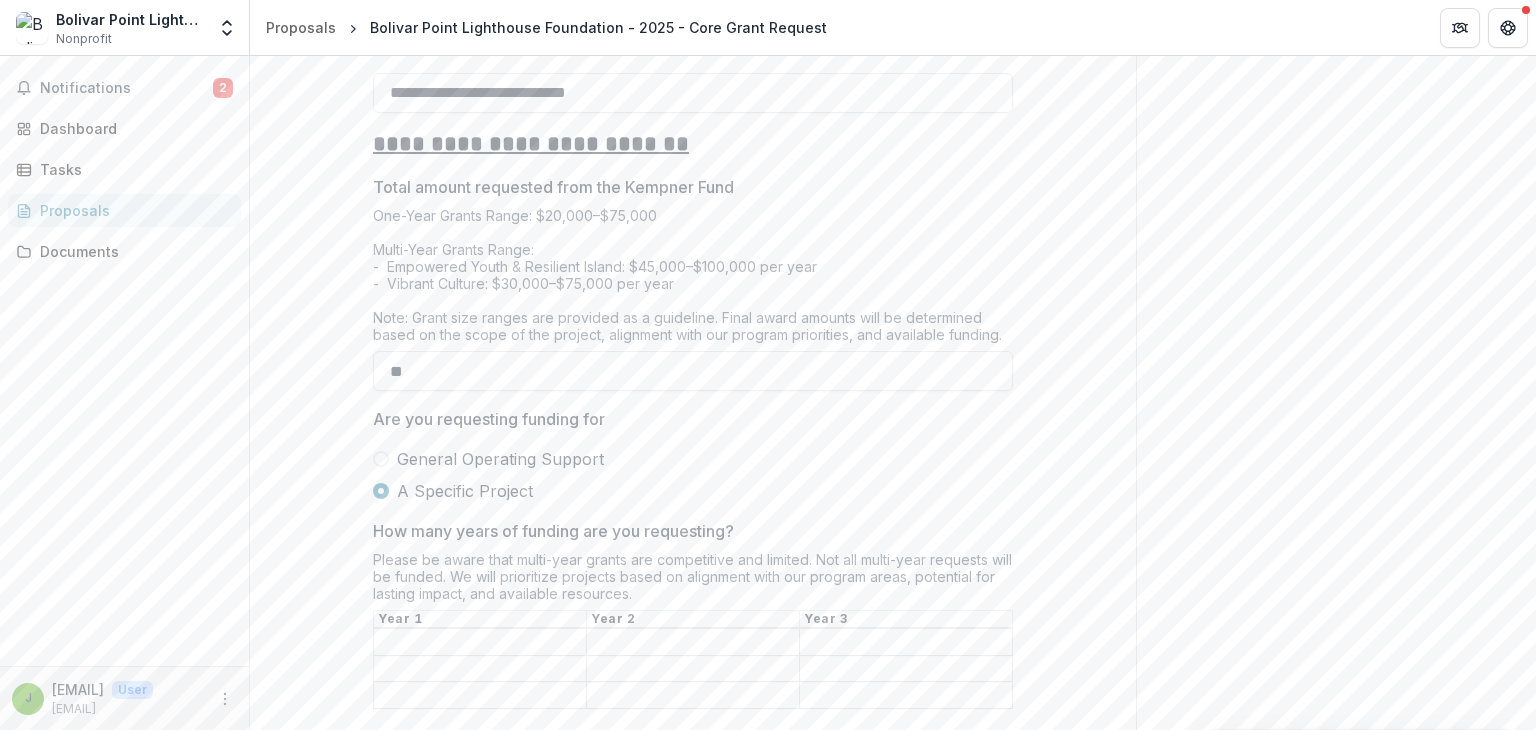 scroll, scrollTop: 3600, scrollLeft: 0, axis: vertical 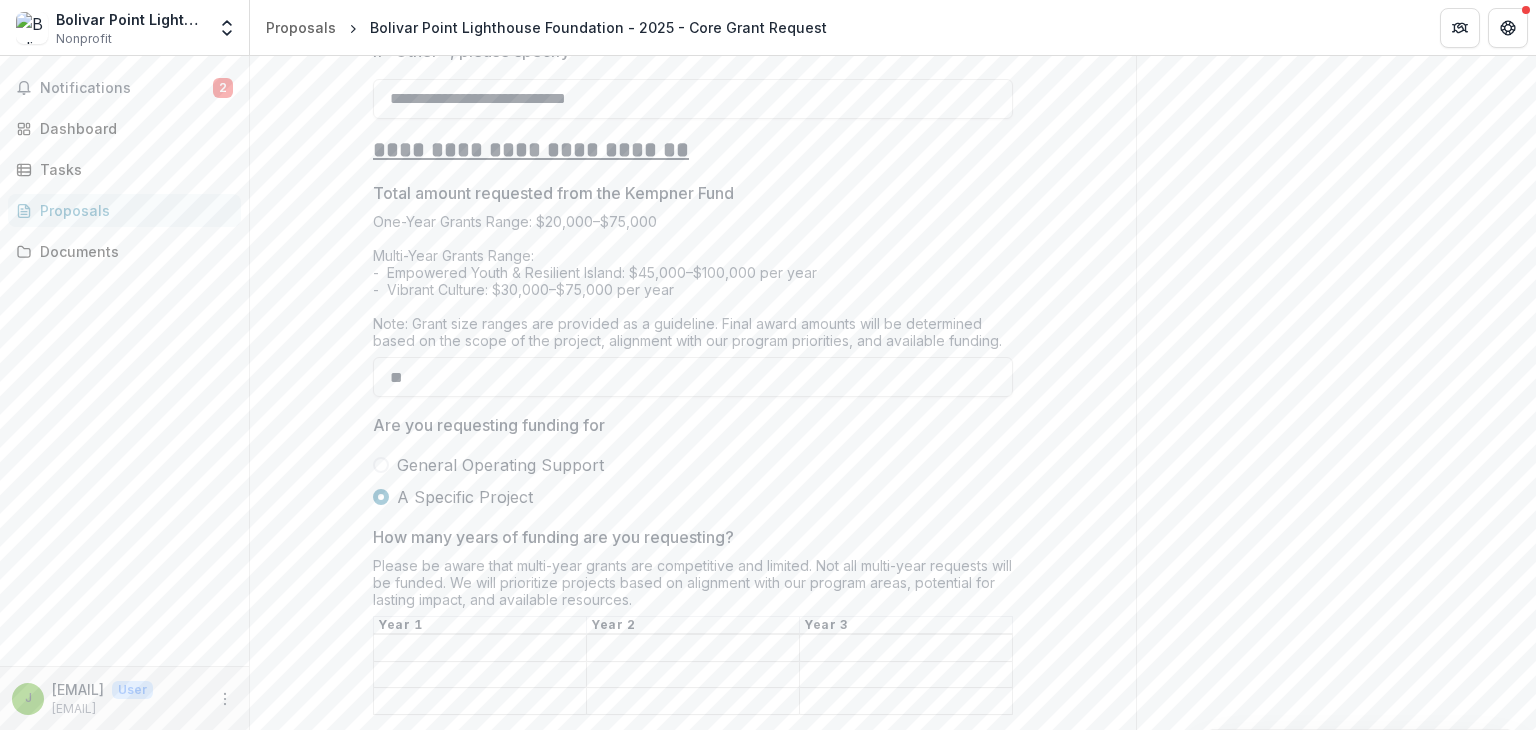 click on "**********" at bounding box center [693, 3567] 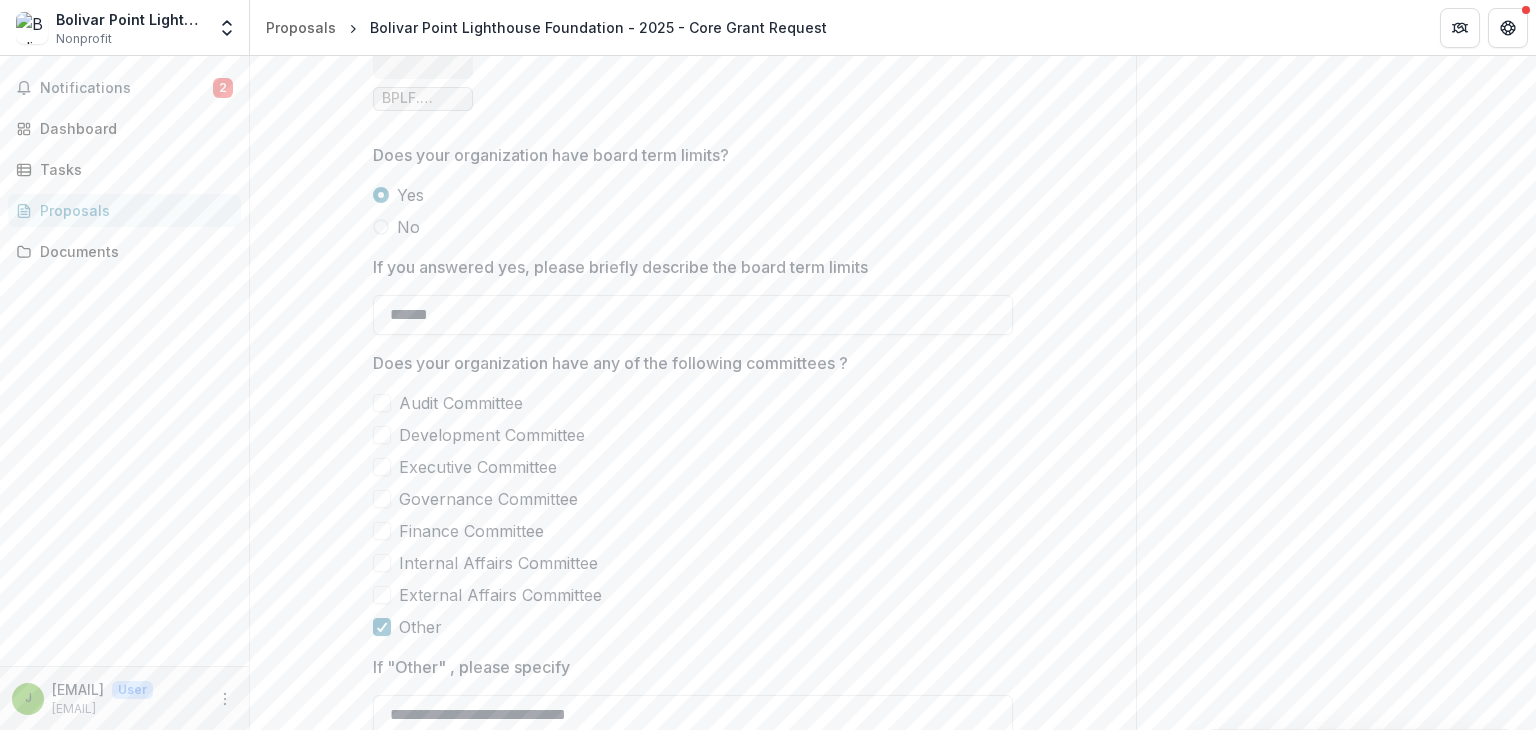 scroll, scrollTop: 2980, scrollLeft: 0, axis: vertical 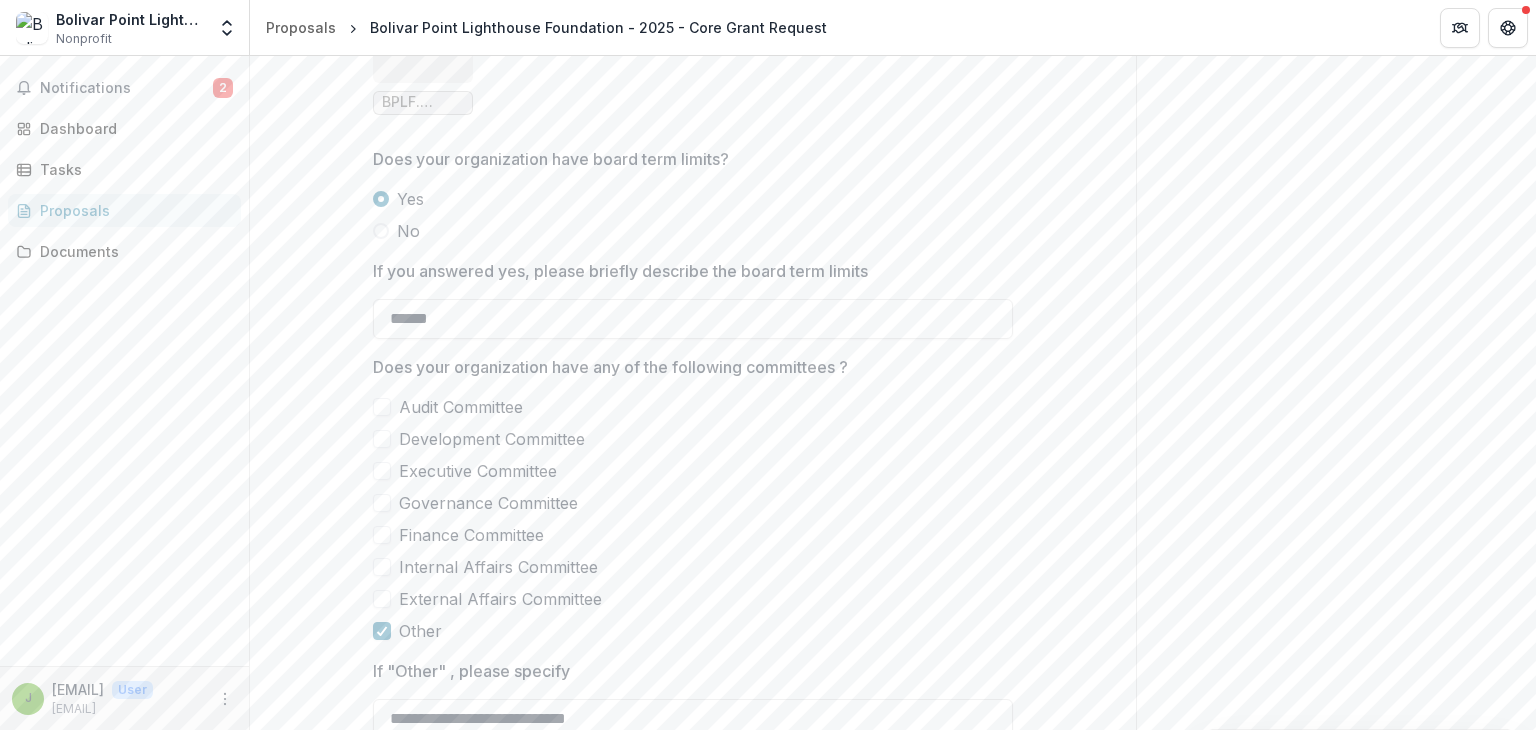 click on "**********" at bounding box center (1336, 4028) 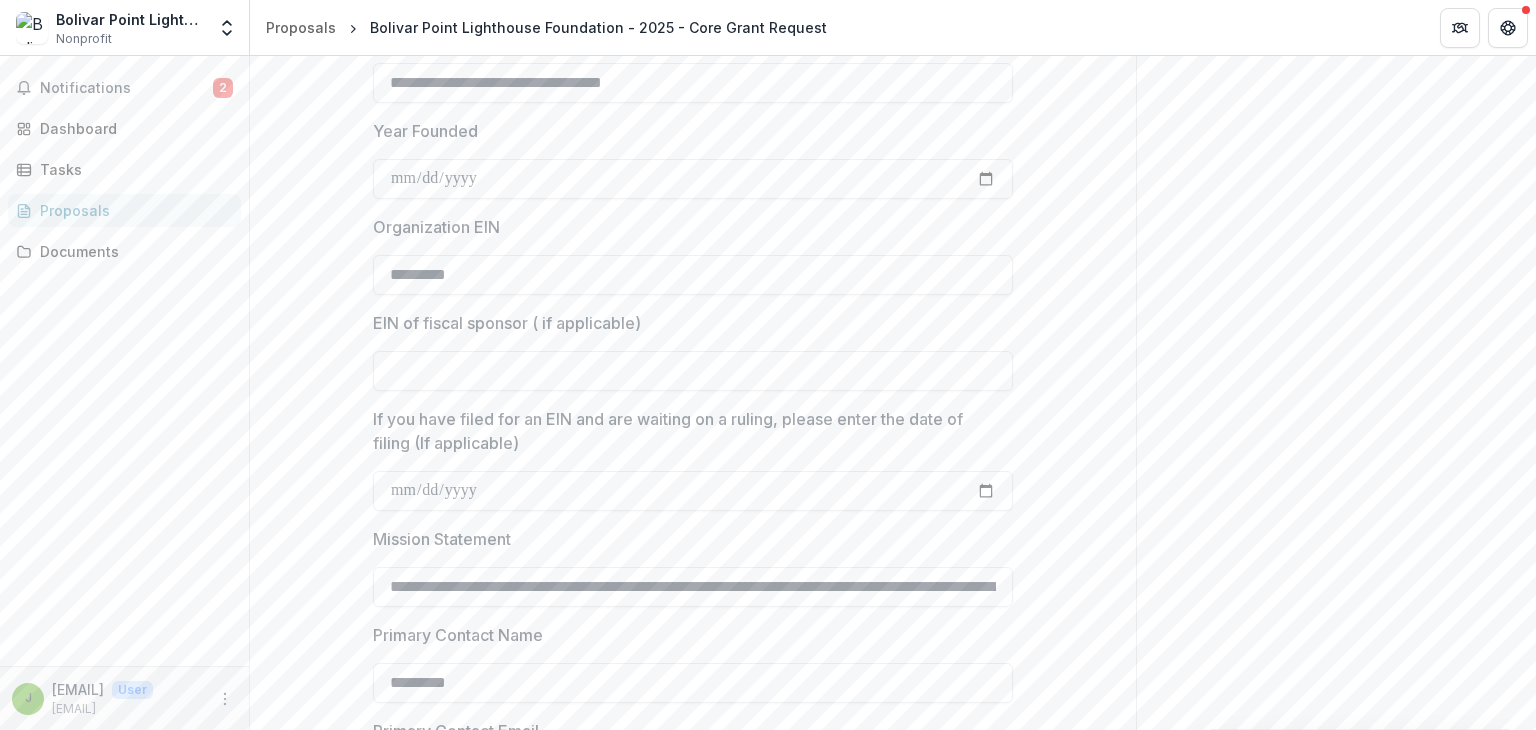 scroll, scrollTop: 1643, scrollLeft: 0, axis: vertical 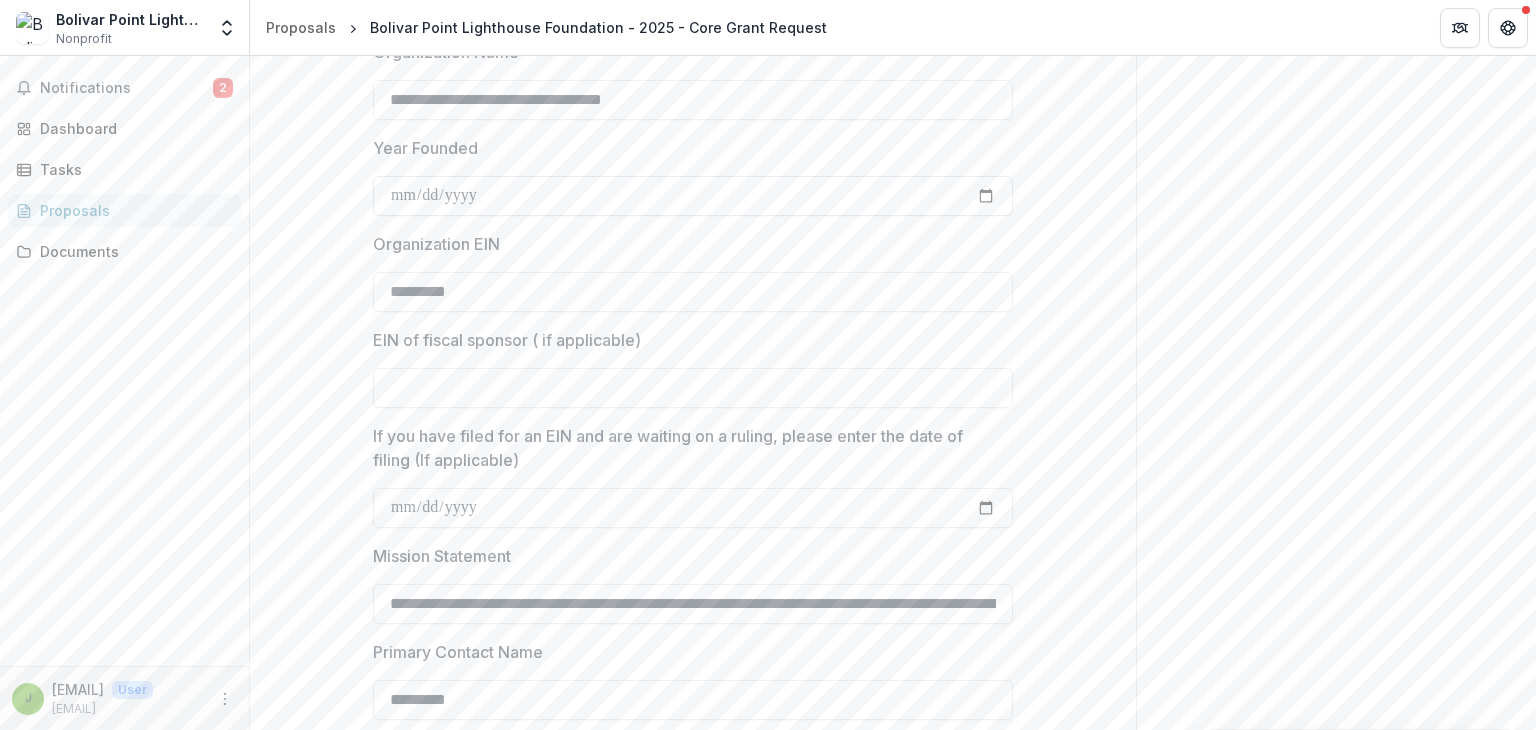 click on "Year Founded" at bounding box center (693, 196) 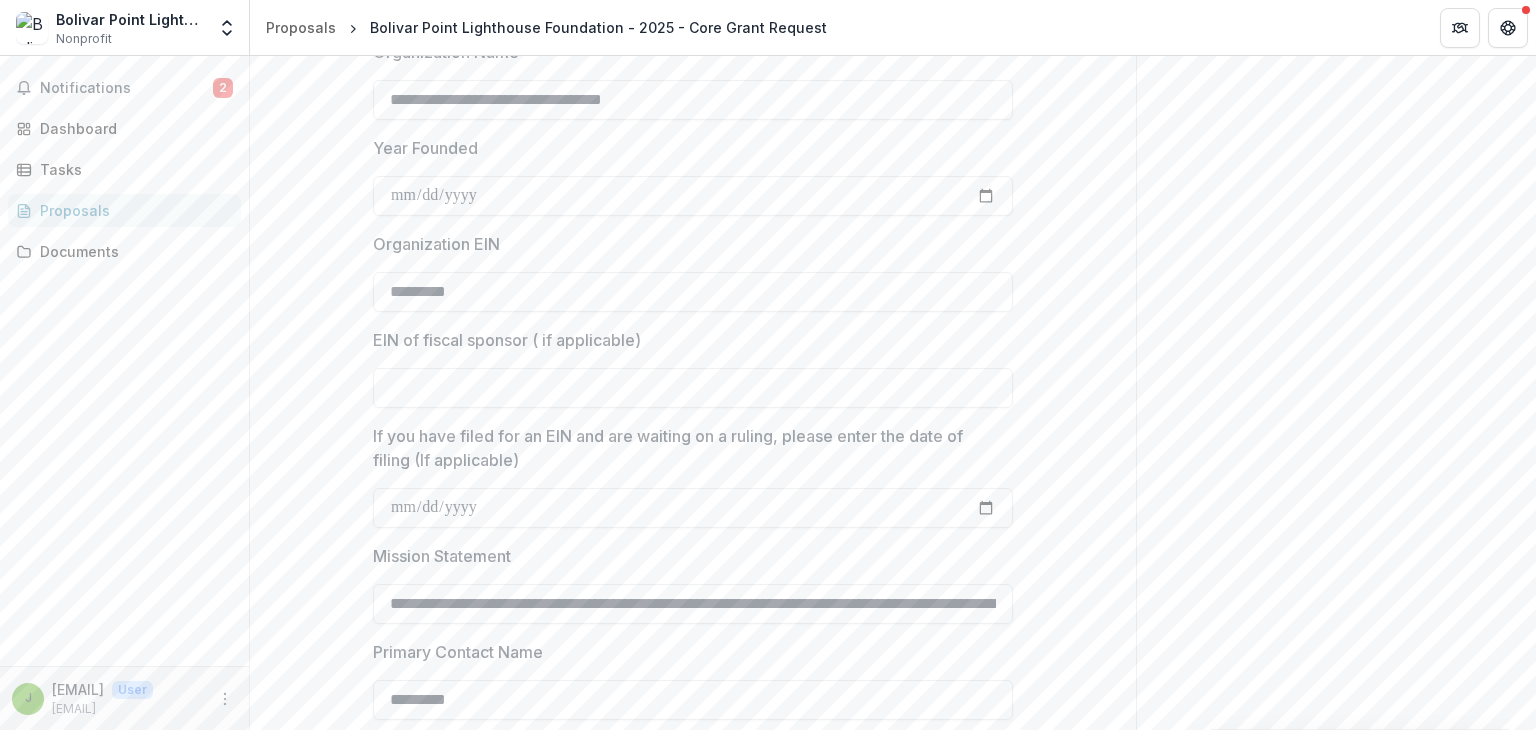 click on "**********" at bounding box center [1336, 5365] 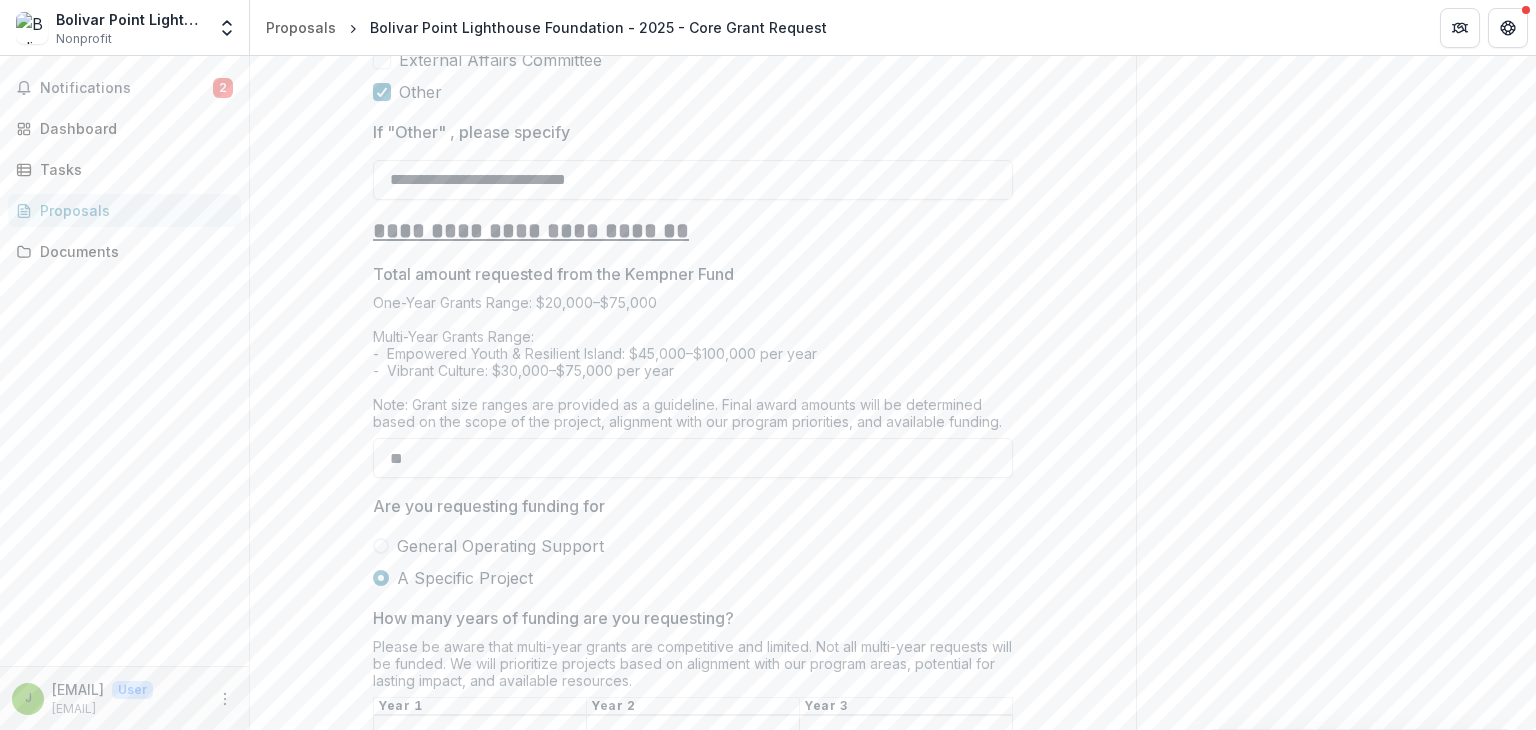 scroll, scrollTop: 3521, scrollLeft: 0, axis: vertical 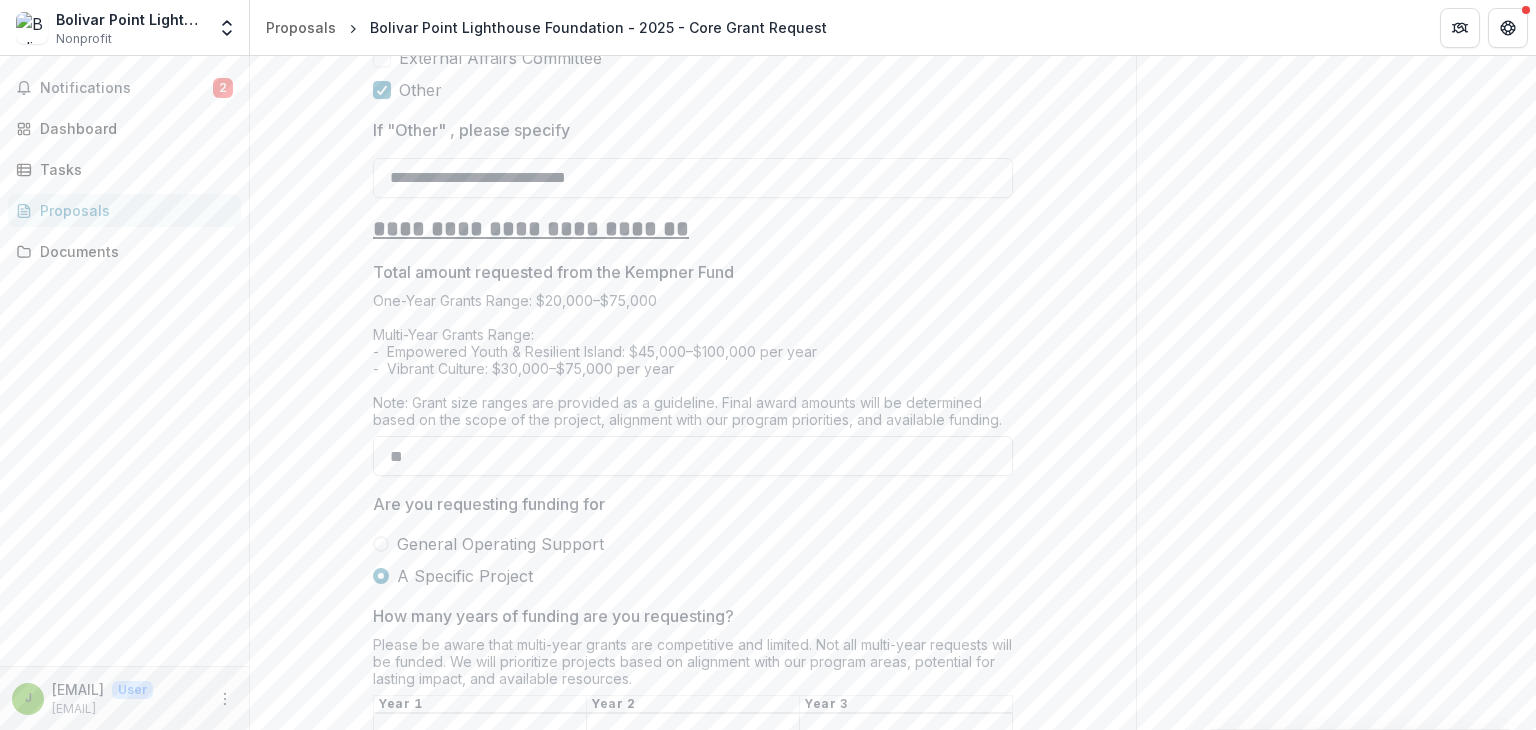 click on "**" at bounding box center [693, 456] 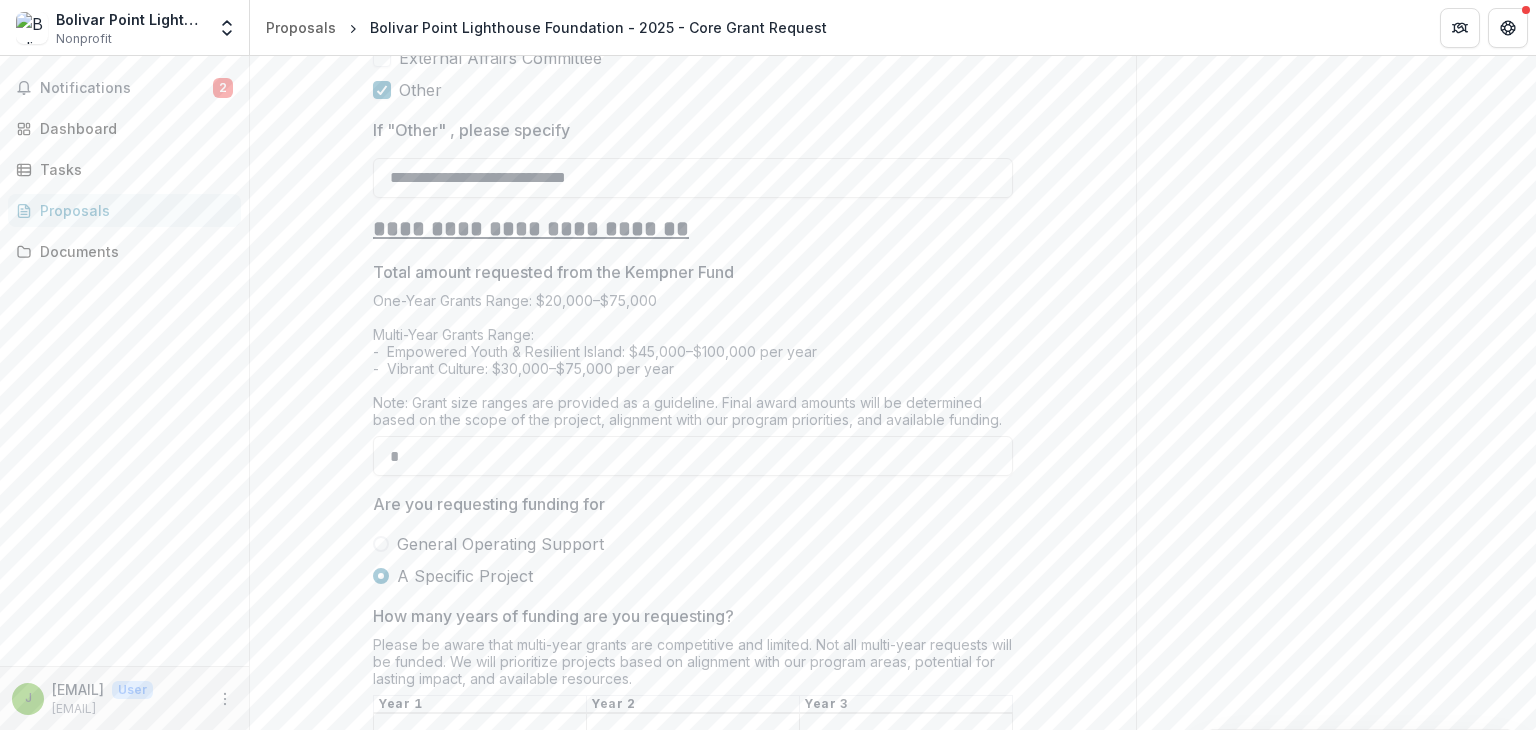 click on "**********" at bounding box center (1336, 3487) 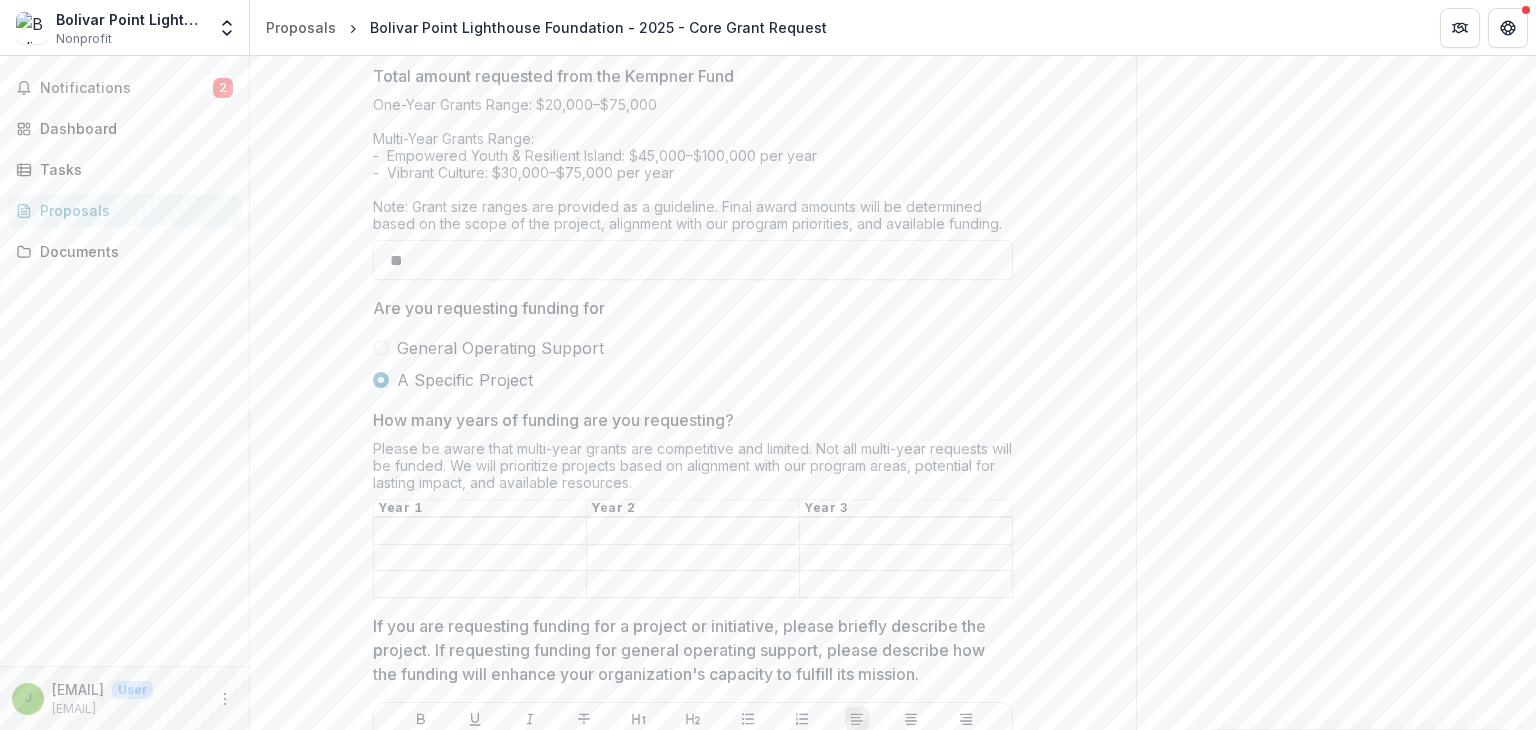 scroll, scrollTop: 3718, scrollLeft: 0, axis: vertical 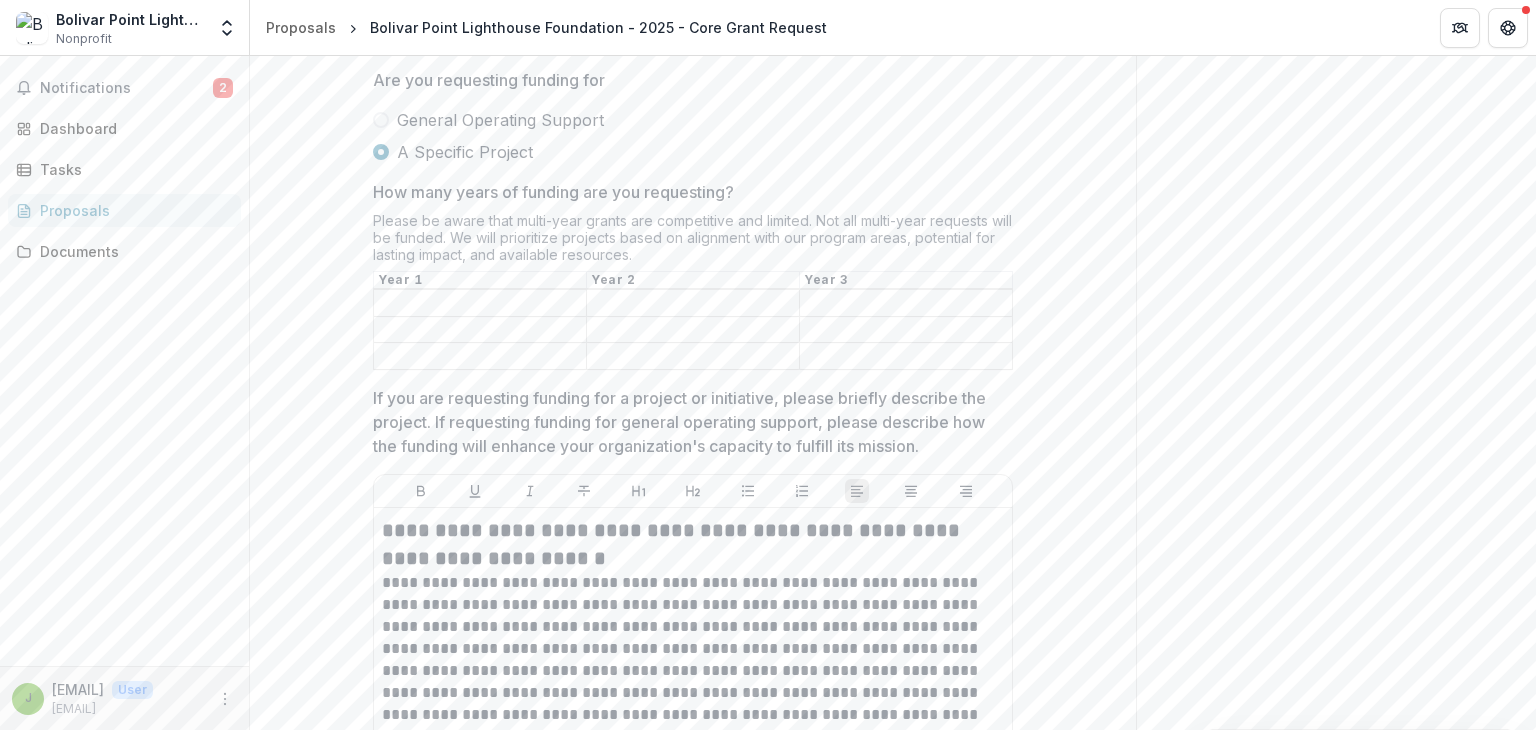 click on "How many years of funding are you requesting?" at bounding box center [480, 304] 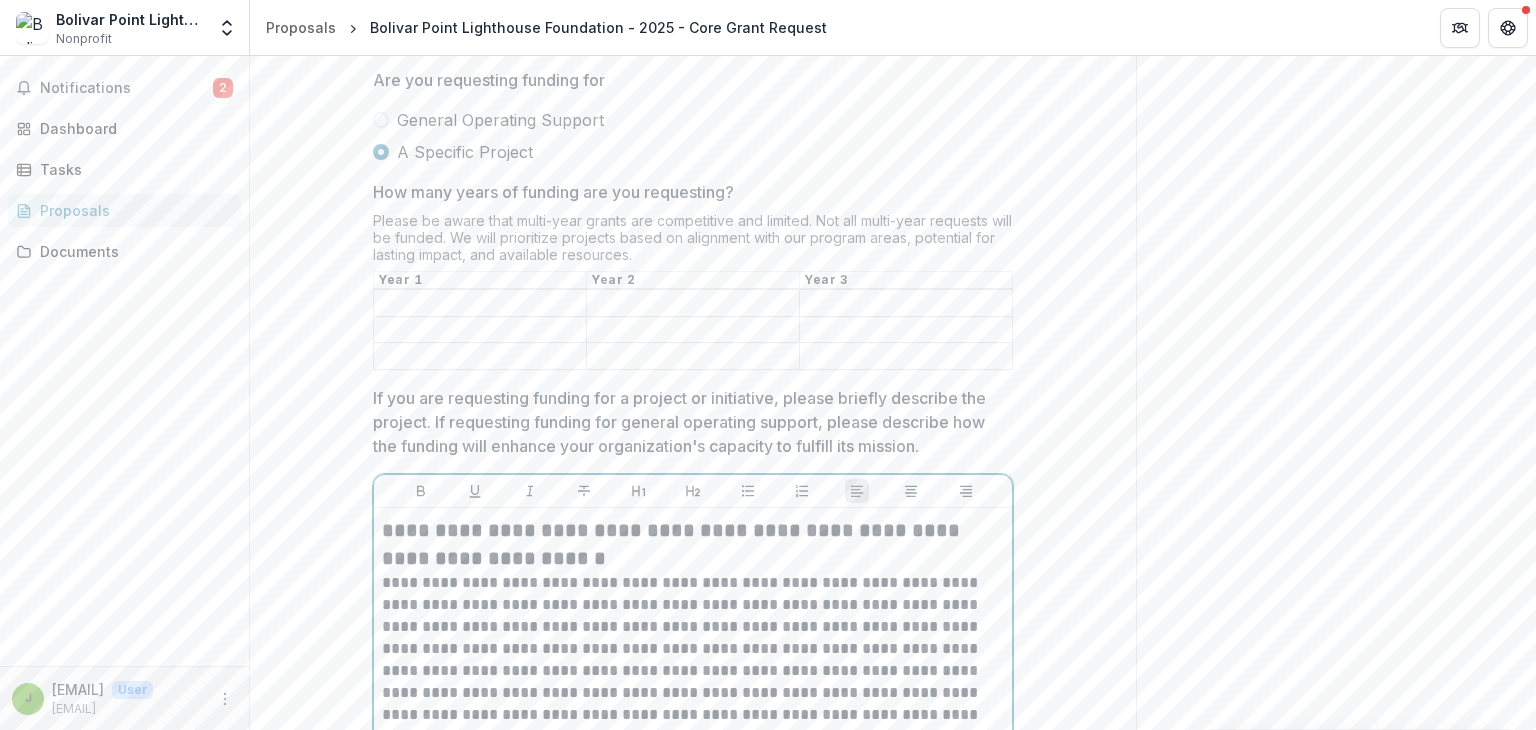 scroll, scrollTop: 5034, scrollLeft: 0, axis: vertical 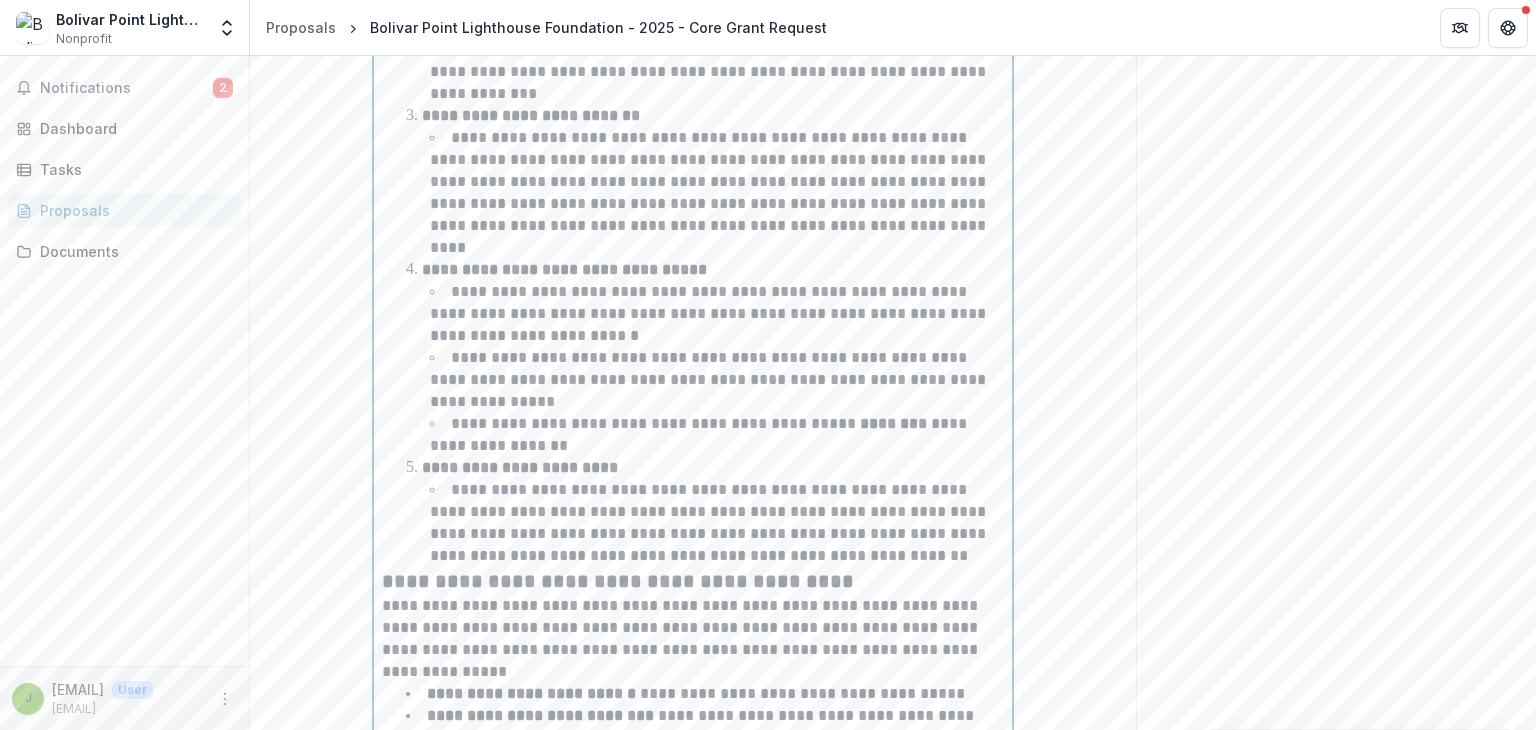 click on "**********" at bounding box center [693, 154] 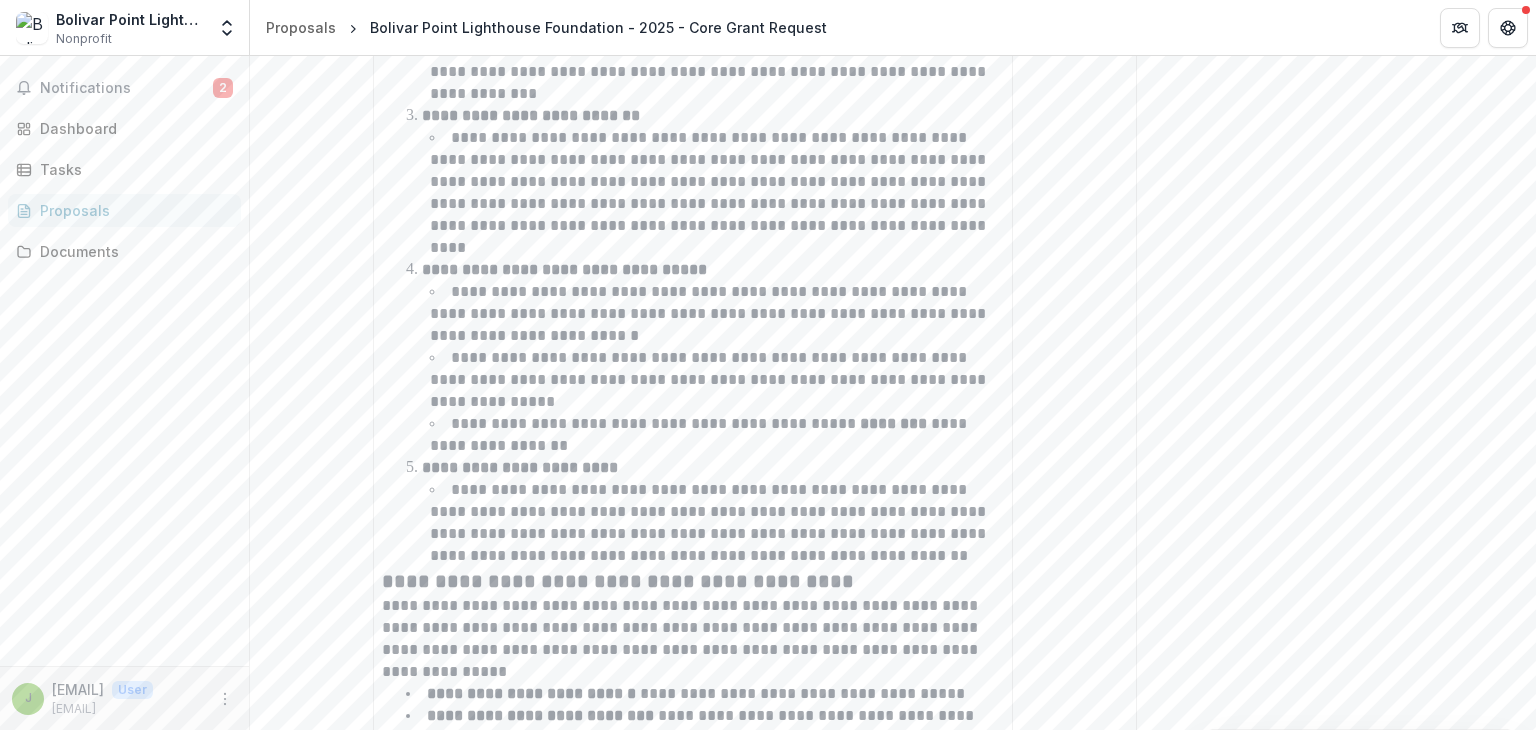 click on "**********" at bounding box center [1336, 1974] 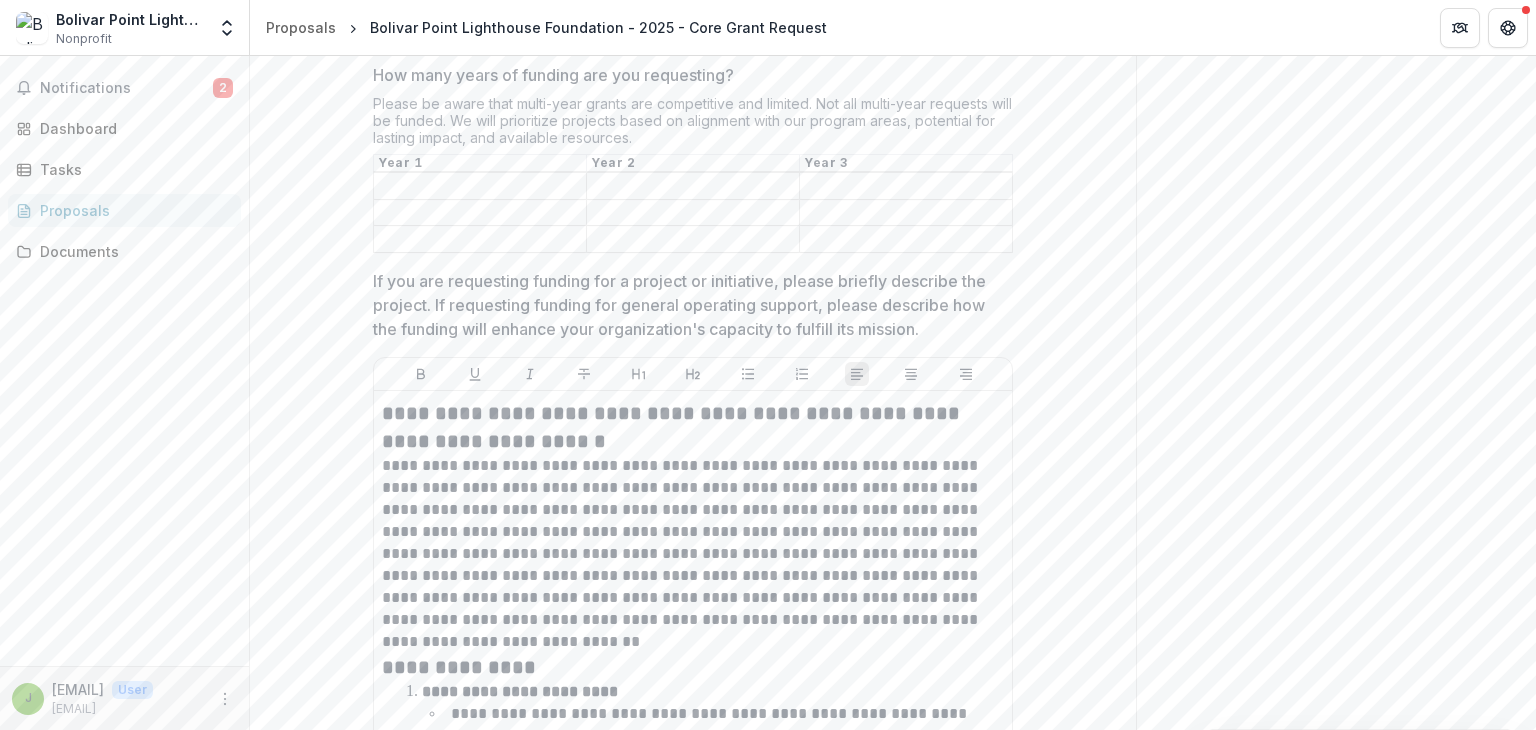 scroll, scrollTop: 4058, scrollLeft: 0, axis: vertical 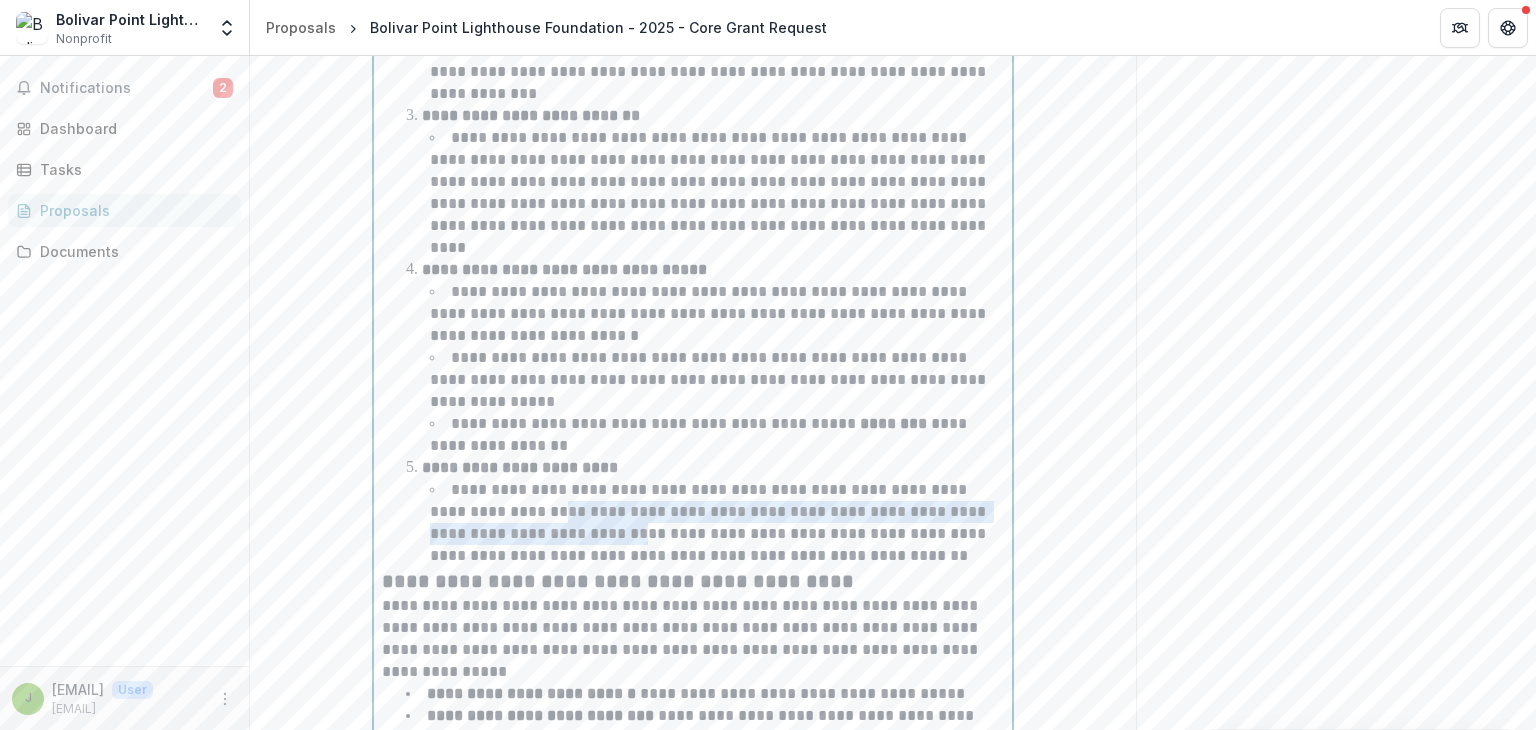 drag, startPoint x: 536, startPoint y: 447, endPoint x: 496, endPoint y: 433, distance: 42.379242 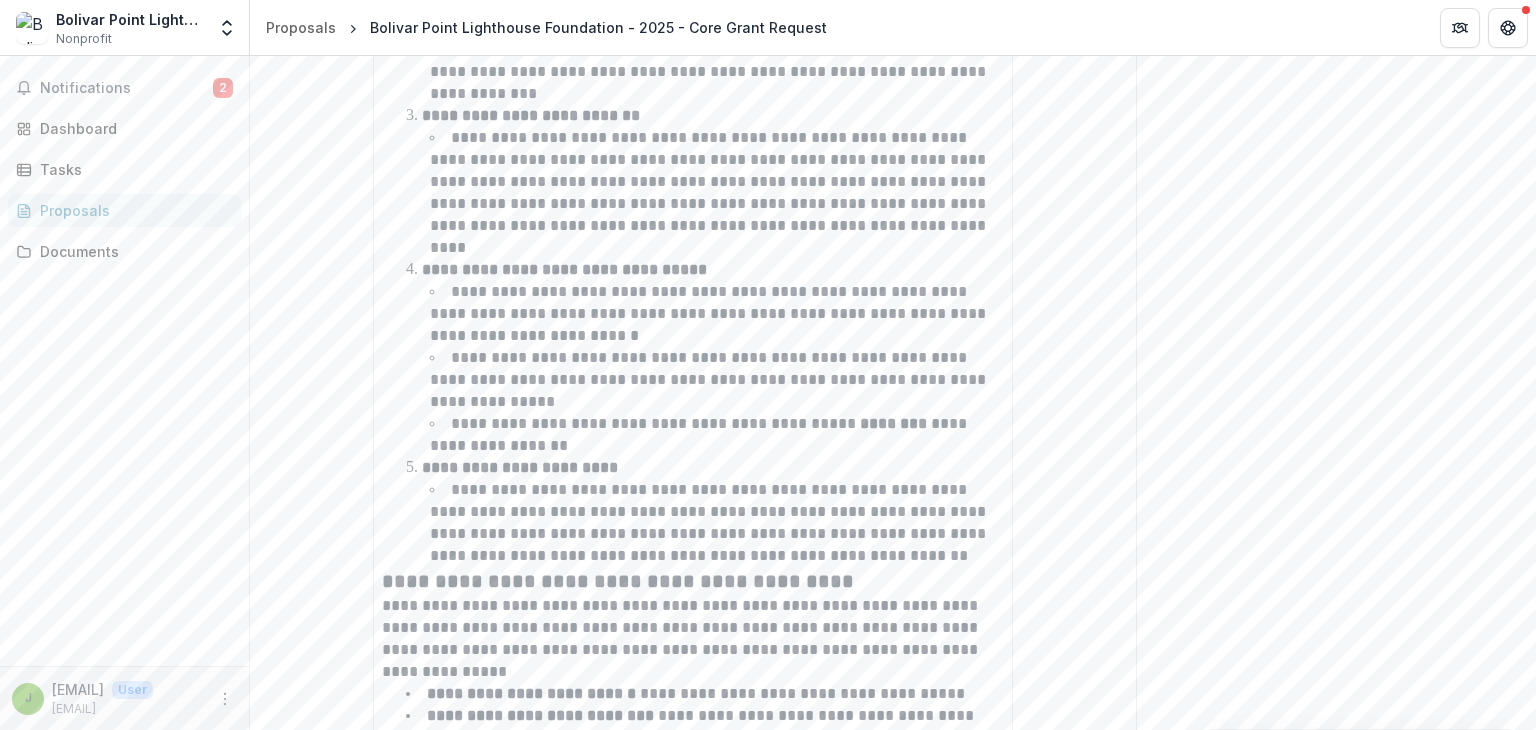 click on "**********" at bounding box center (693, 2133) 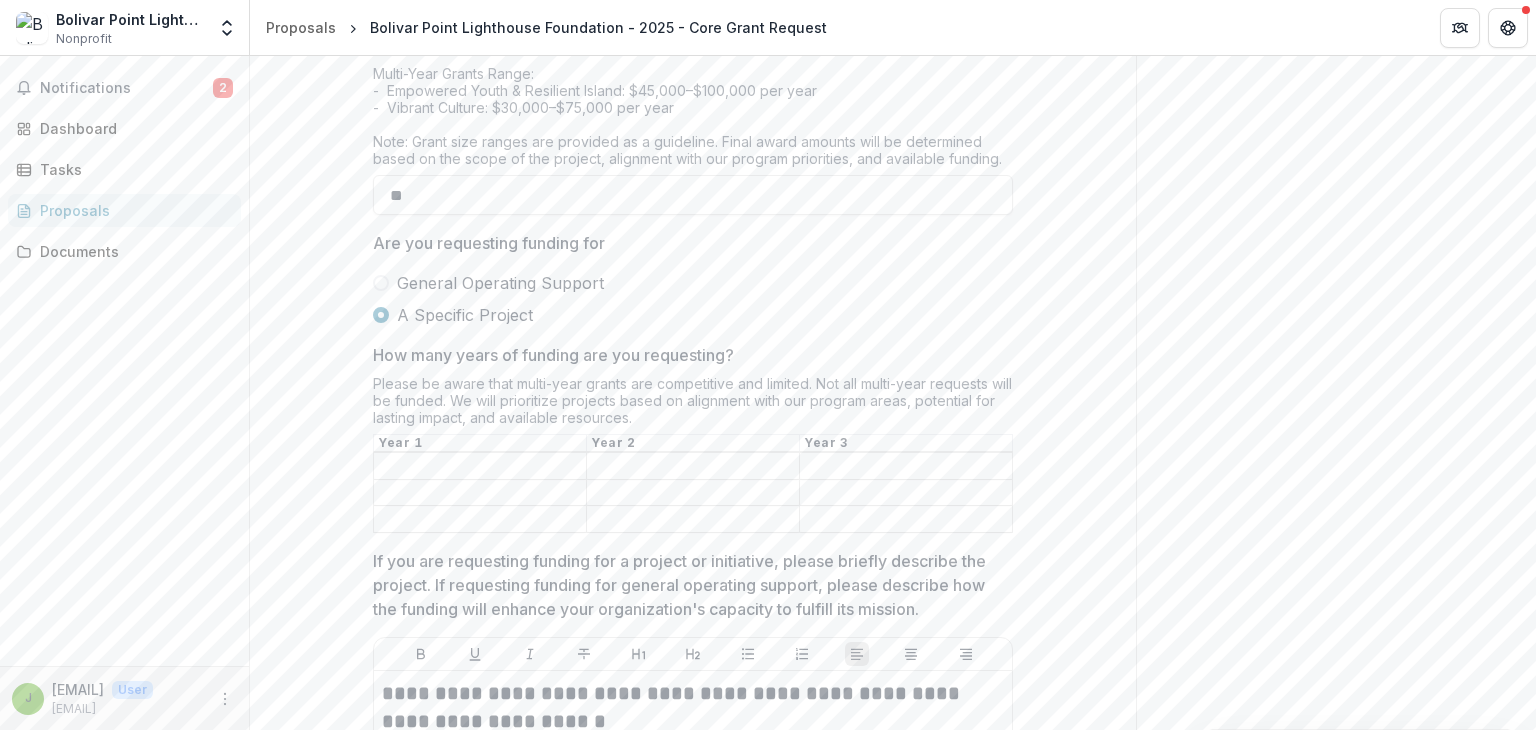 scroll, scrollTop: 3783, scrollLeft: 0, axis: vertical 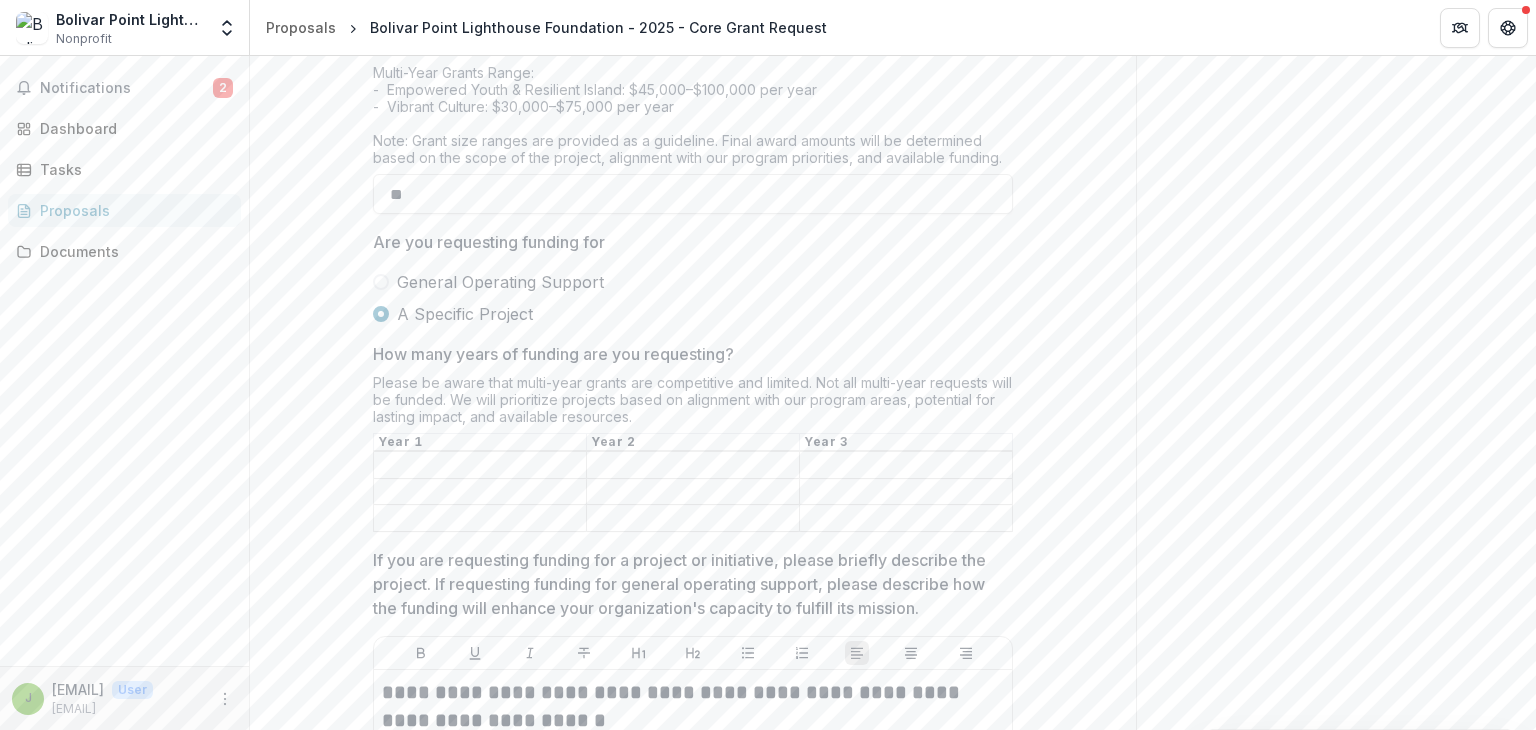 click on "How many years of funding are you requesting?" at bounding box center (480, 466) 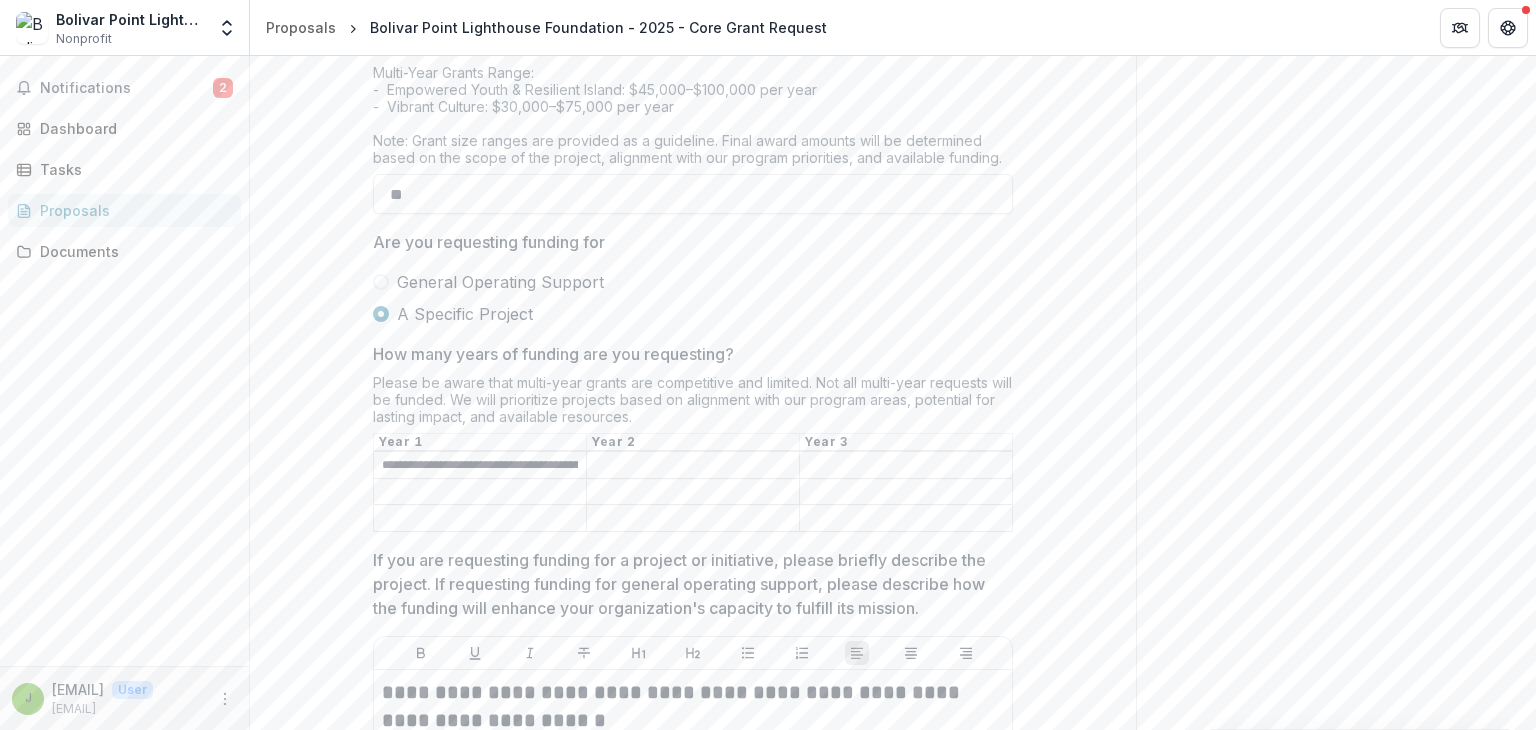 scroll, scrollTop: 0, scrollLeft: 200, axis: horizontal 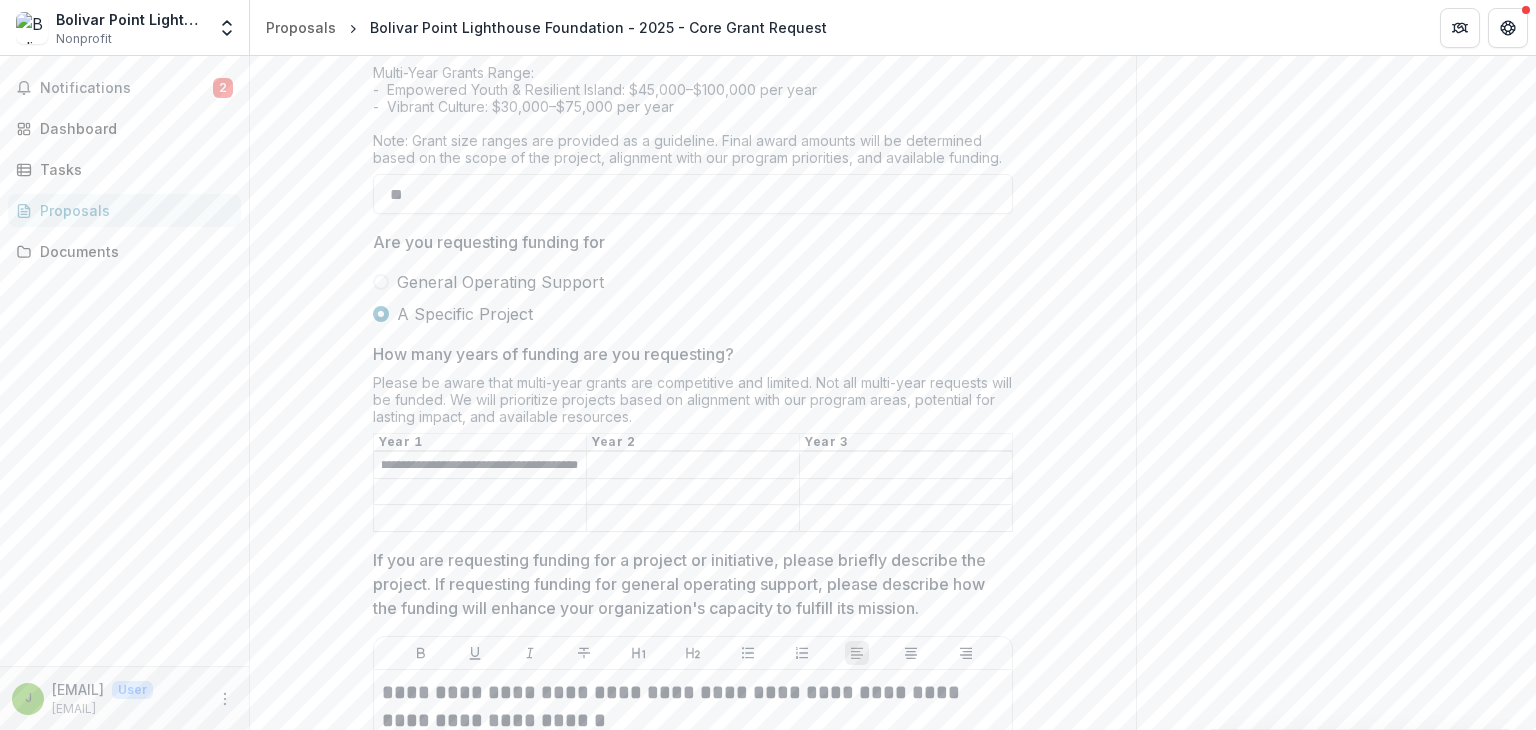 click on "Please be aware that multi-year grants are competitive and limited. Not all multi-year requests will be funded. We will prioritize projects based on alignment with our program areas, potential for lasting impact, and available resources." at bounding box center [693, 403] 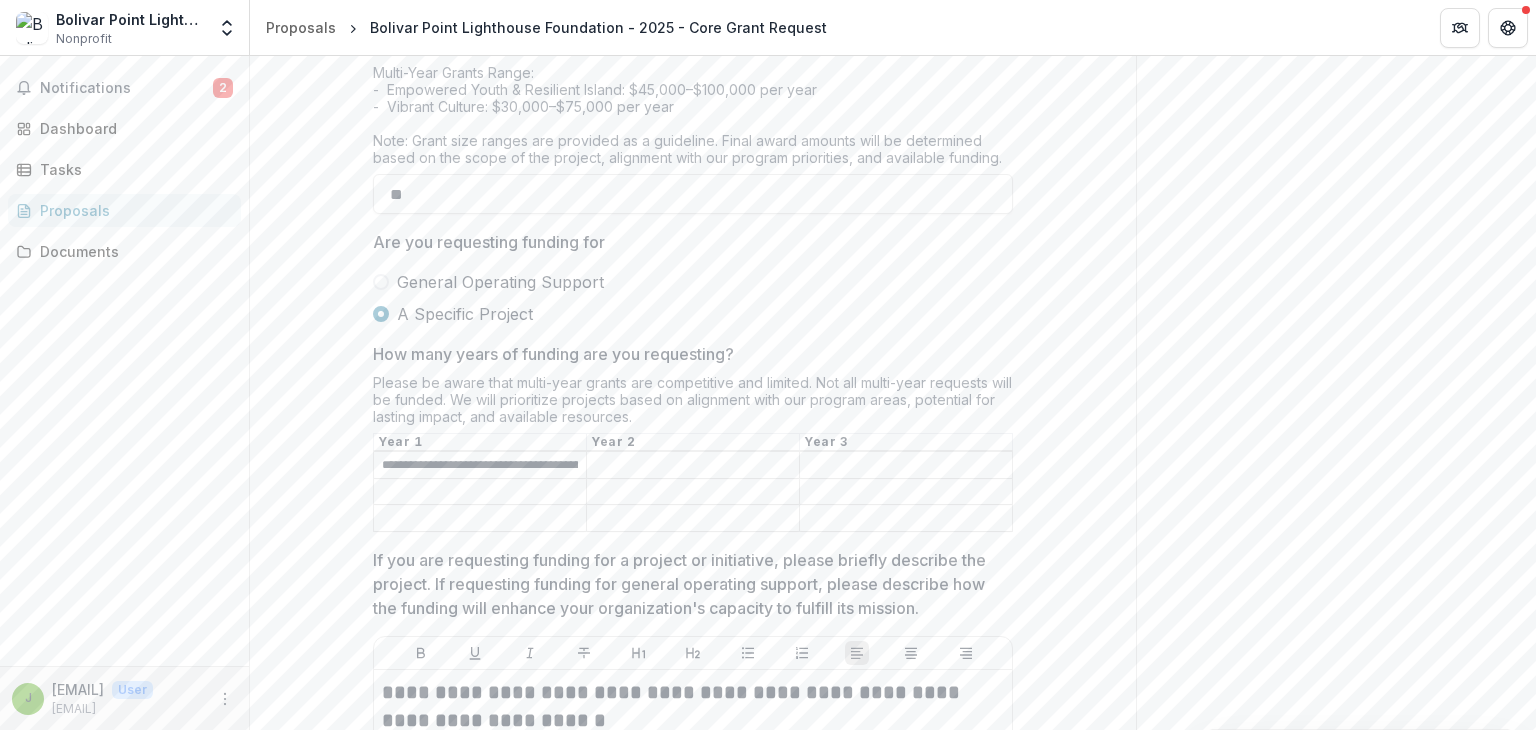 click on "**********" at bounding box center [480, 466] 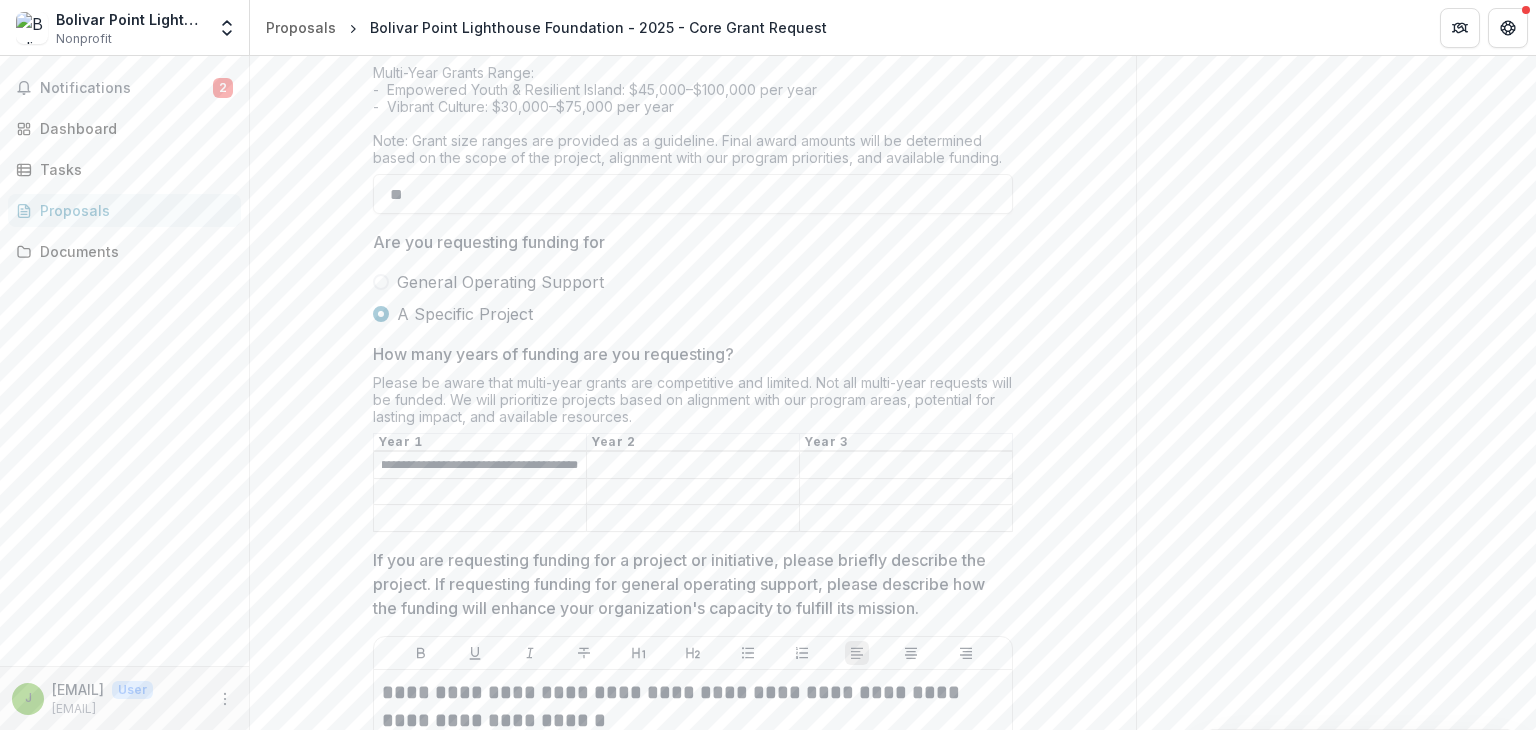scroll, scrollTop: 0, scrollLeft: 248, axis: horizontal 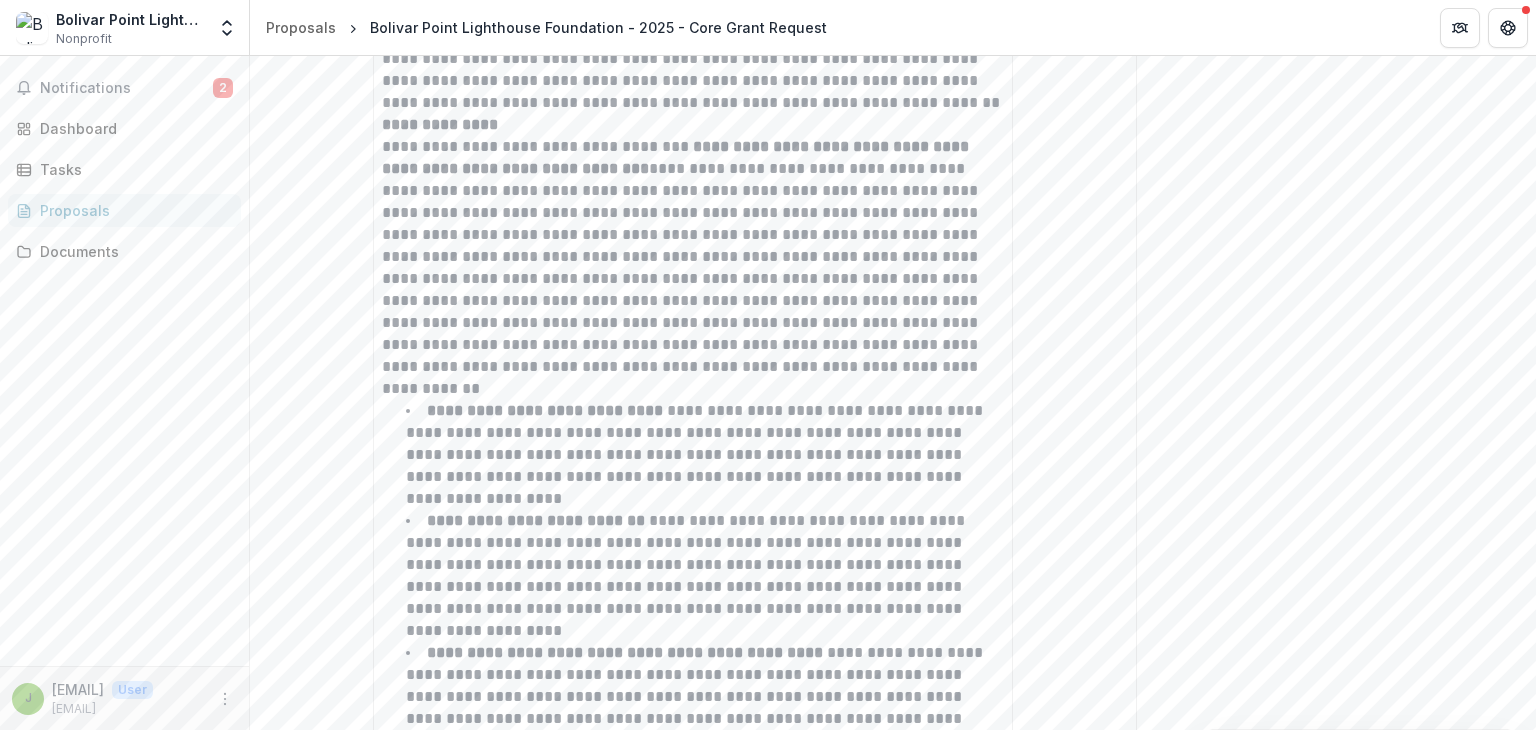 click on "**********" at bounding box center (1336, 725) 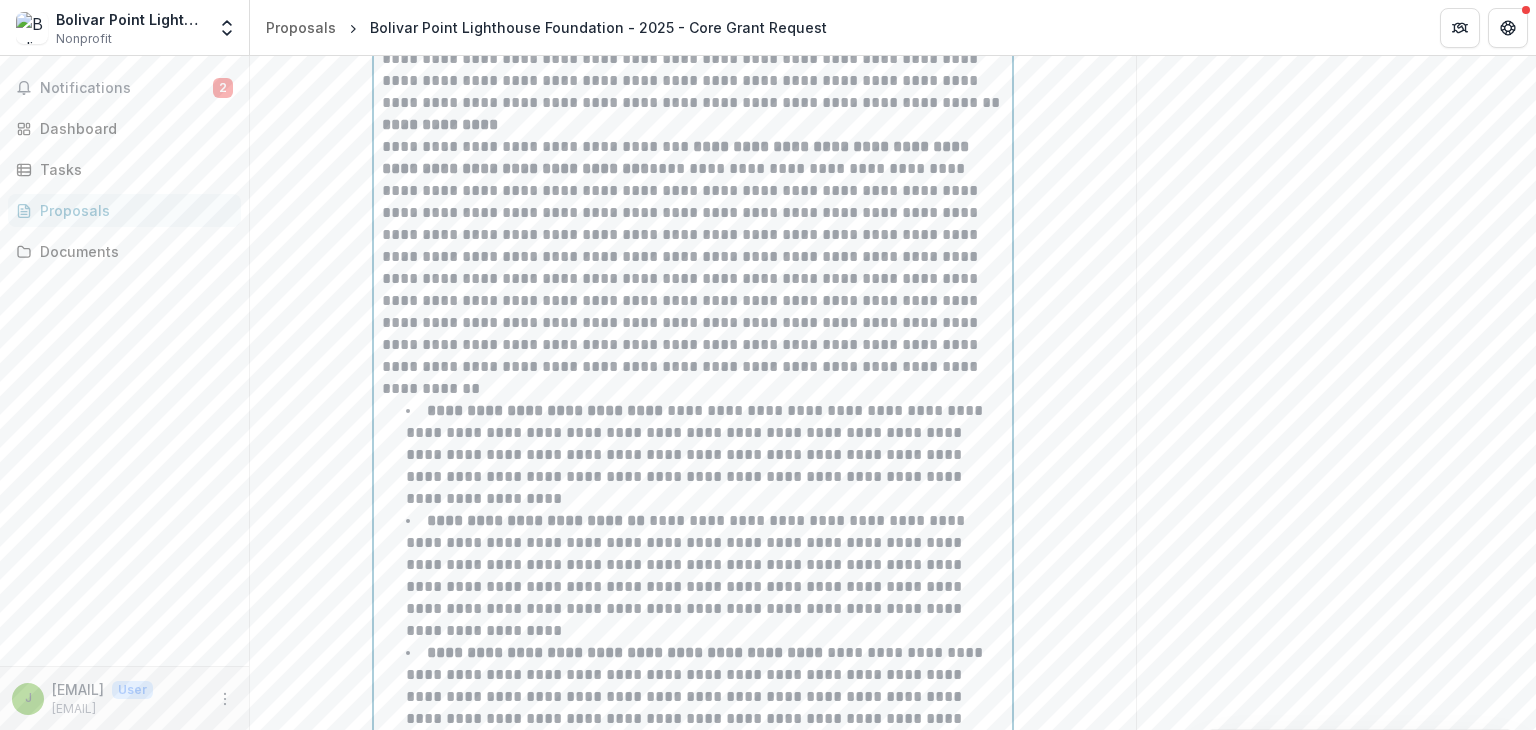 click on "**********" at bounding box center (693, 246) 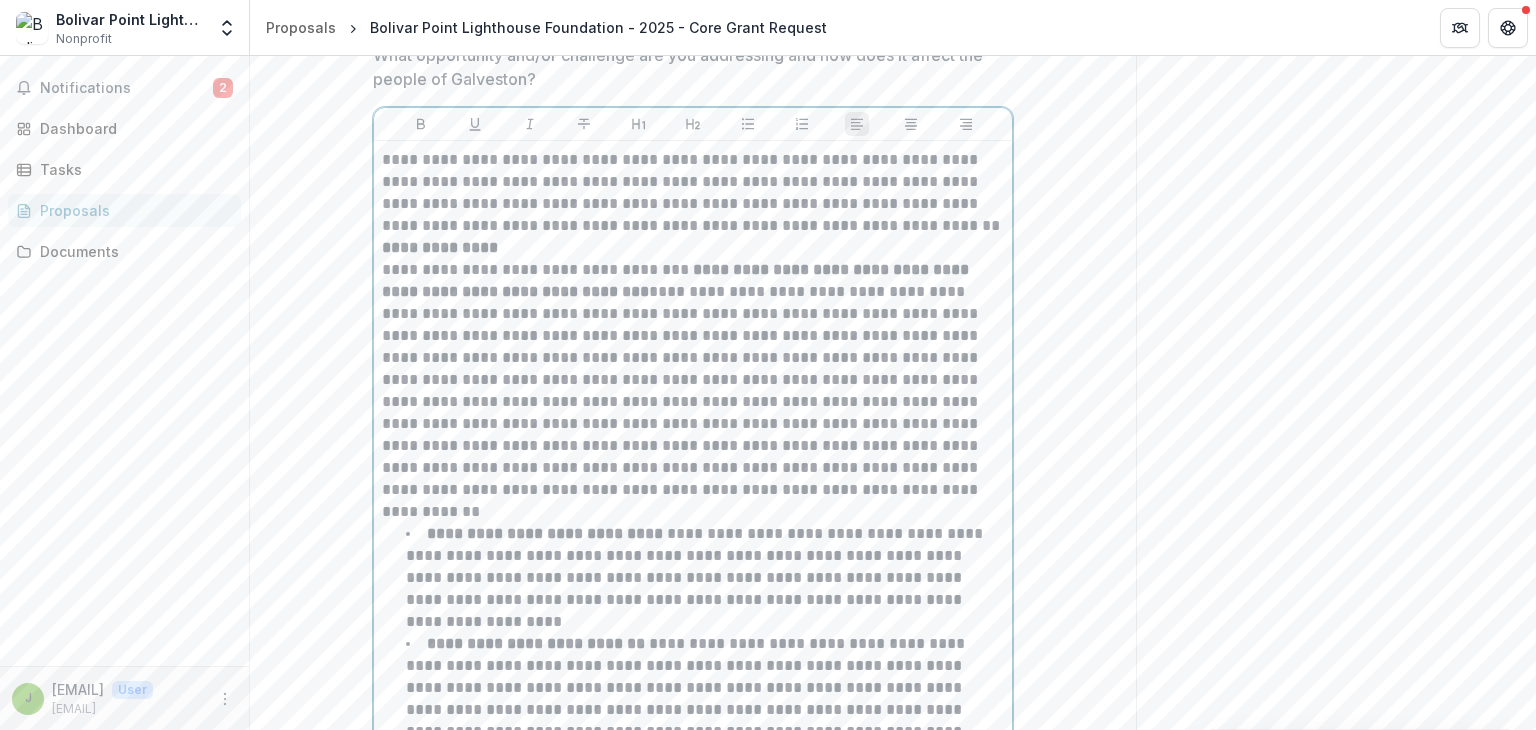 click on "**********" at bounding box center (693, 369) 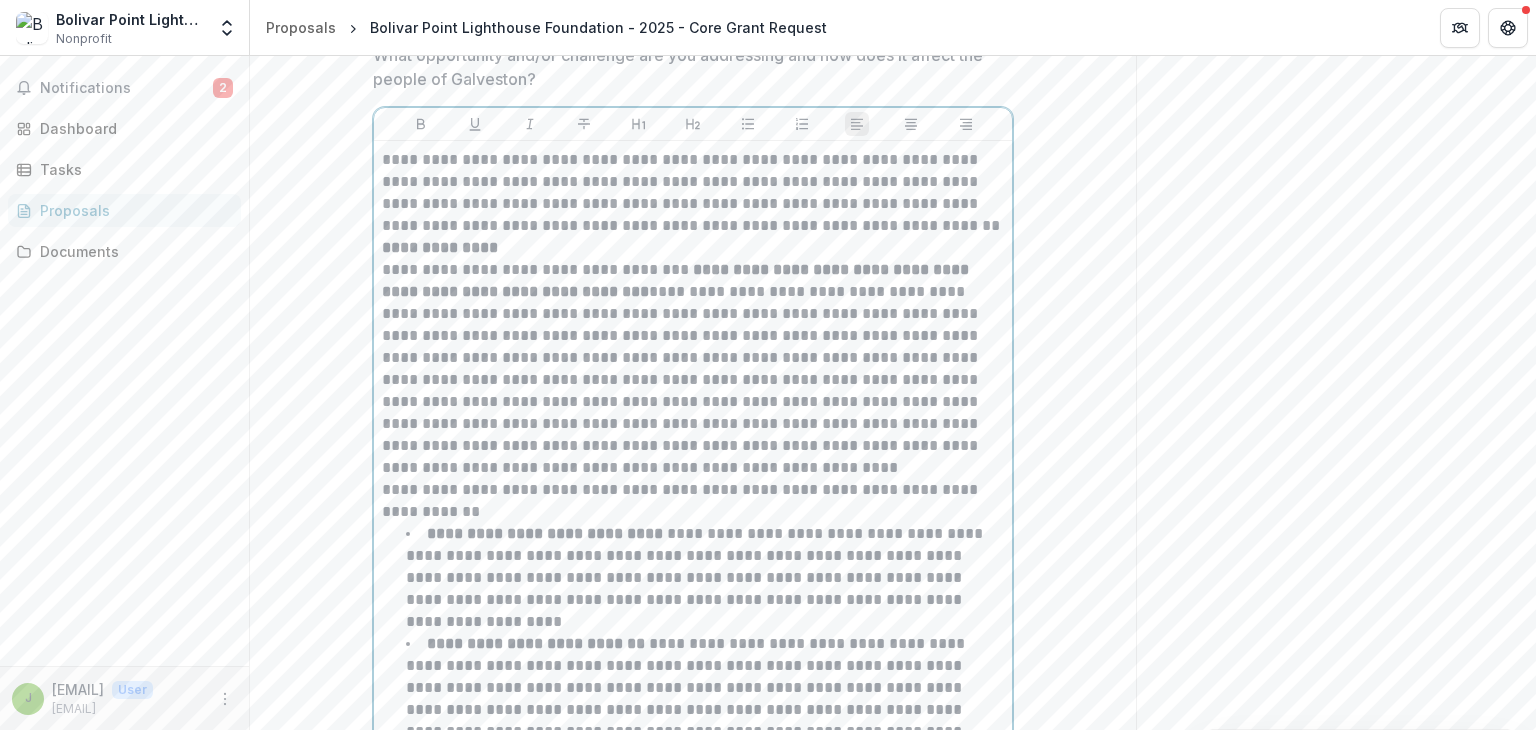 click on "**********" at bounding box center (693, 369) 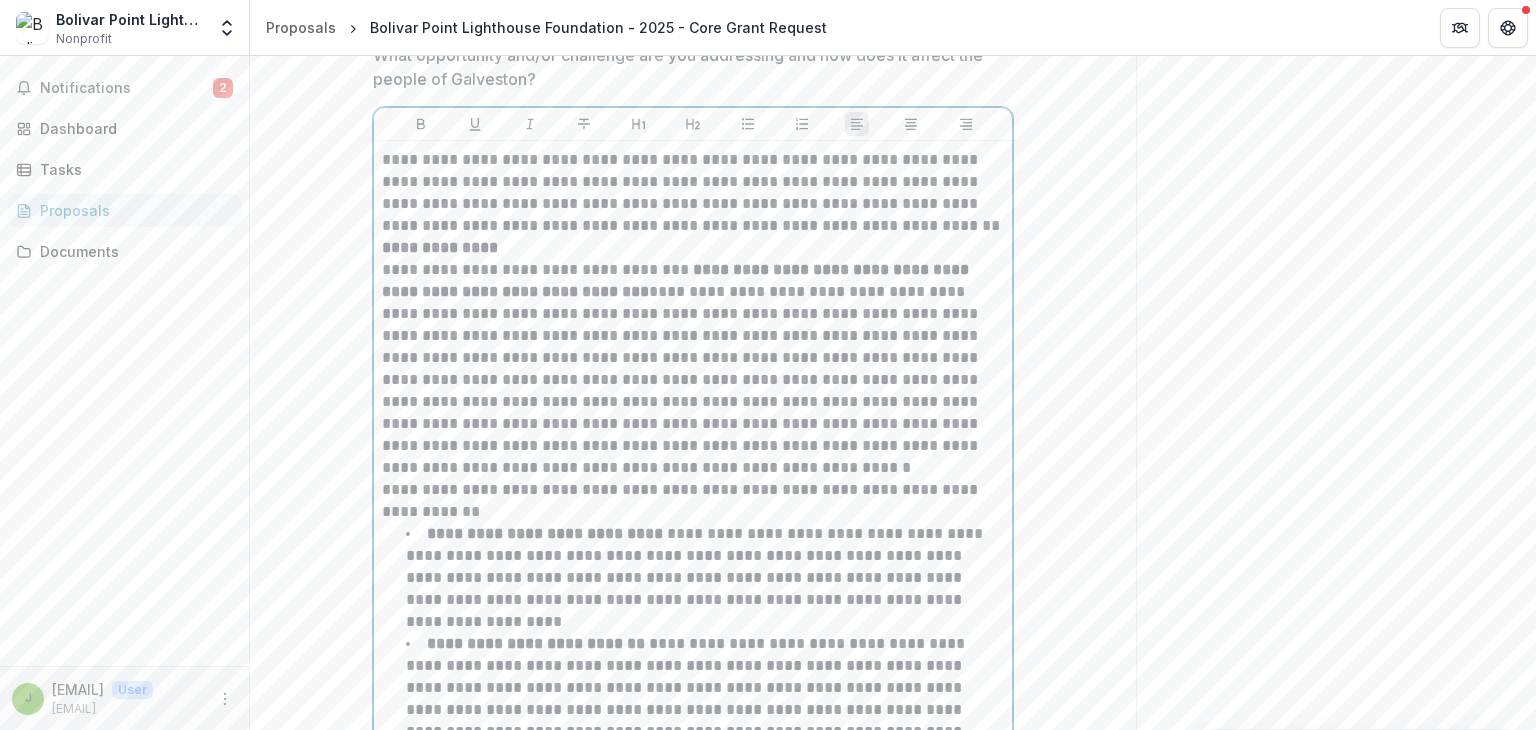 click on "**********" at bounding box center [693, 369] 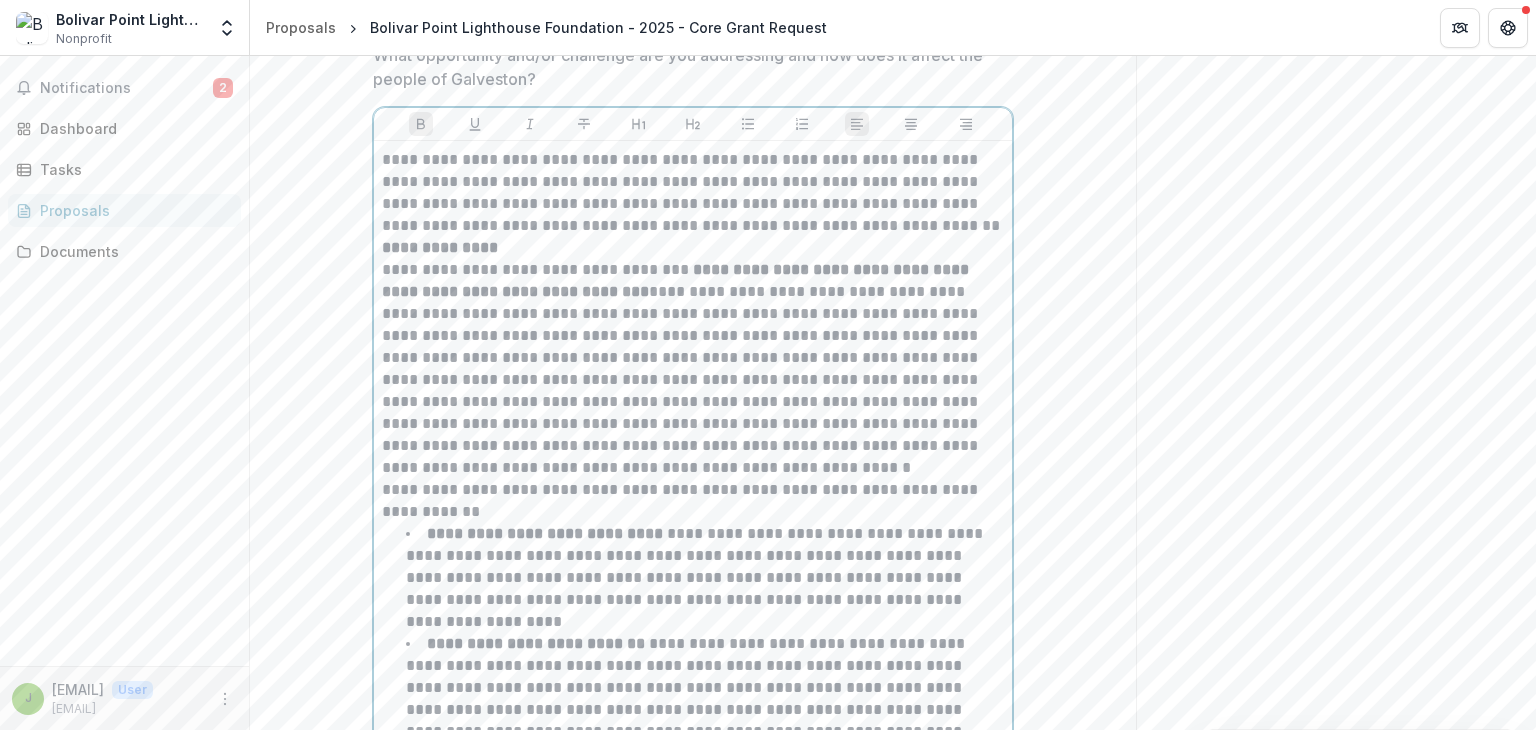 click on "**********" at bounding box center [696, 577] 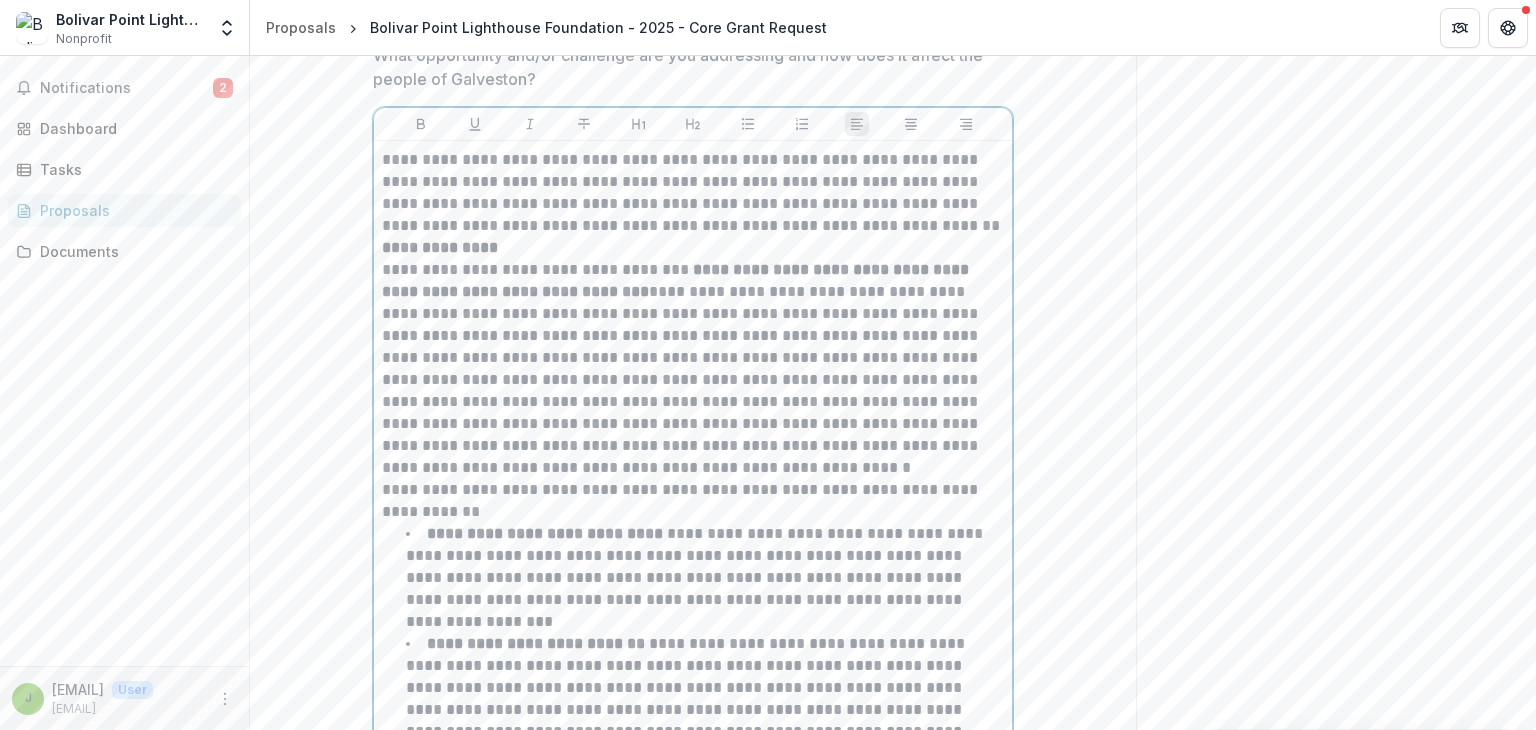 click on "**********" at bounding box center (696, 577) 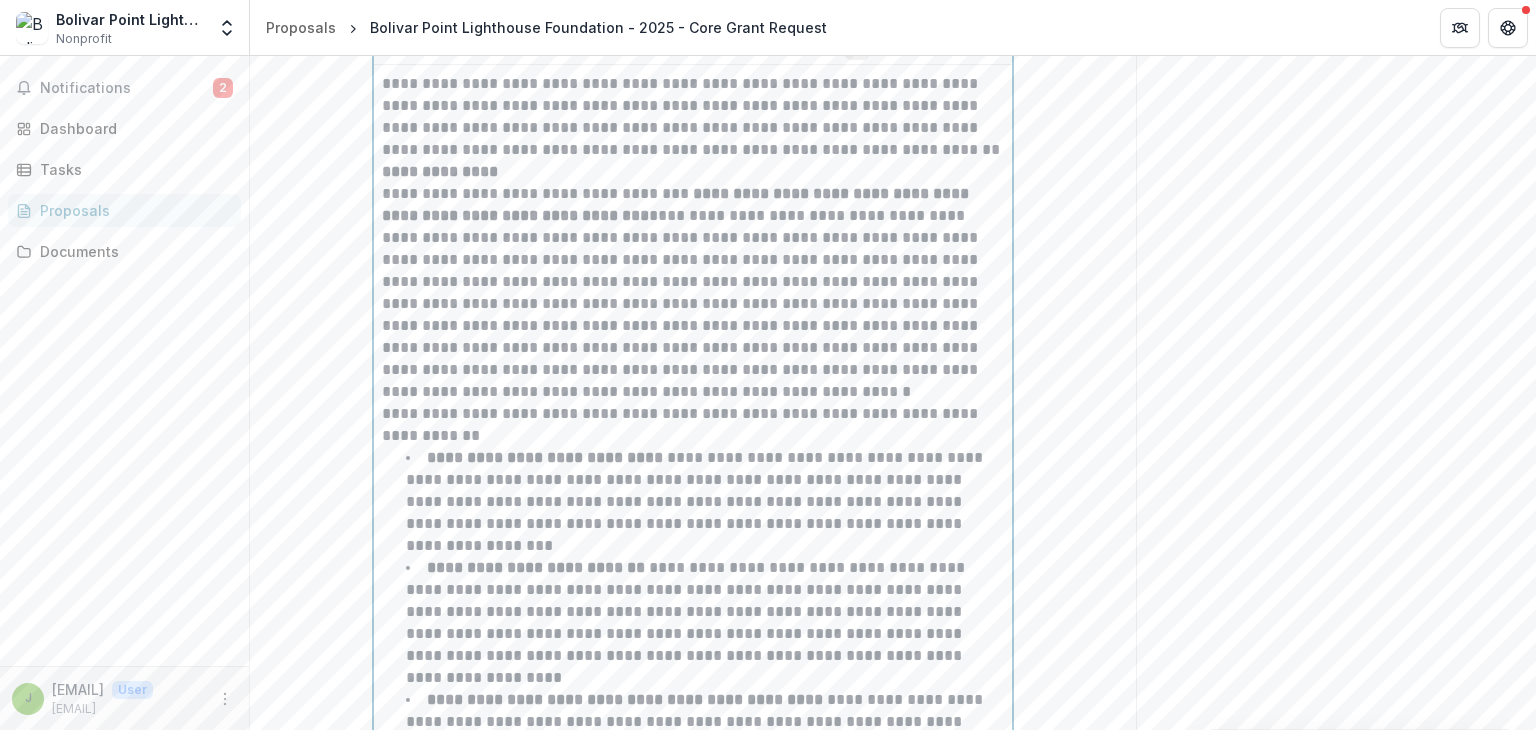 scroll, scrollTop: 6259, scrollLeft: 0, axis: vertical 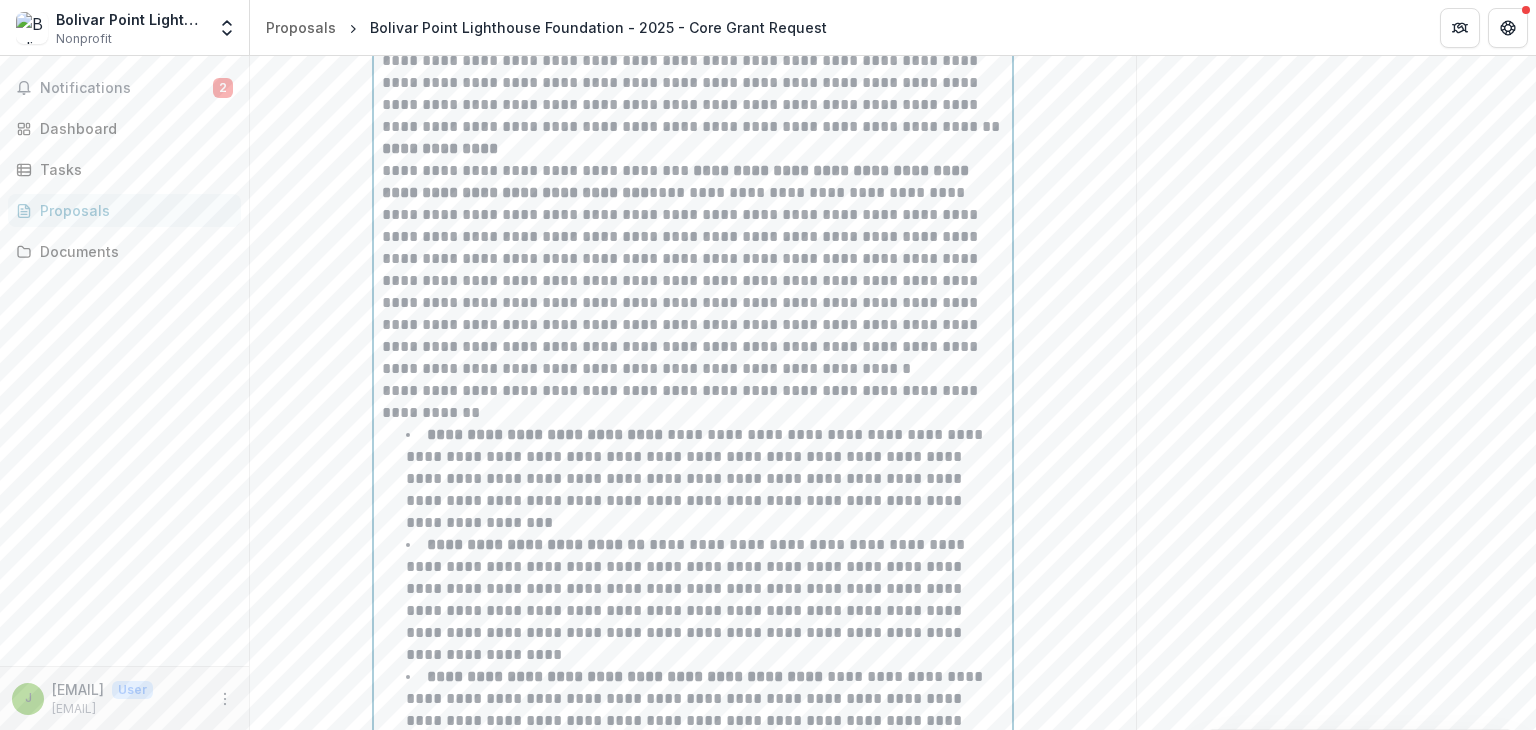 click on "**********" at bounding box center (696, 731) 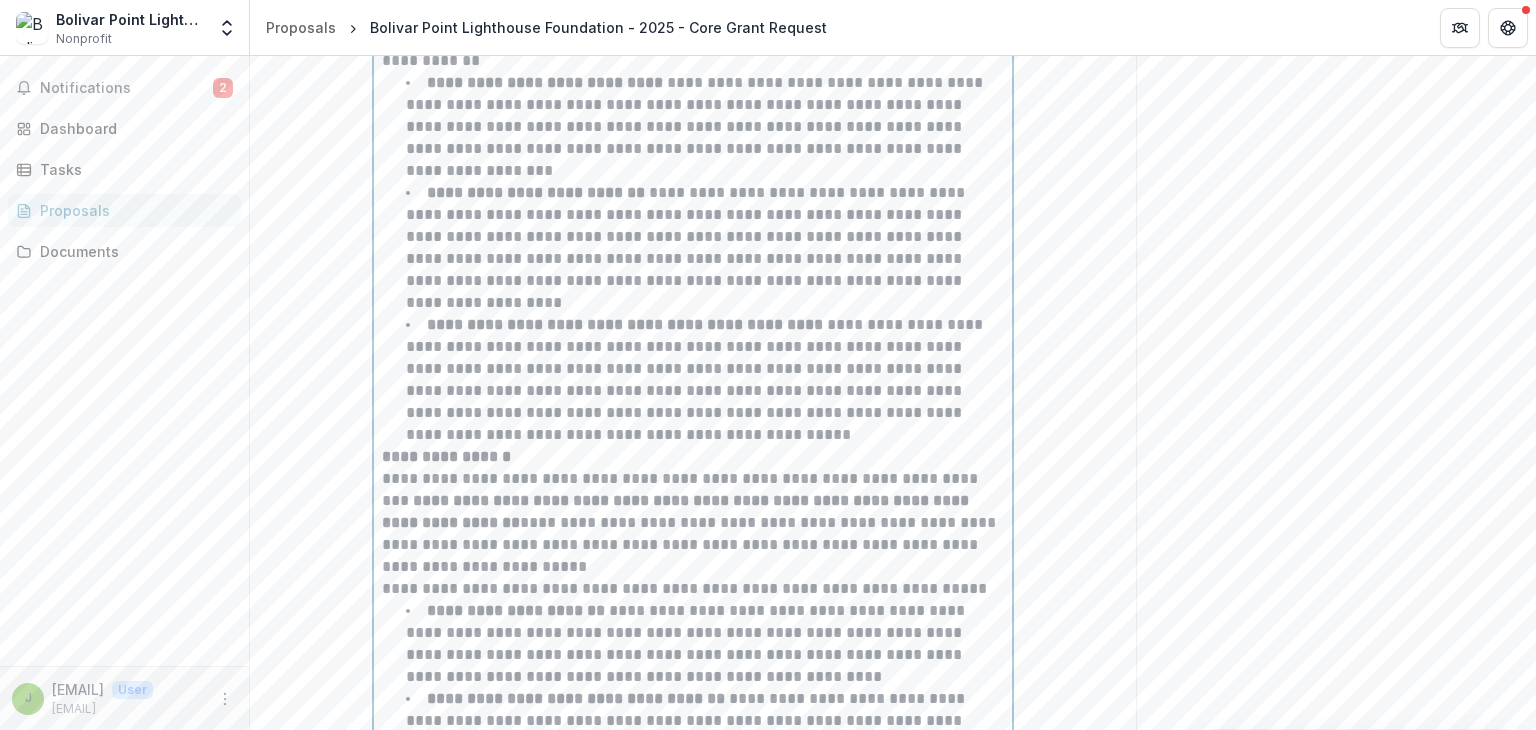scroll, scrollTop: 6632, scrollLeft: 0, axis: vertical 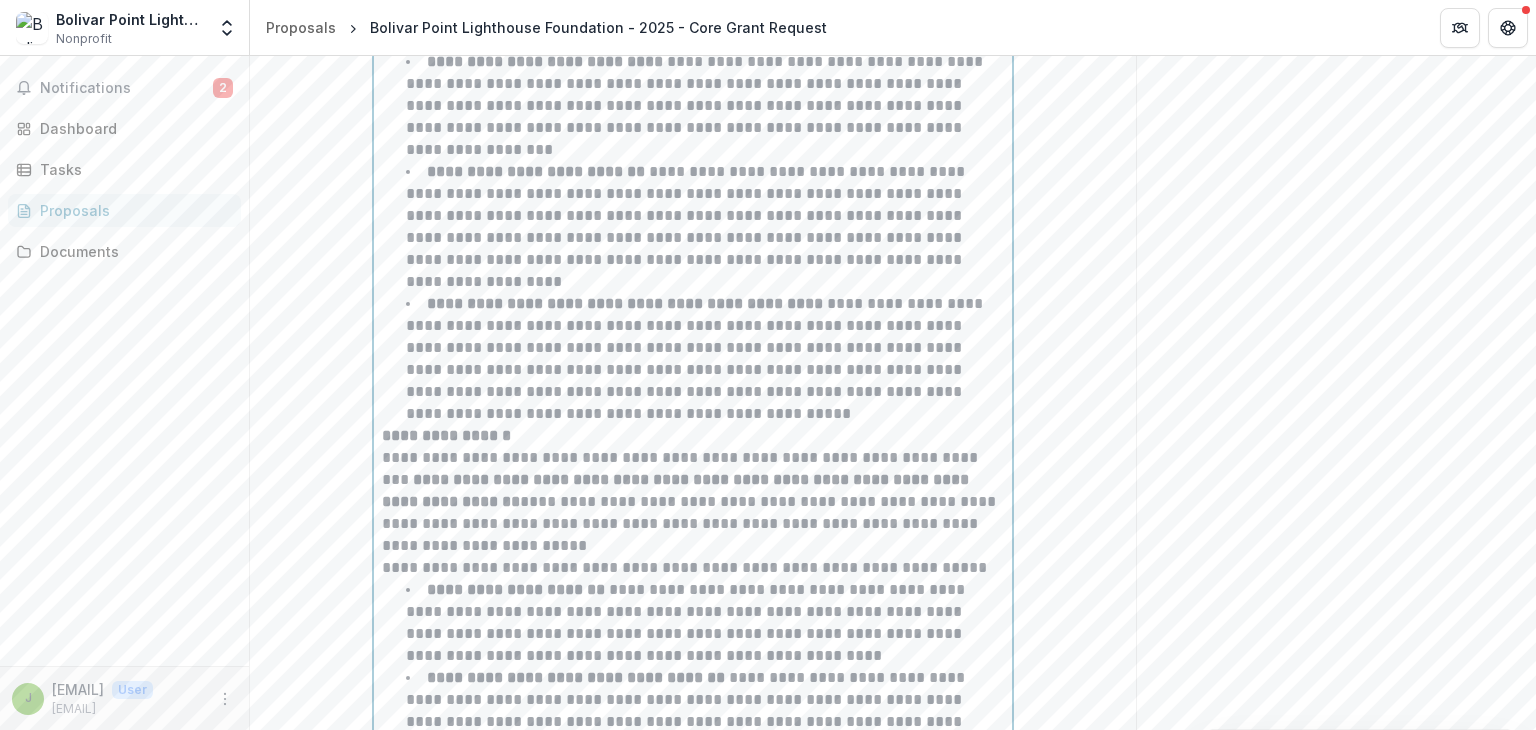 click on "**********" at bounding box center (705, 711) 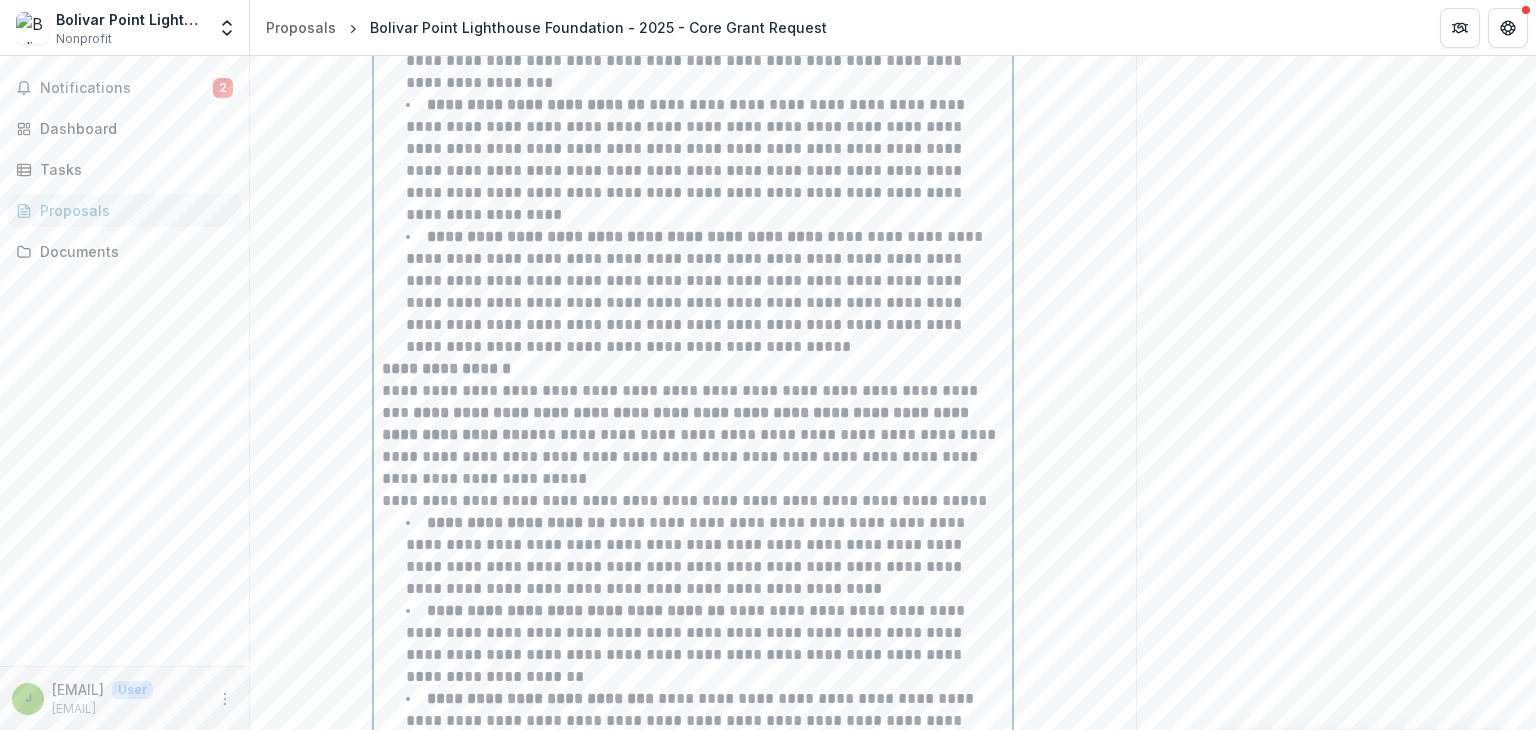 scroll, scrollTop: 6720, scrollLeft: 0, axis: vertical 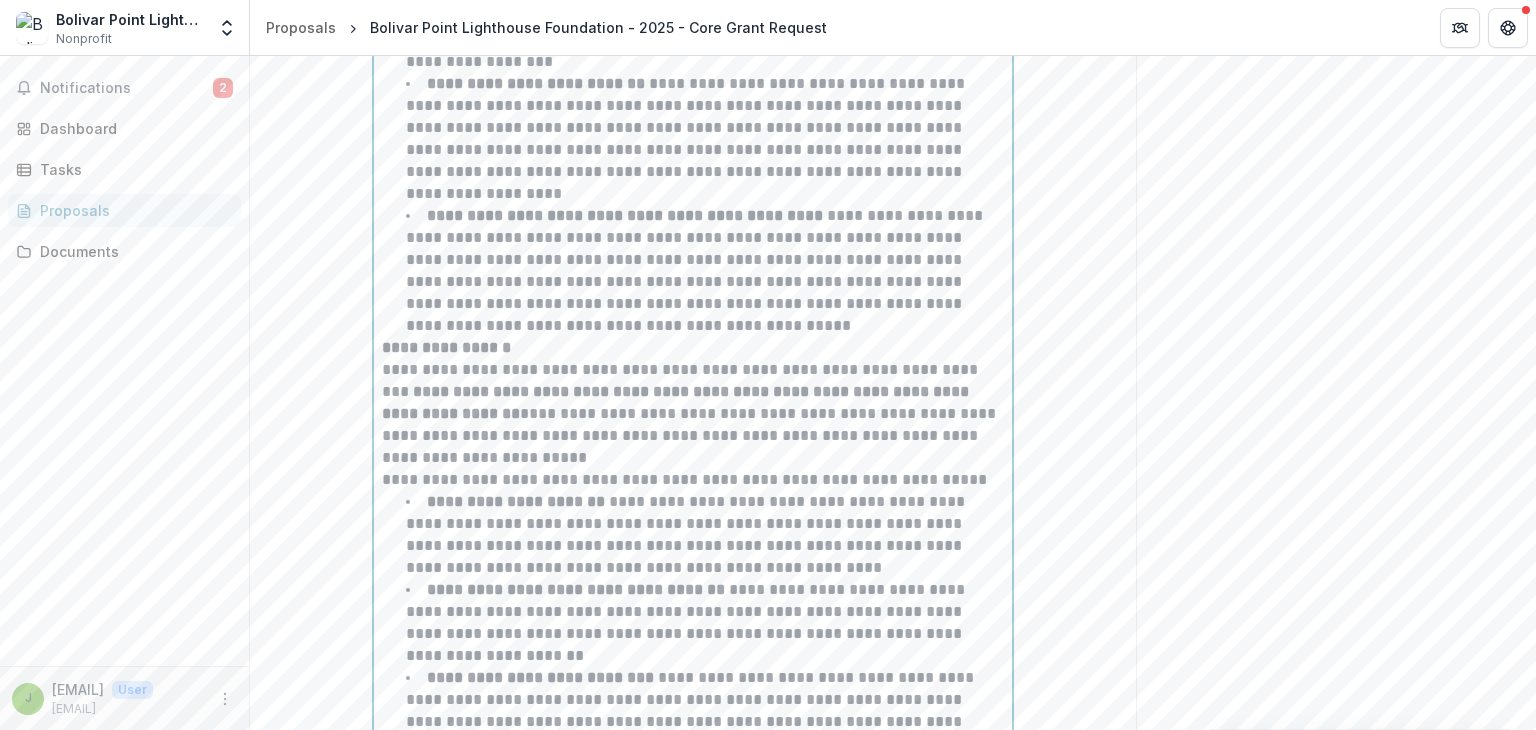click on "**********" at bounding box center (692, 721) 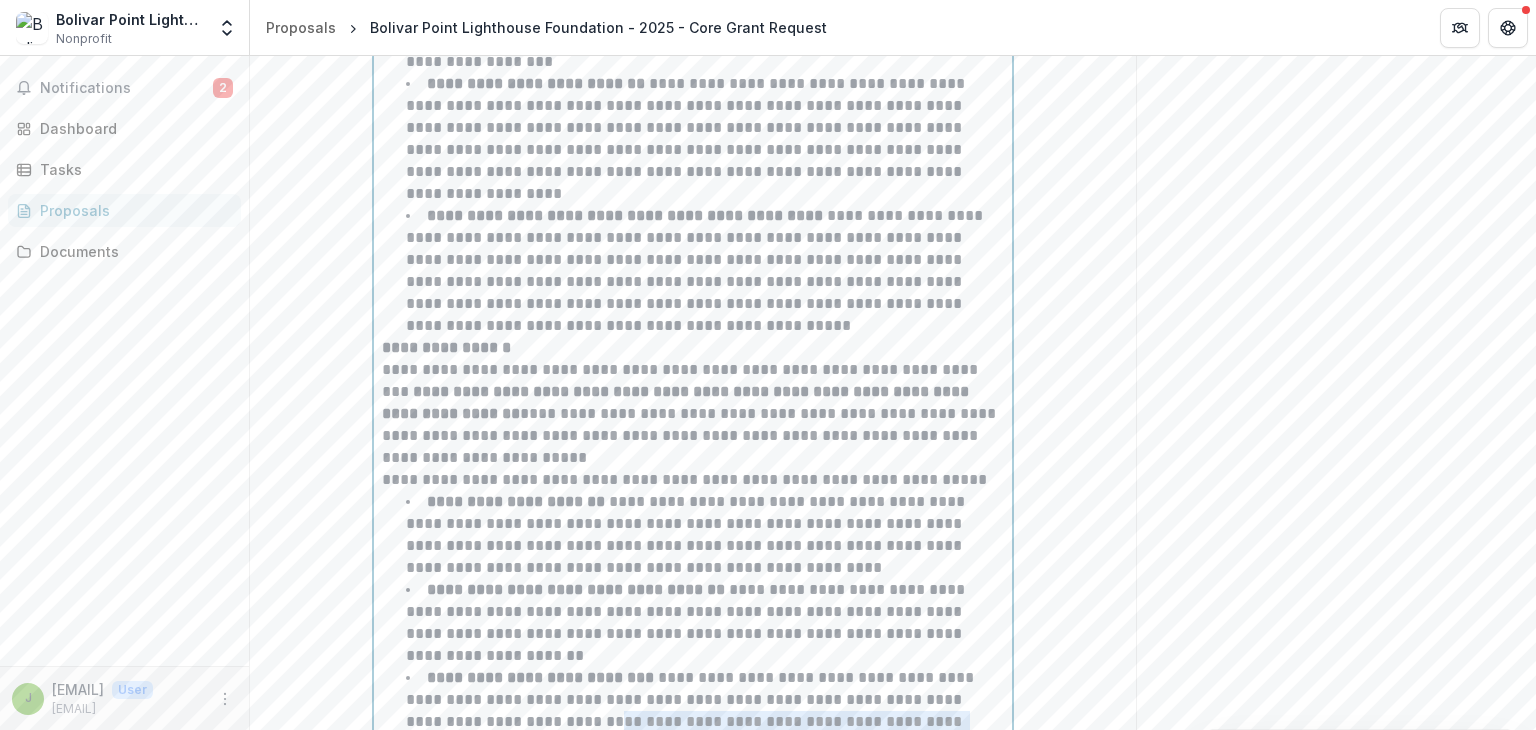 drag, startPoint x: 584, startPoint y: 593, endPoint x: 1028, endPoint y: 595, distance: 444.00452 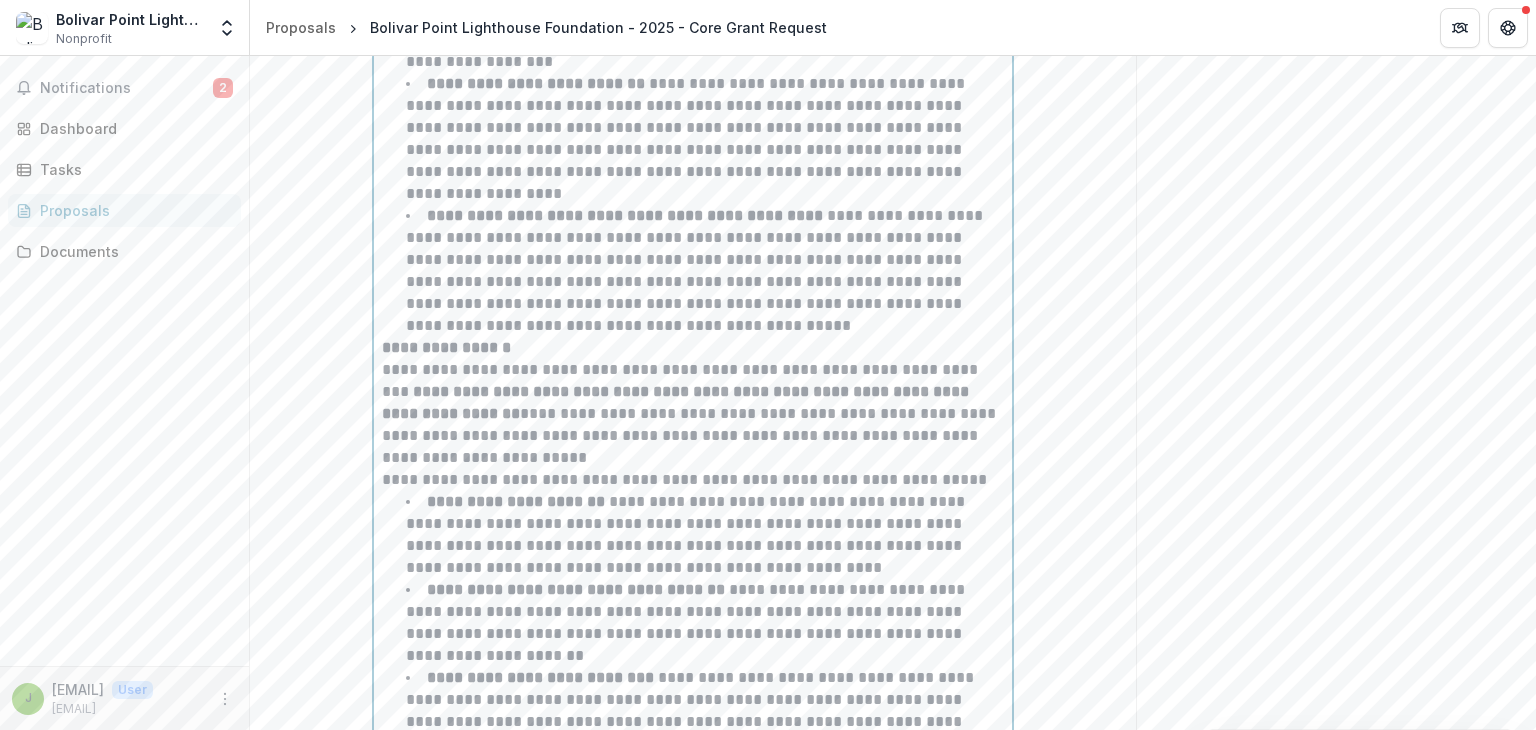 click on "**********" at bounding box center [692, 710] 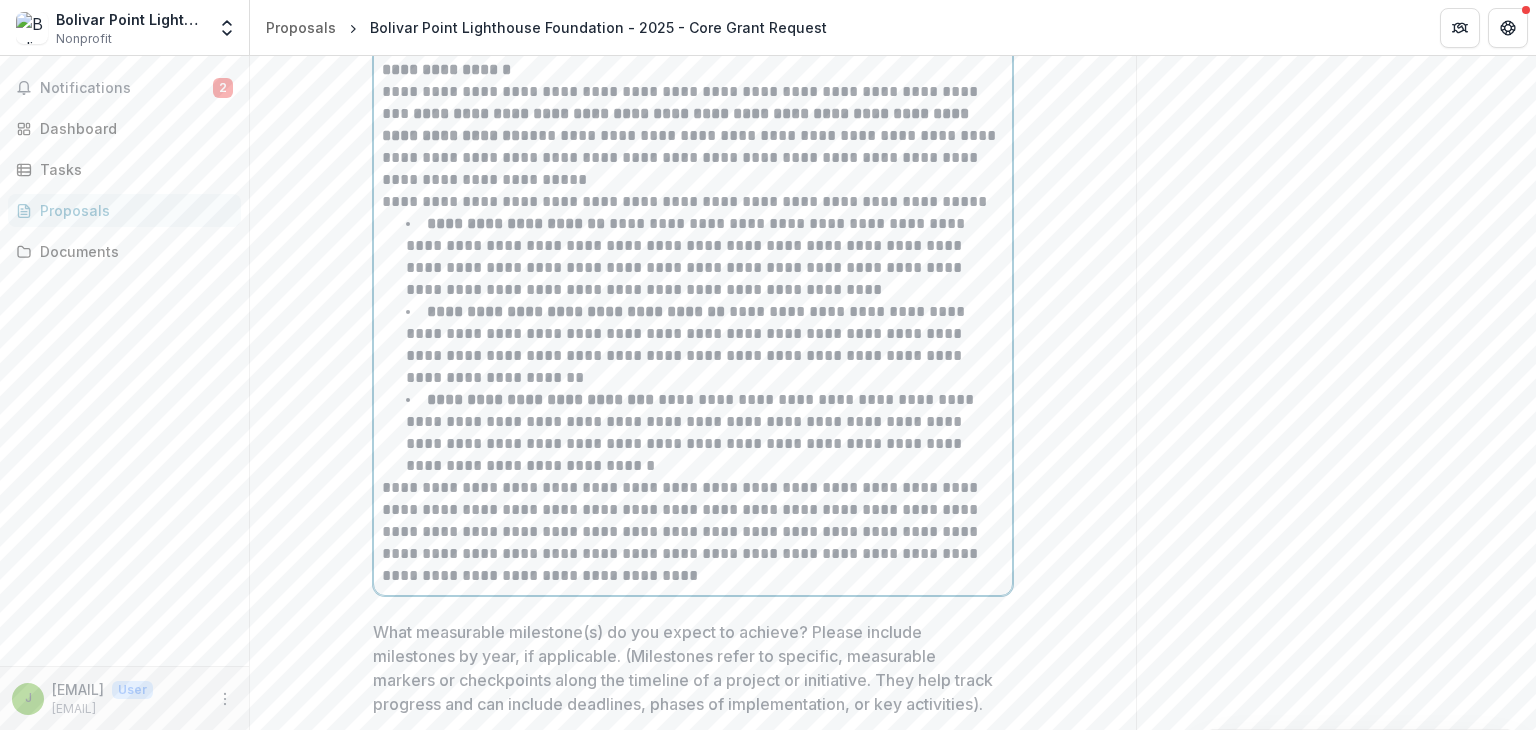 scroll, scrollTop: 7007, scrollLeft: 0, axis: vertical 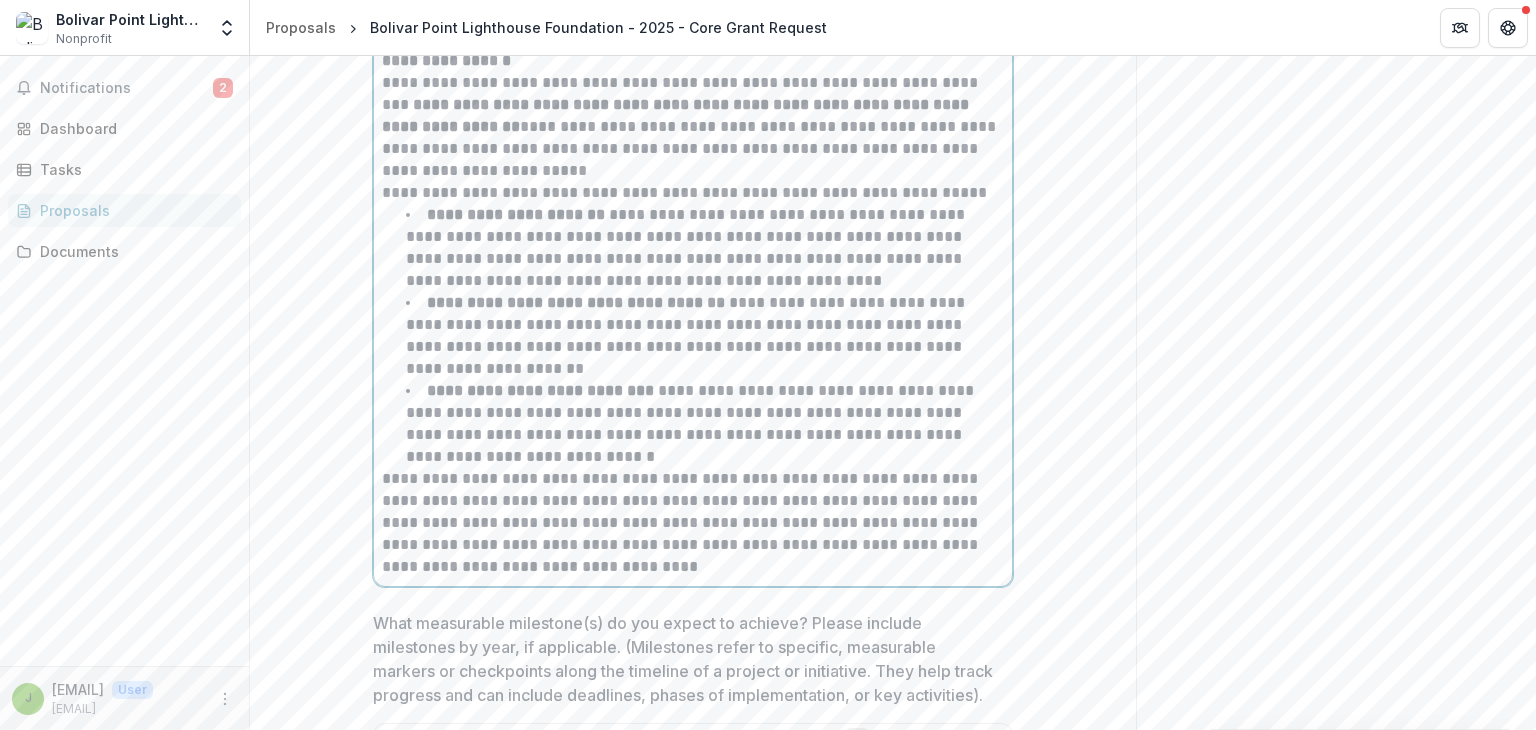 click on "**********" at bounding box center (692, 423) 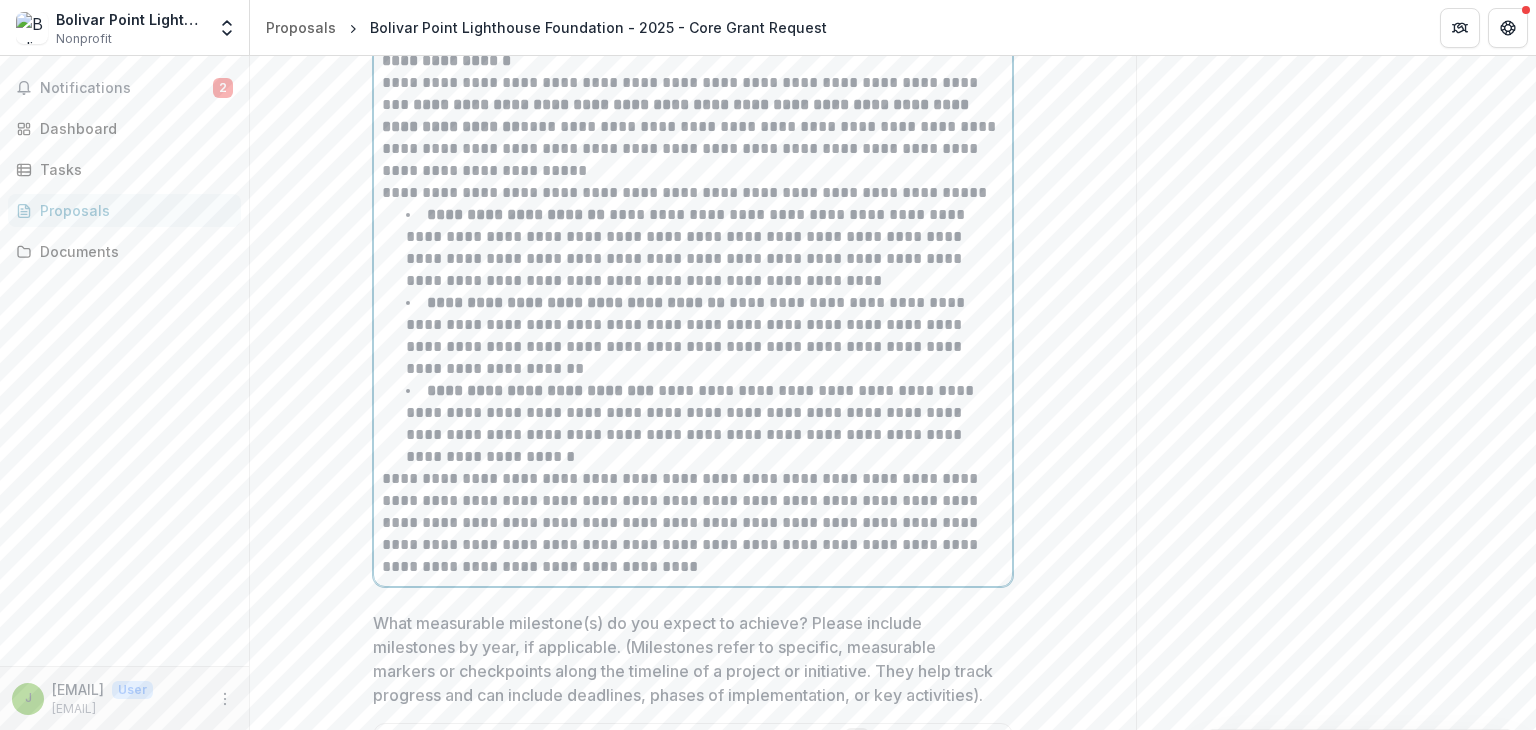 click on "**********" at bounding box center (705, 424) 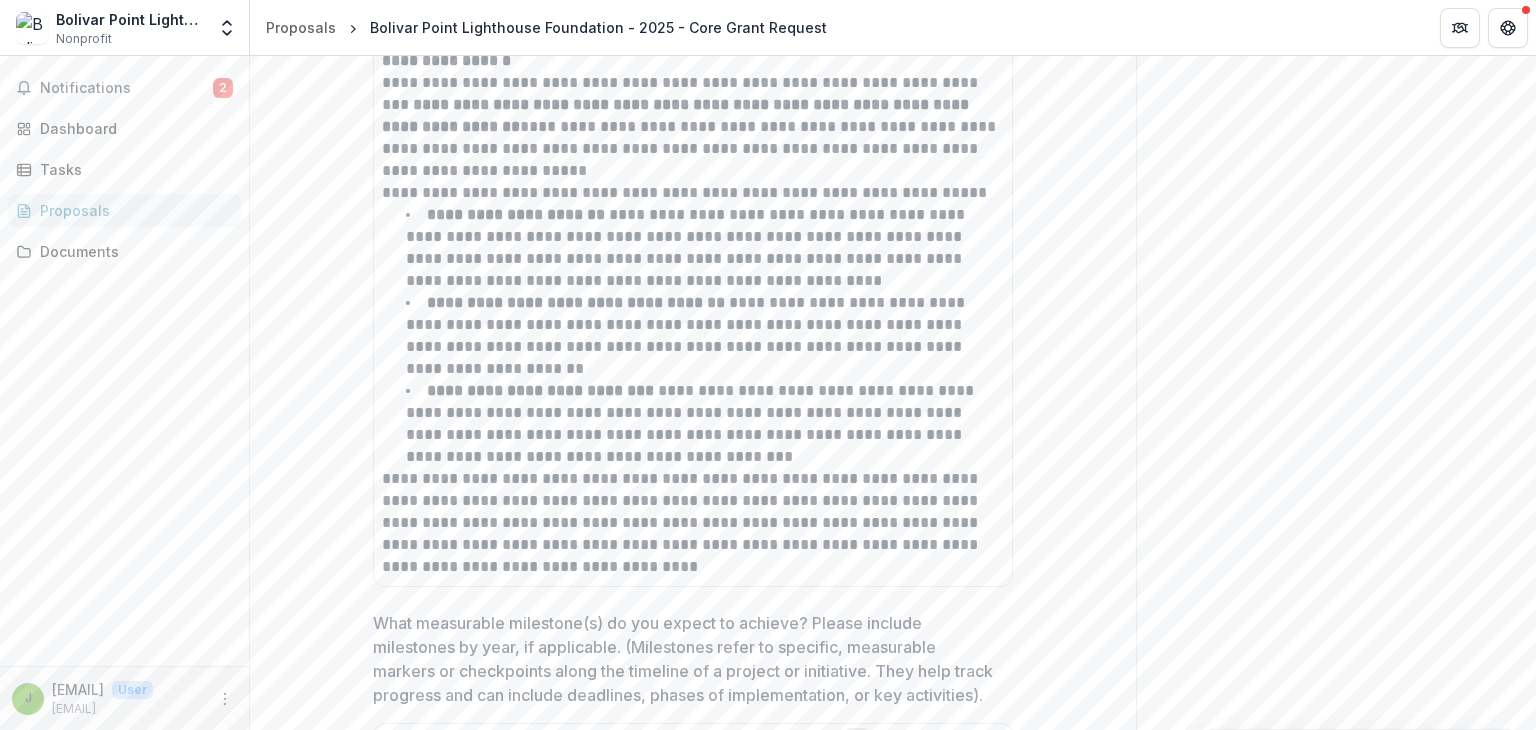 click on "**********" at bounding box center [1336, -10] 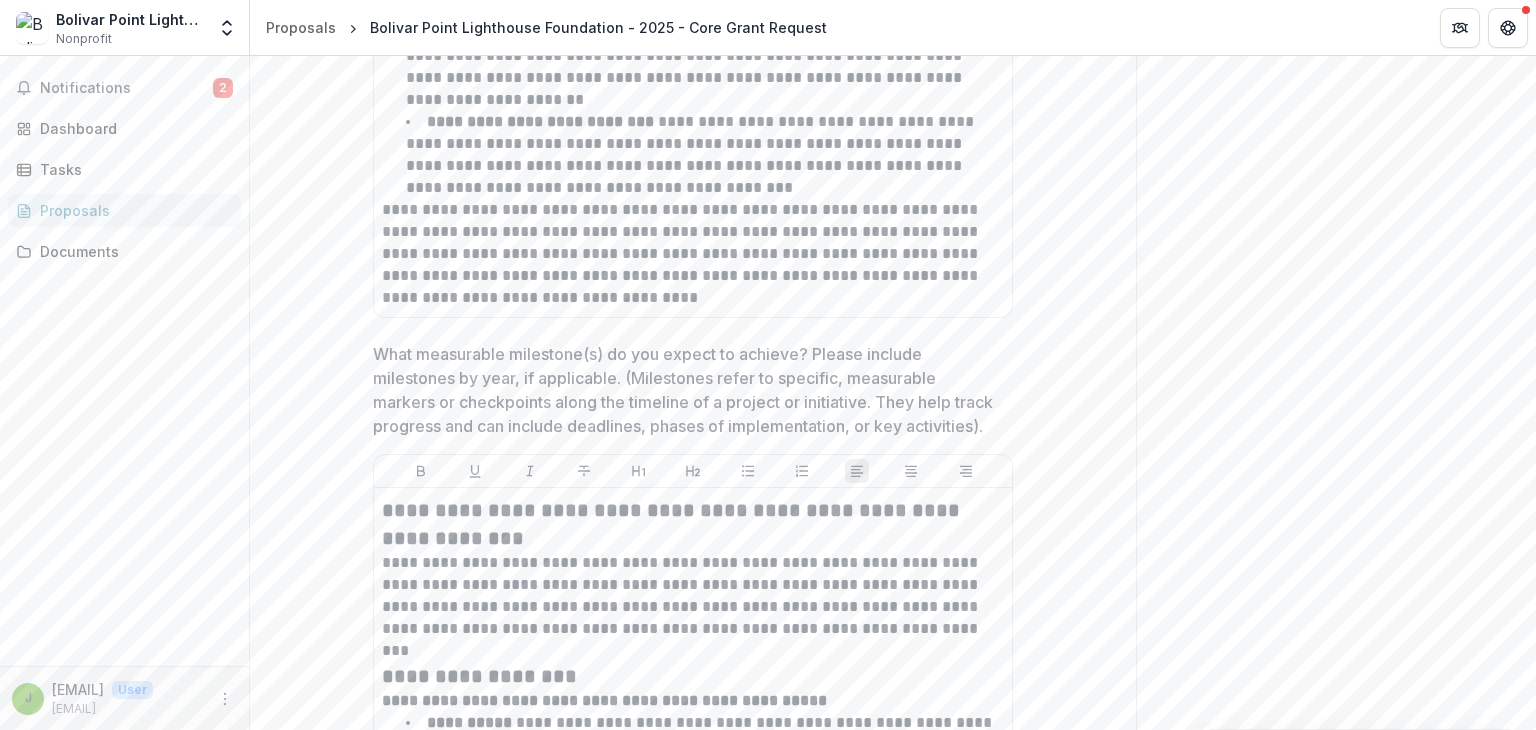 scroll, scrollTop: 7277, scrollLeft: 0, axis: vertical 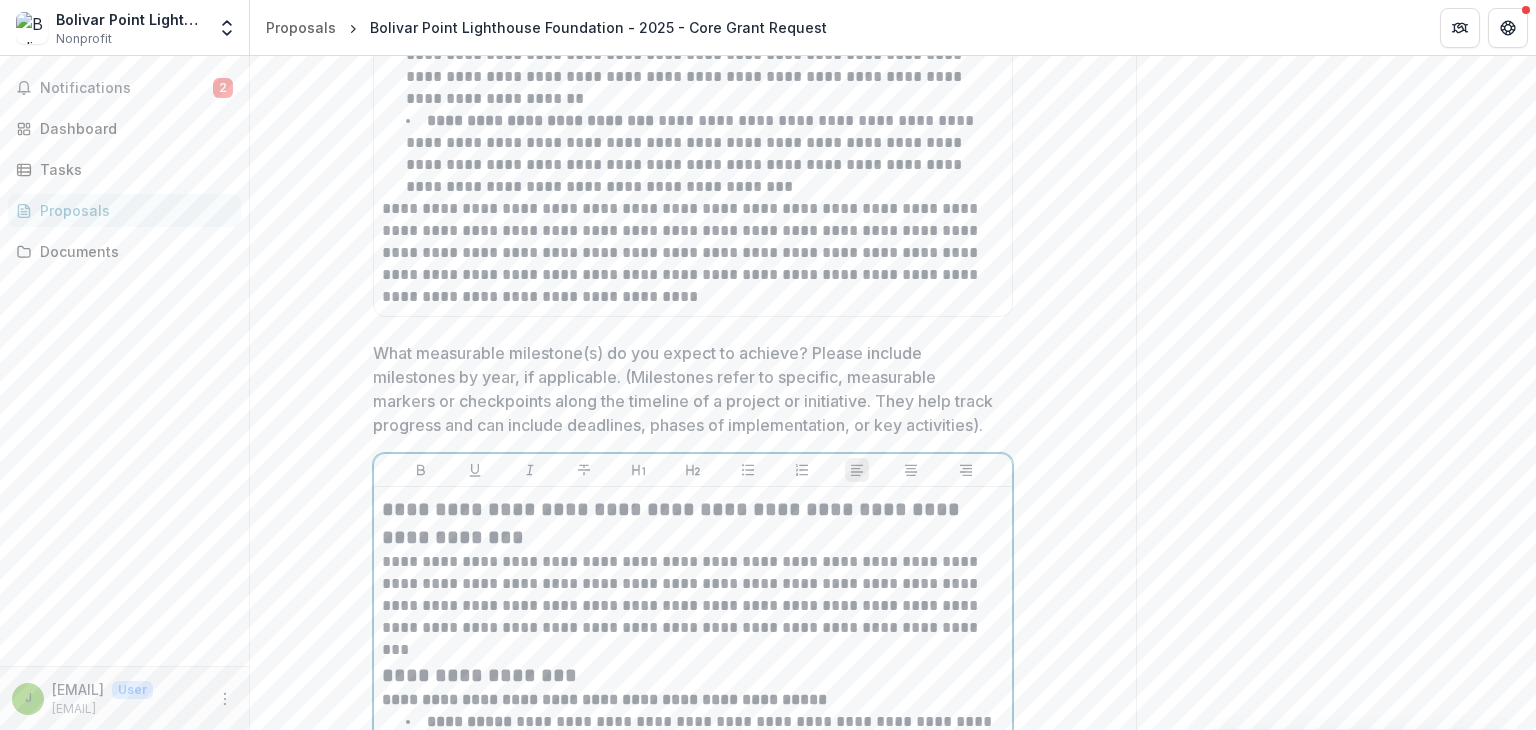 click on "**********" at bounding box center (693, 523) 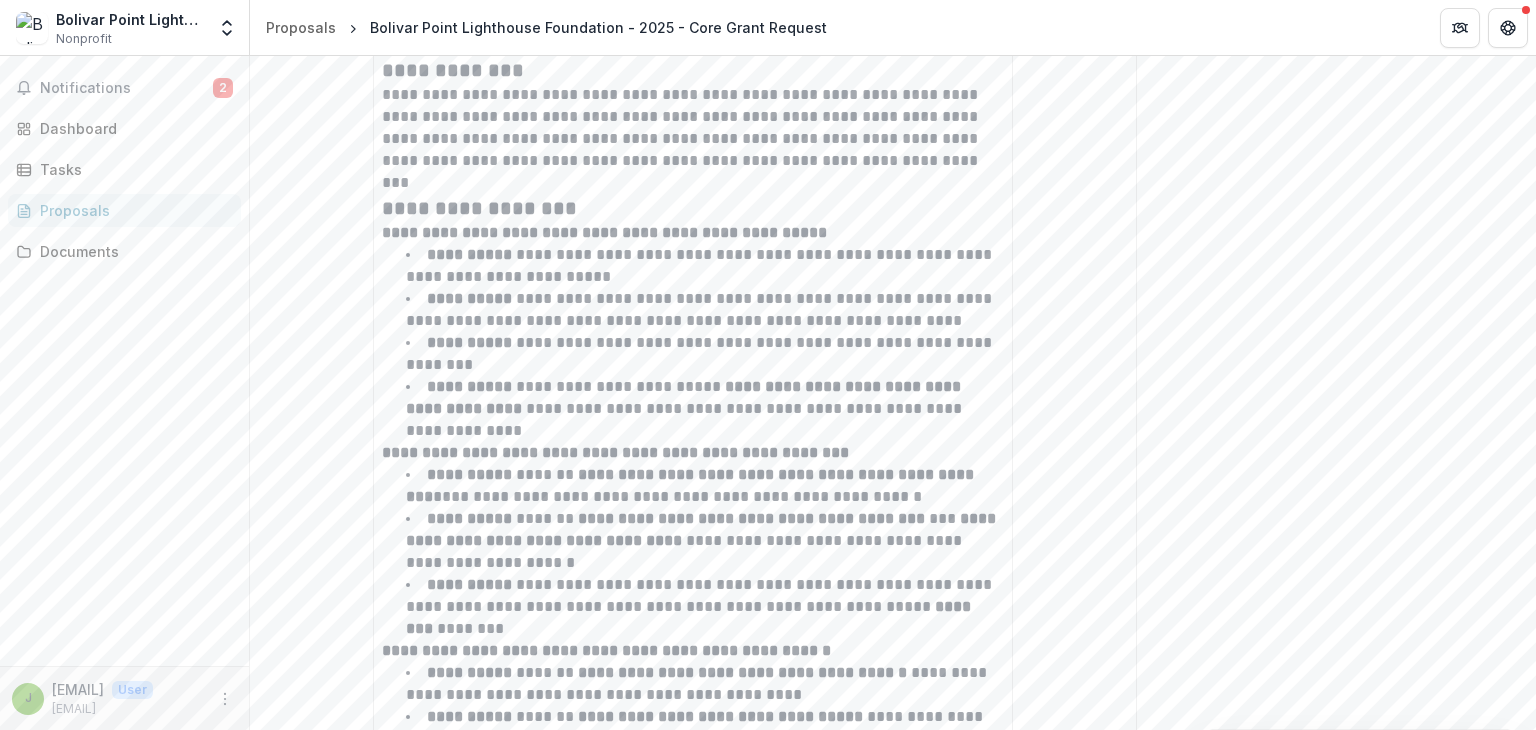 click on "**********" at bounding box center (1336, -747) 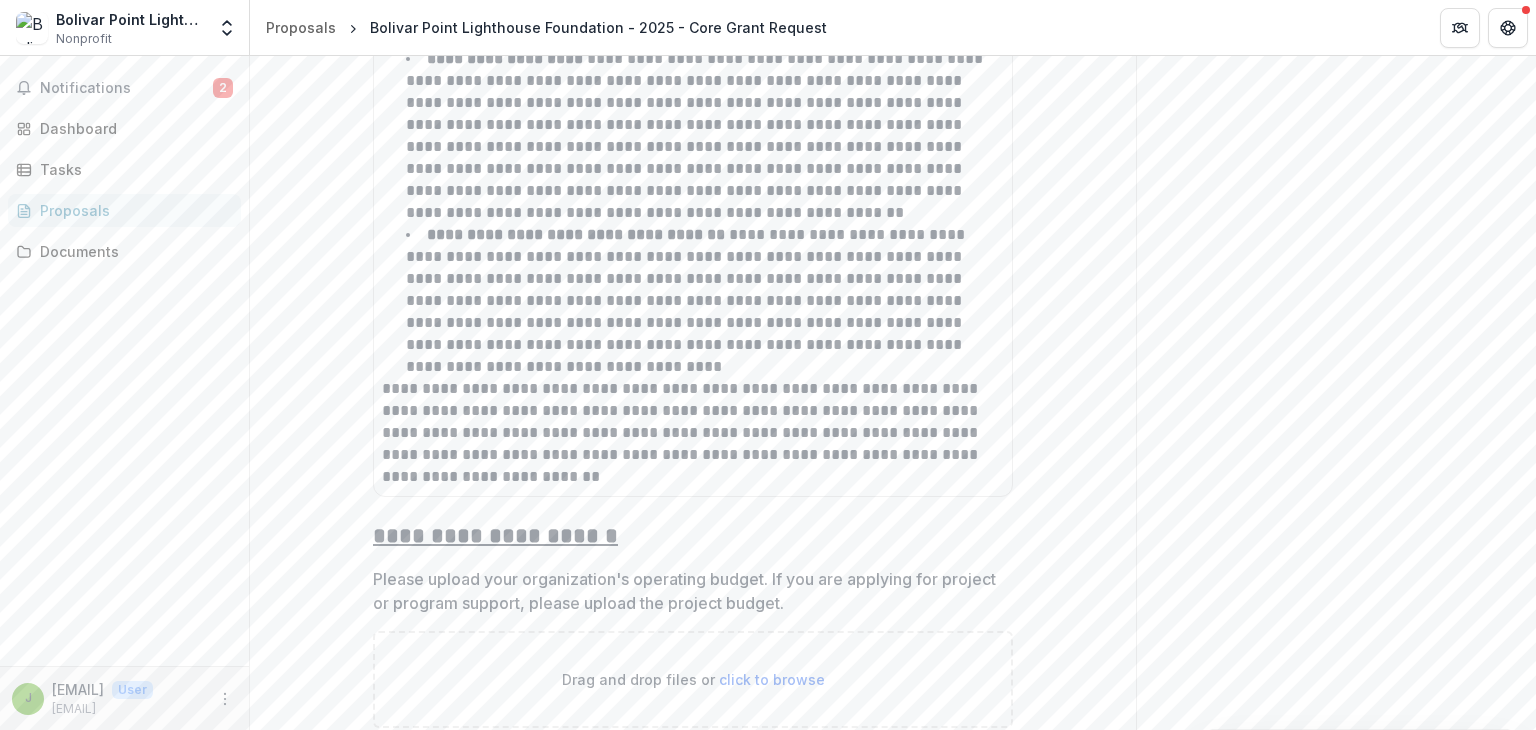 scroll, scrollTop: 11804, scrollLeft: 0, axis: vertical 